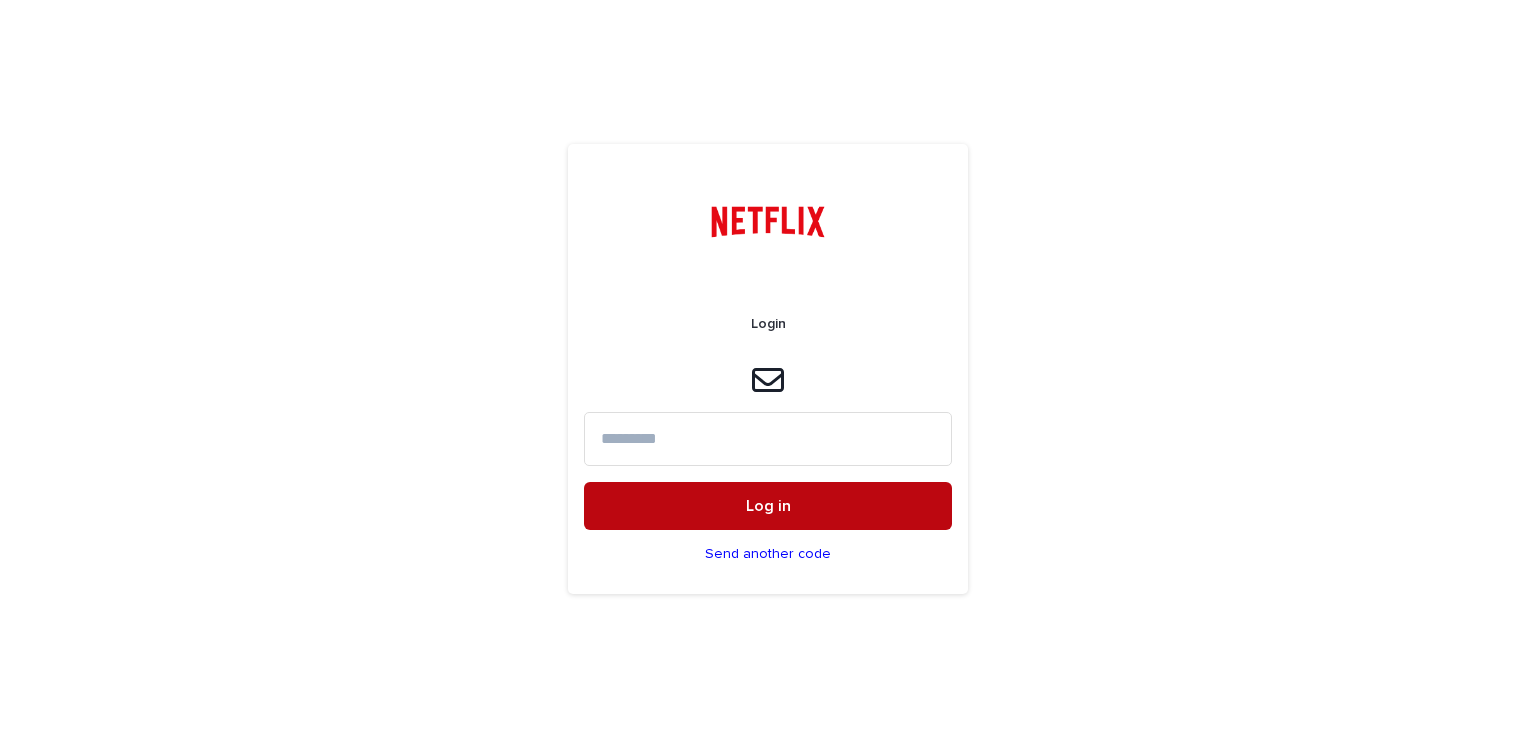 scroll, scrollTop: 0, scrollLeft: 0, axis: both 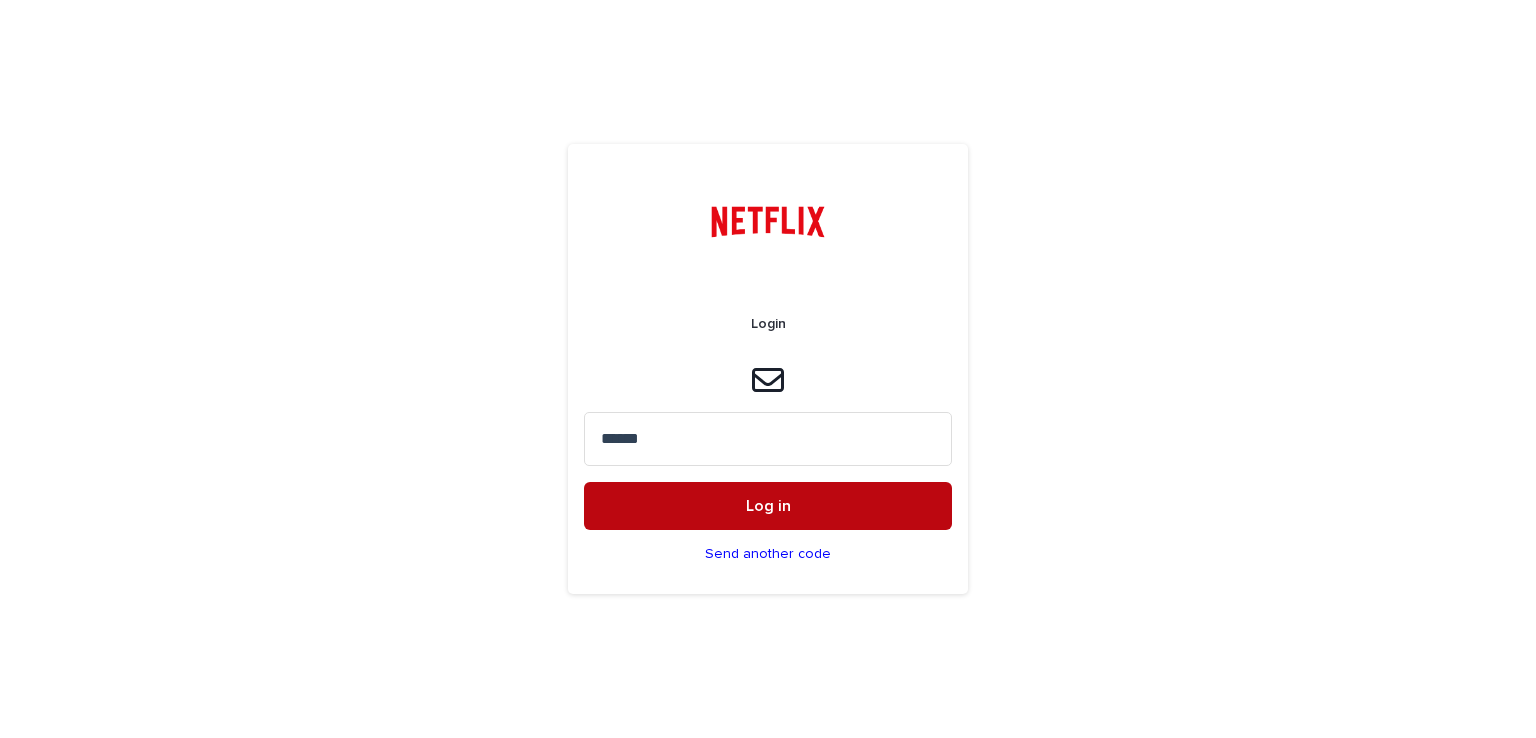 type on "******" 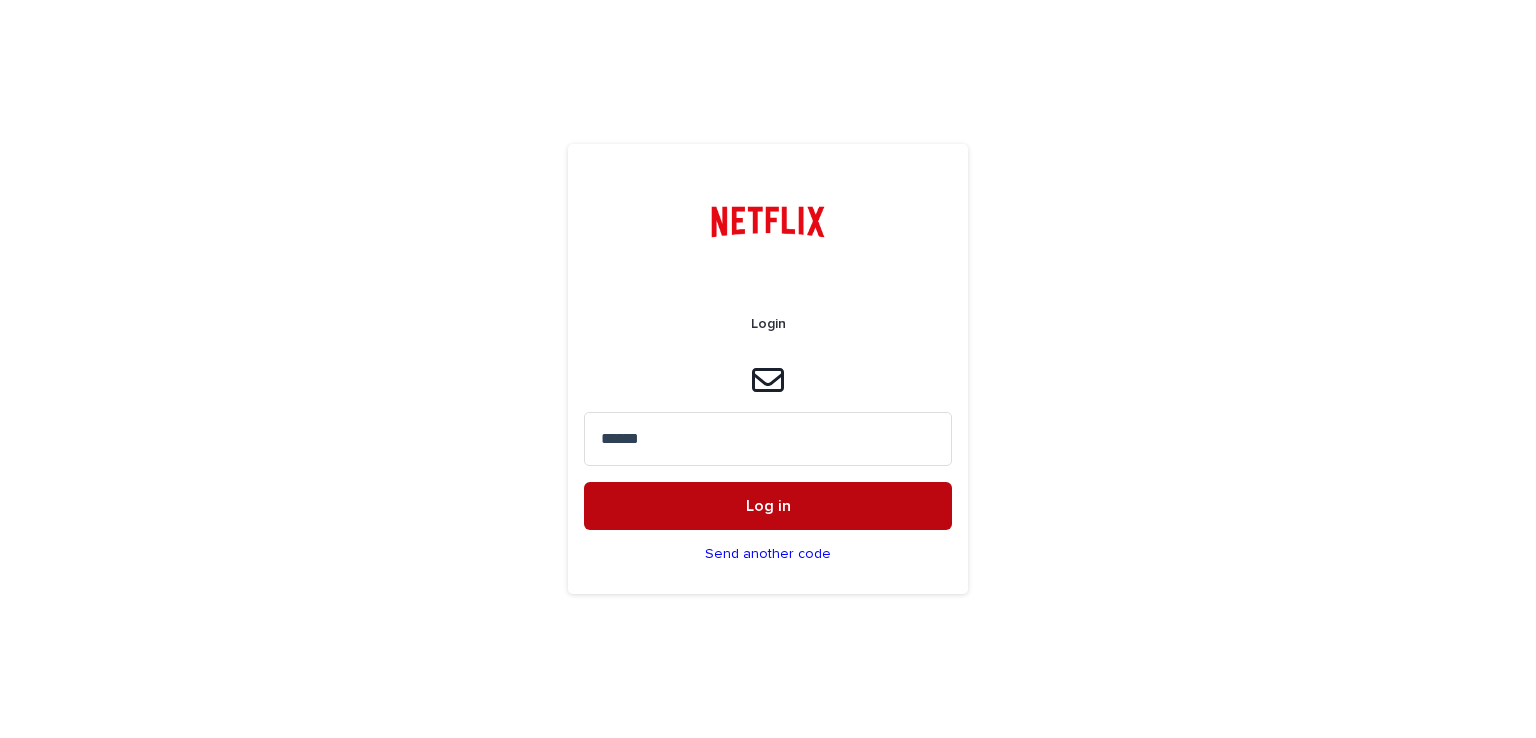 click on "Log in" at bounding box center (768, 506) 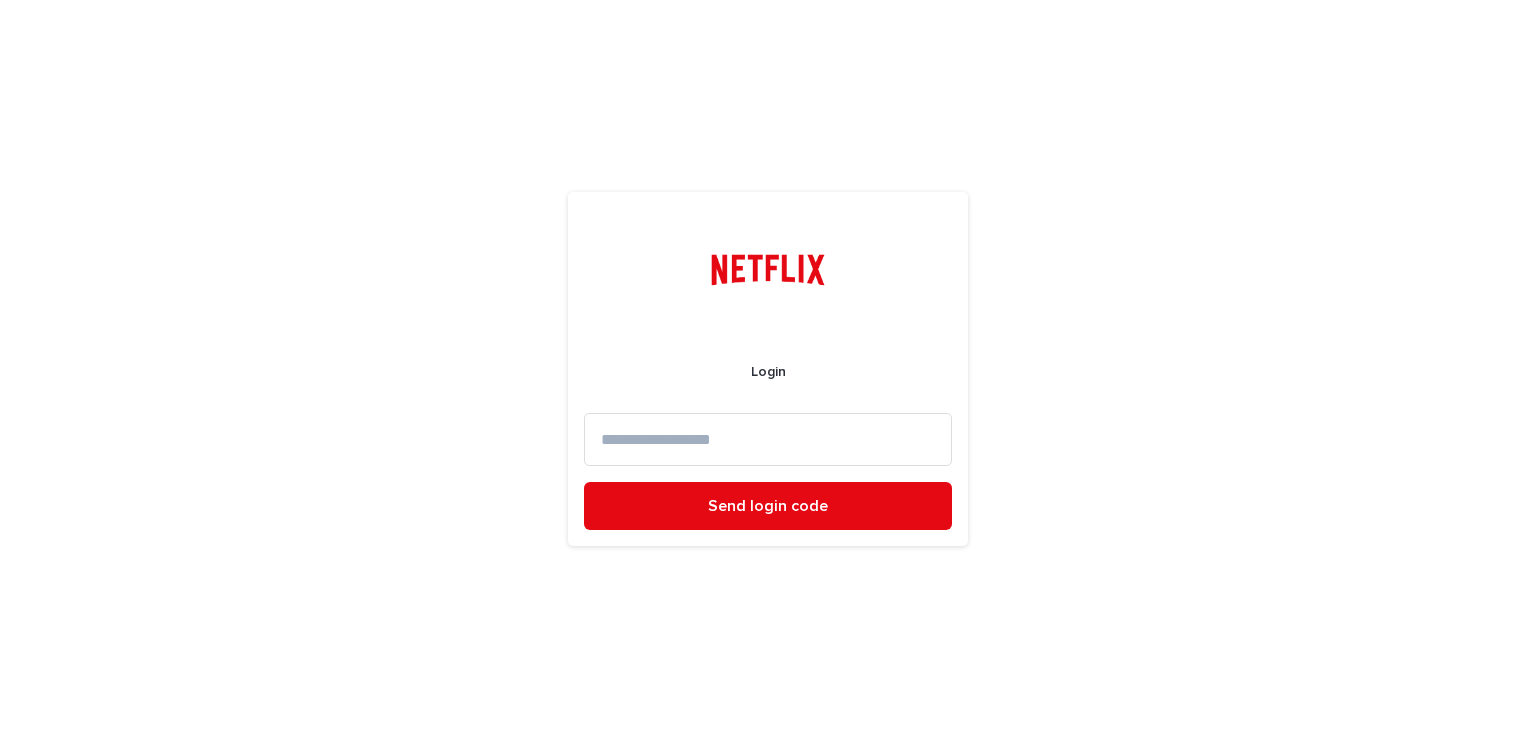 scroll, scrollTop: 0, scrollLeft: 0, axis: both 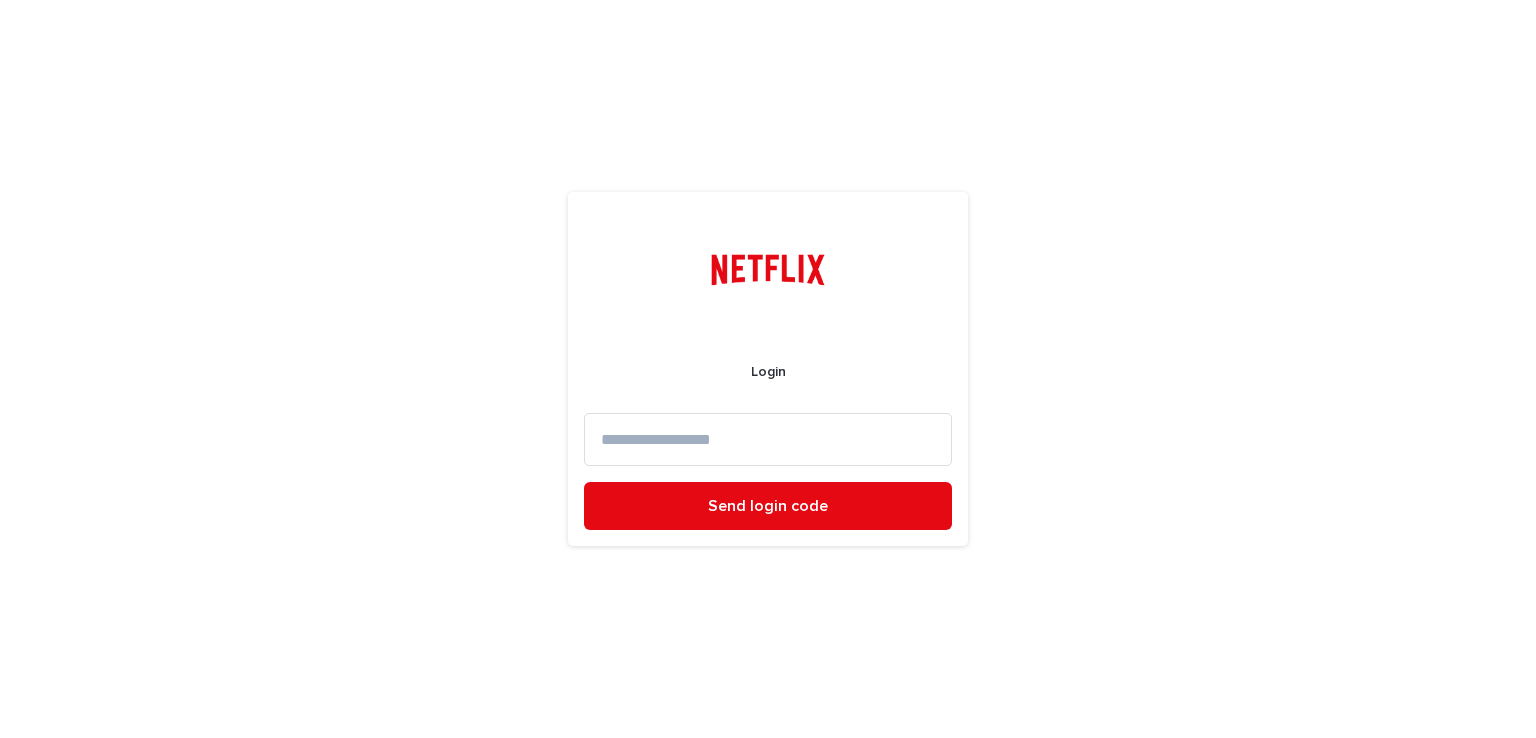 click at bounding box center (768, 439) 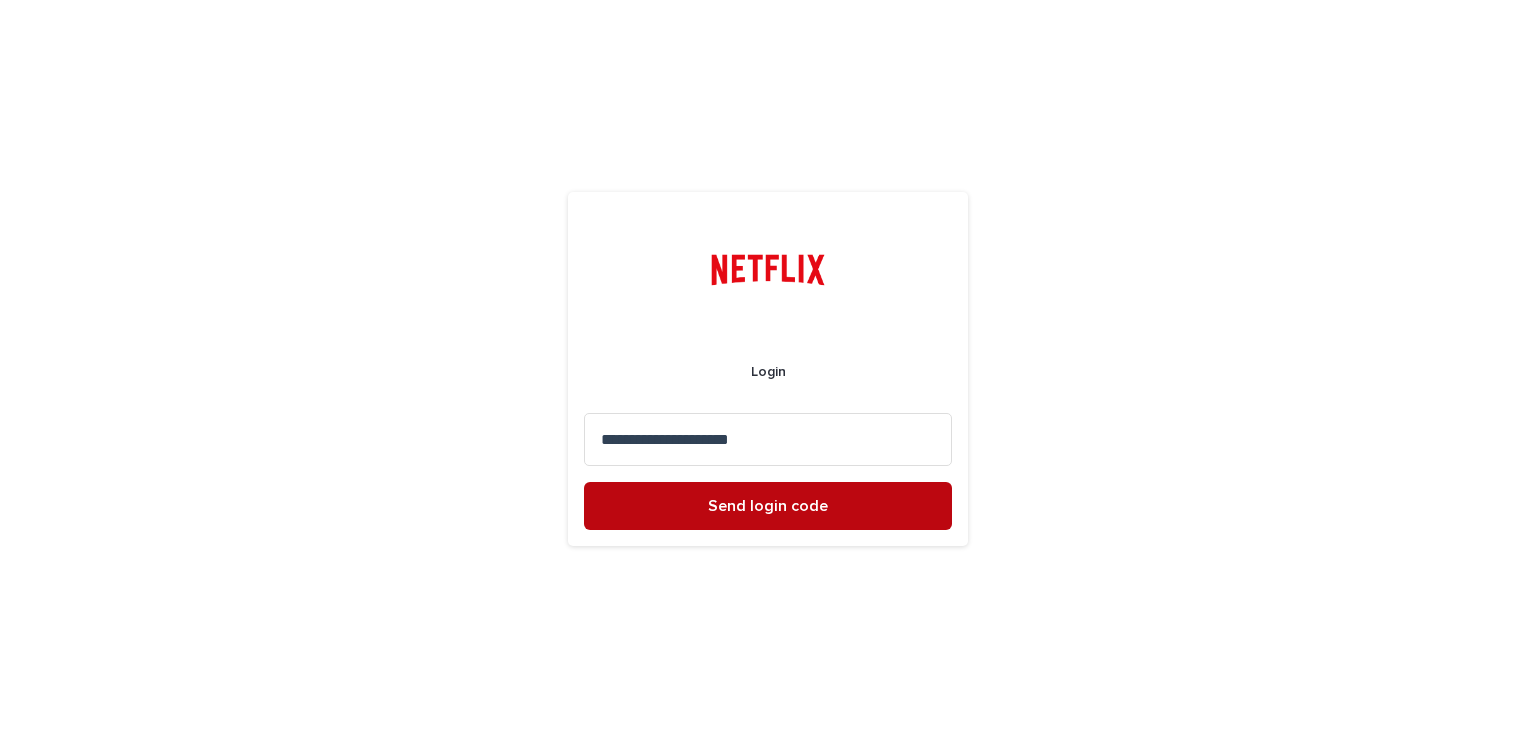 type on "**********" 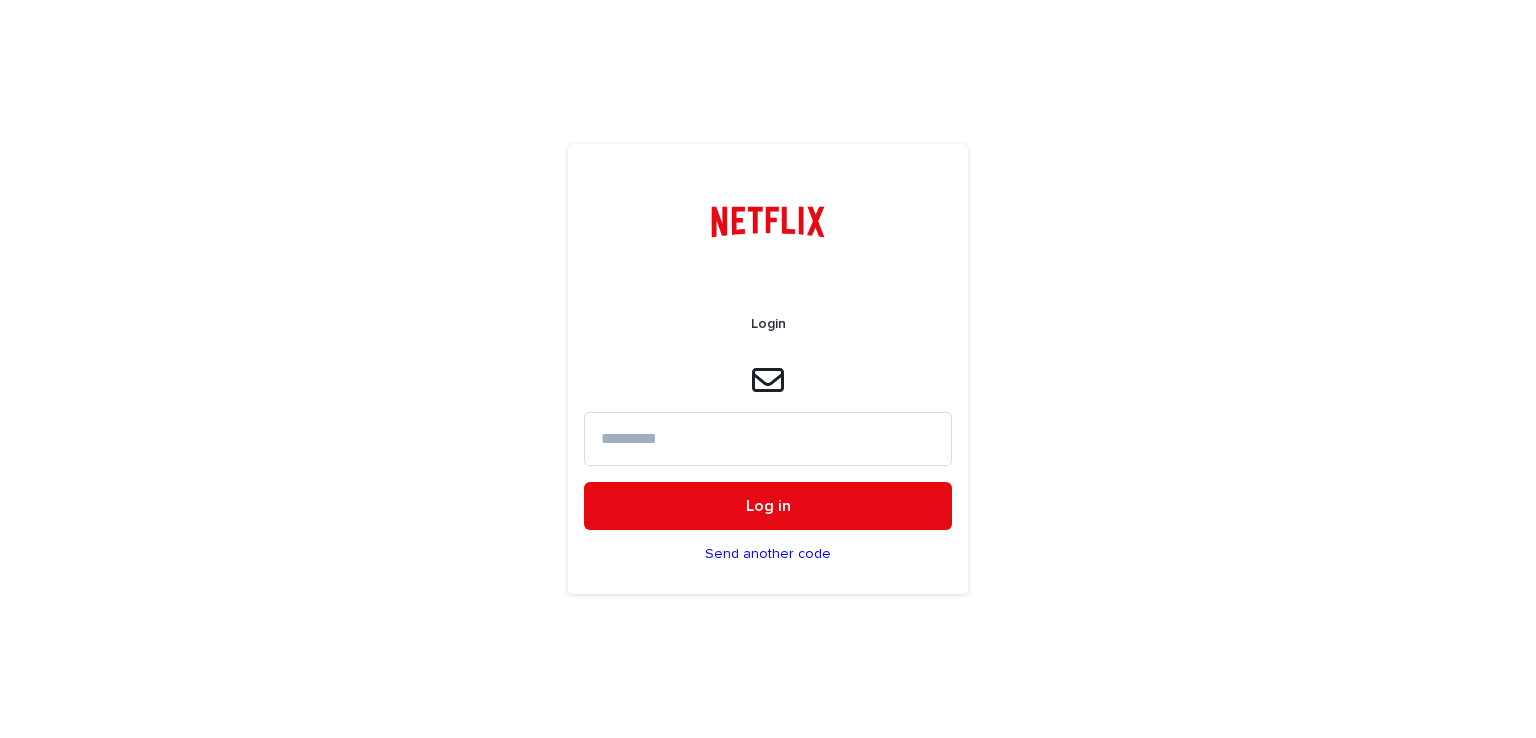 click at bounding box center [768, 438] 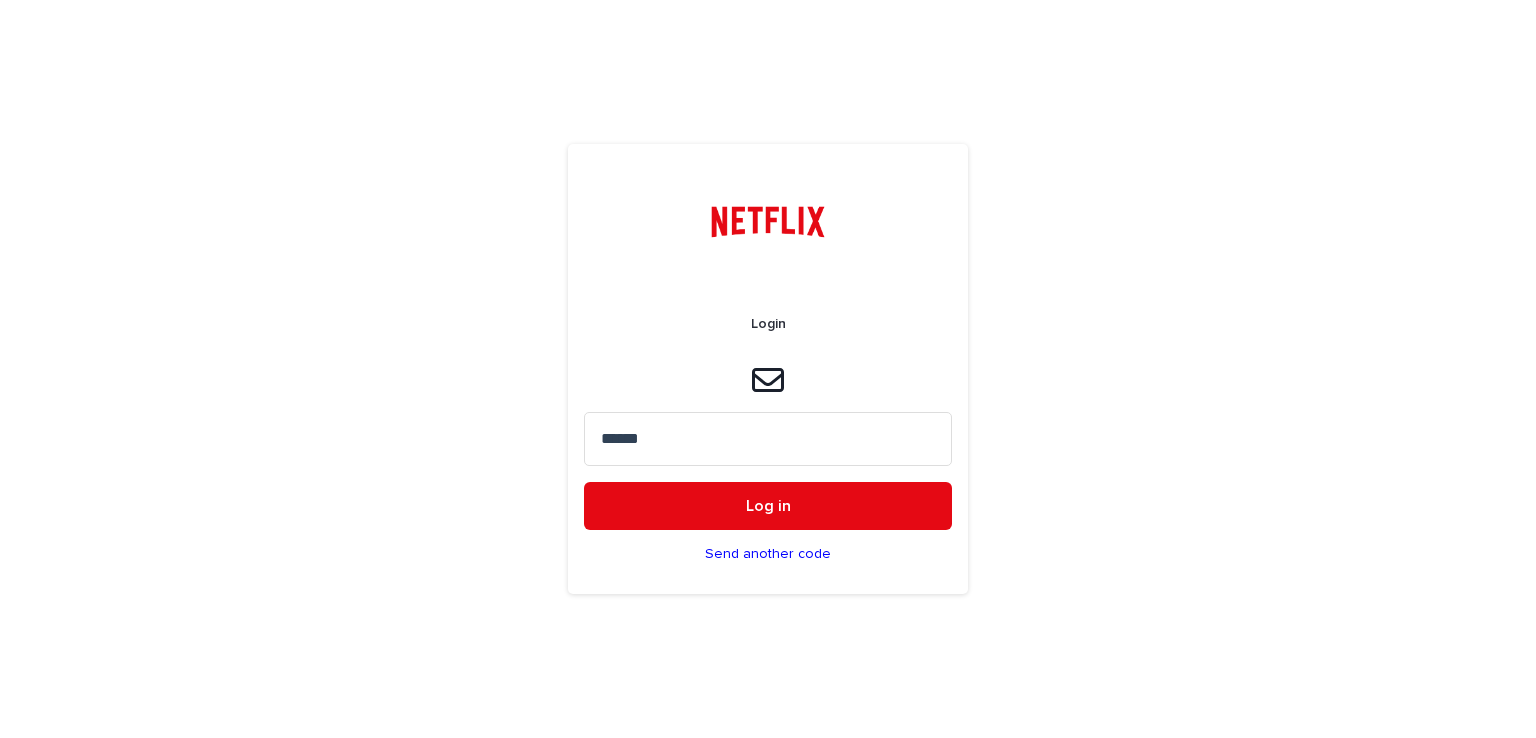 type on "******" 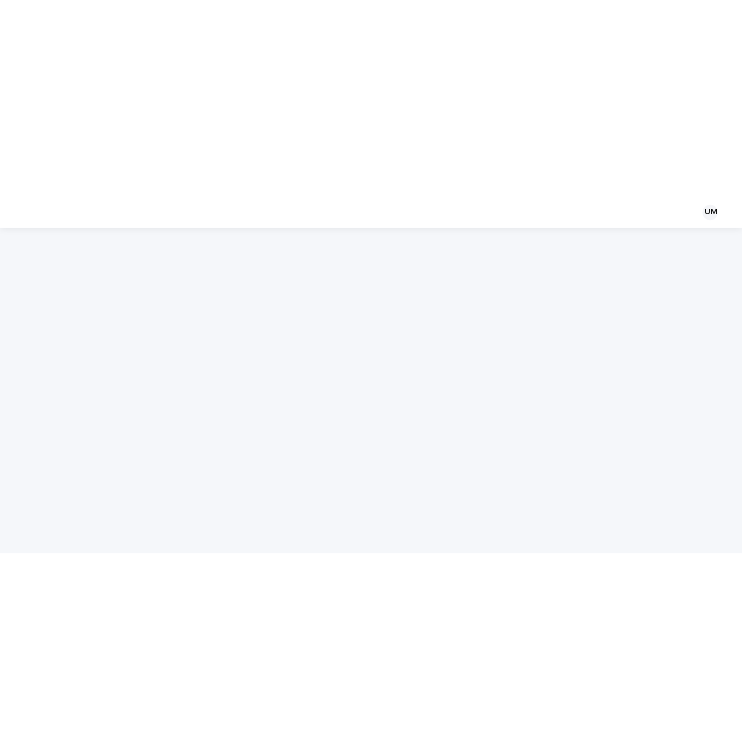 scroll, scrollTop: 0, scrollLeft: 0, axis: both 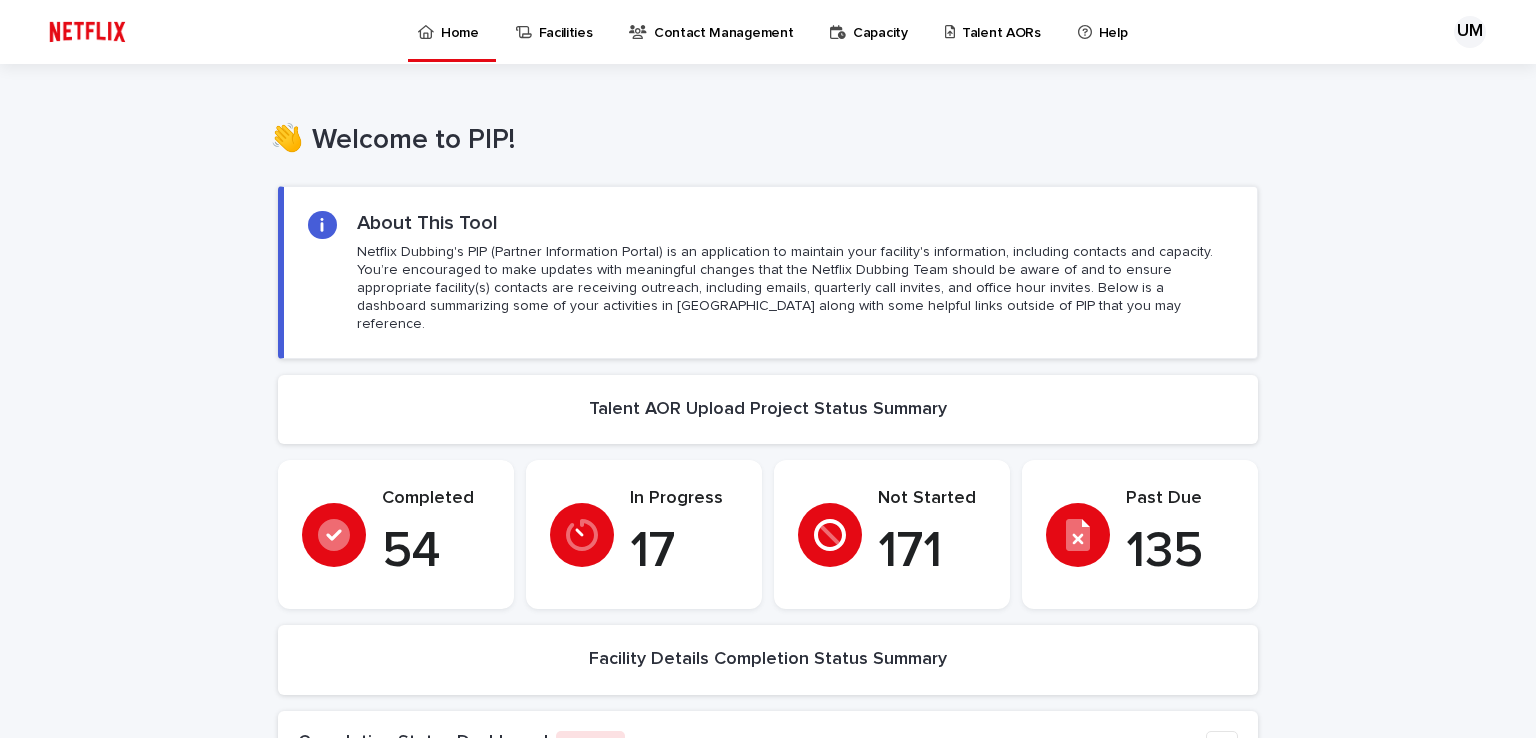 click on "Talent AORs" at bounding box center (1001, 21) 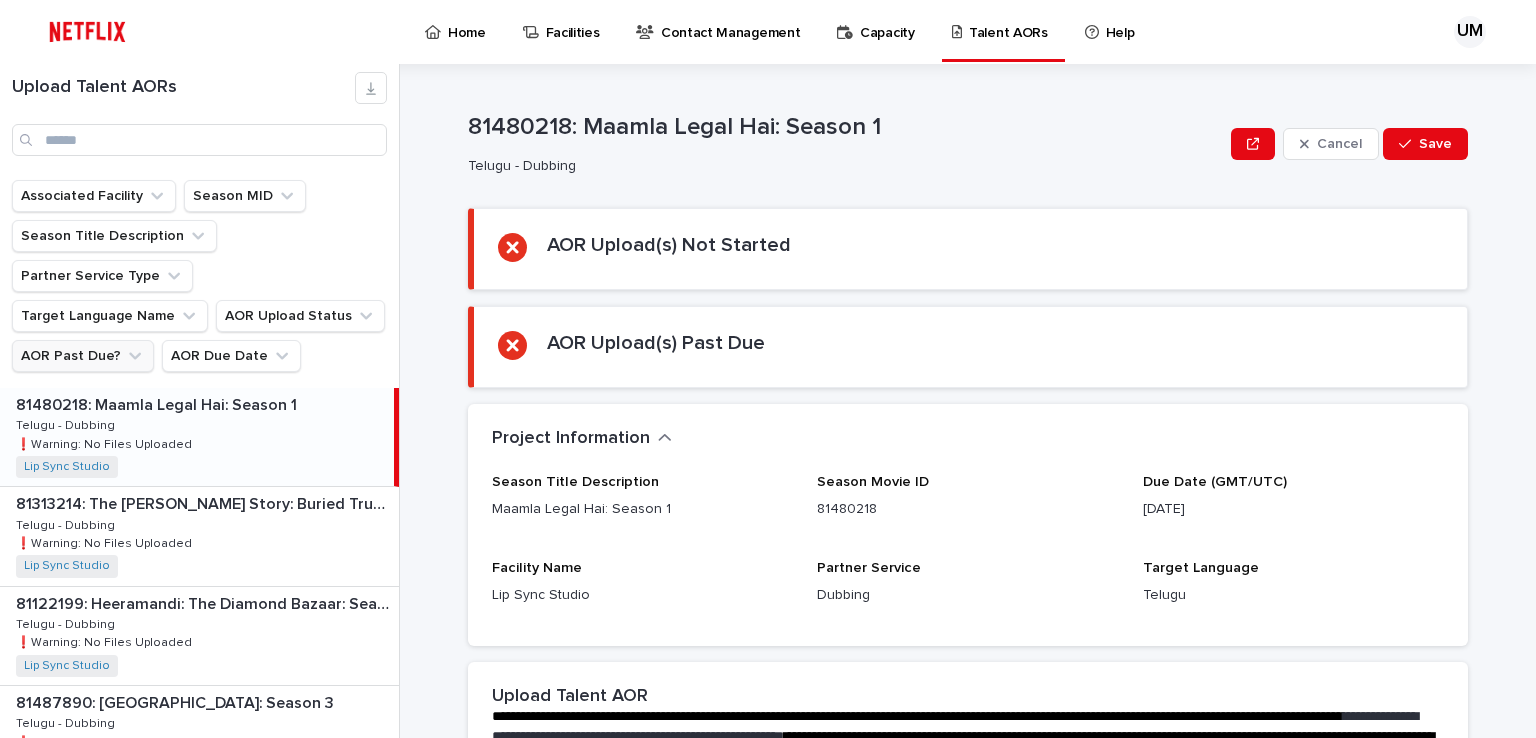 click on "AOR Past Due?" at bounding box center [83, 356] 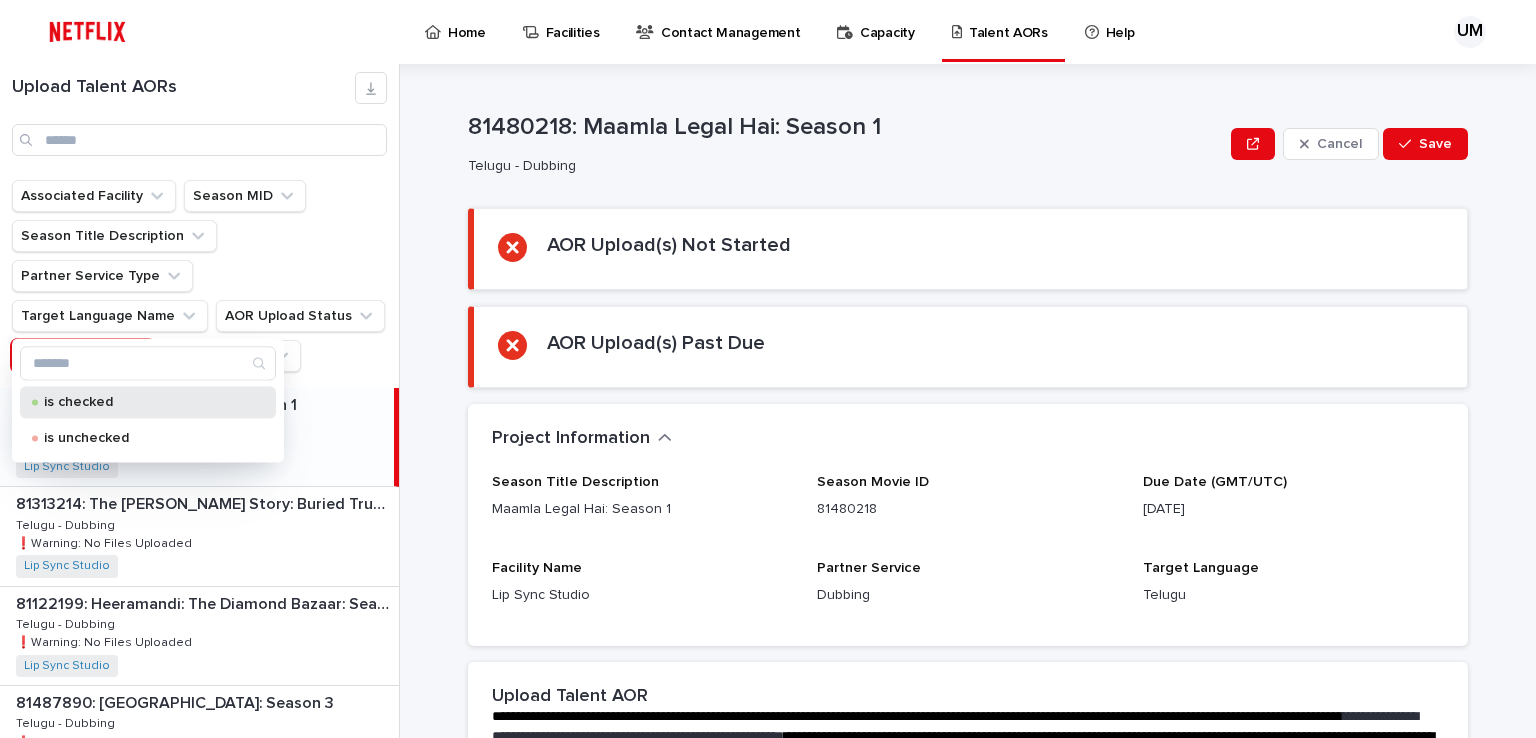 click on "is checked" at bounding box center (144, 402) 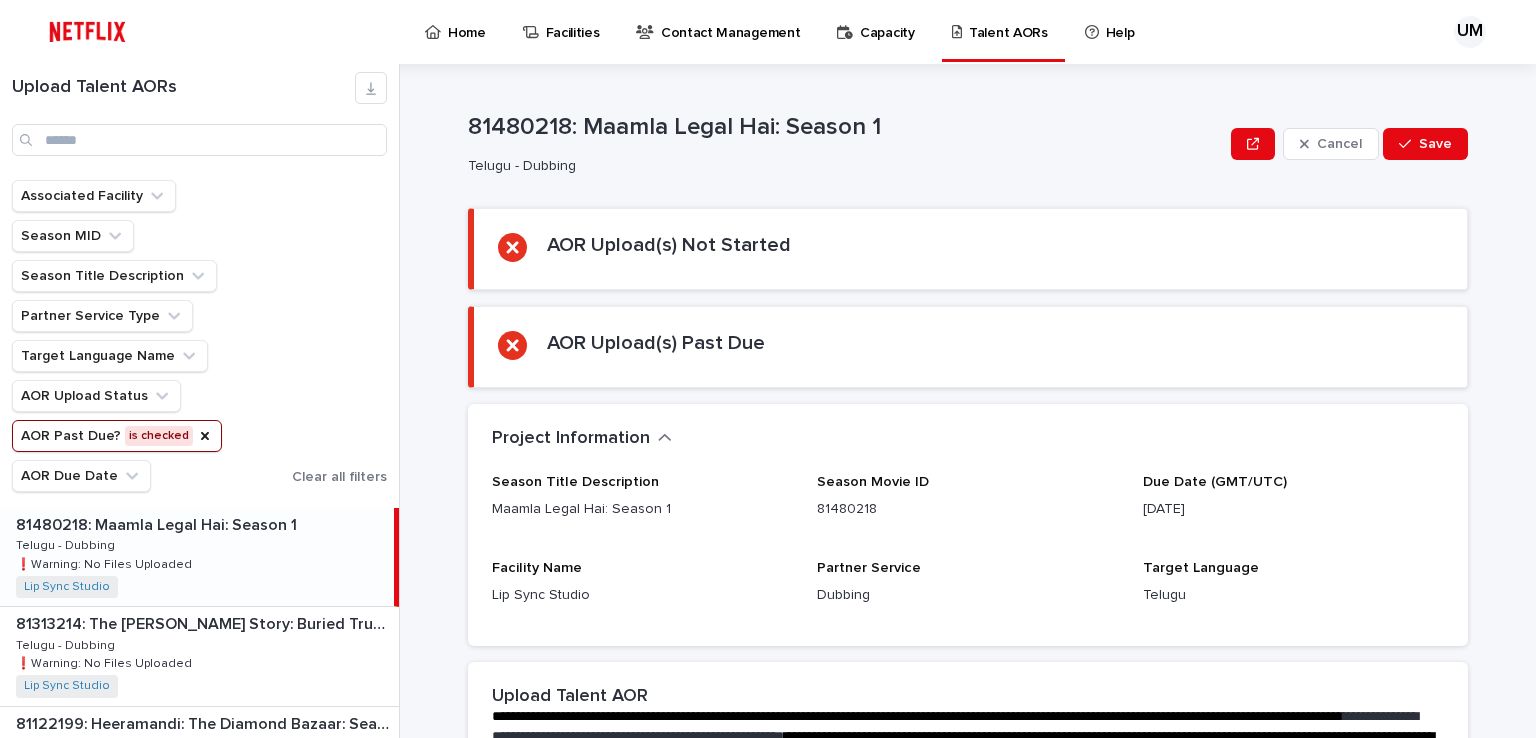 click on "AOR Past Due? is checked" at bounding box center (117, 436) 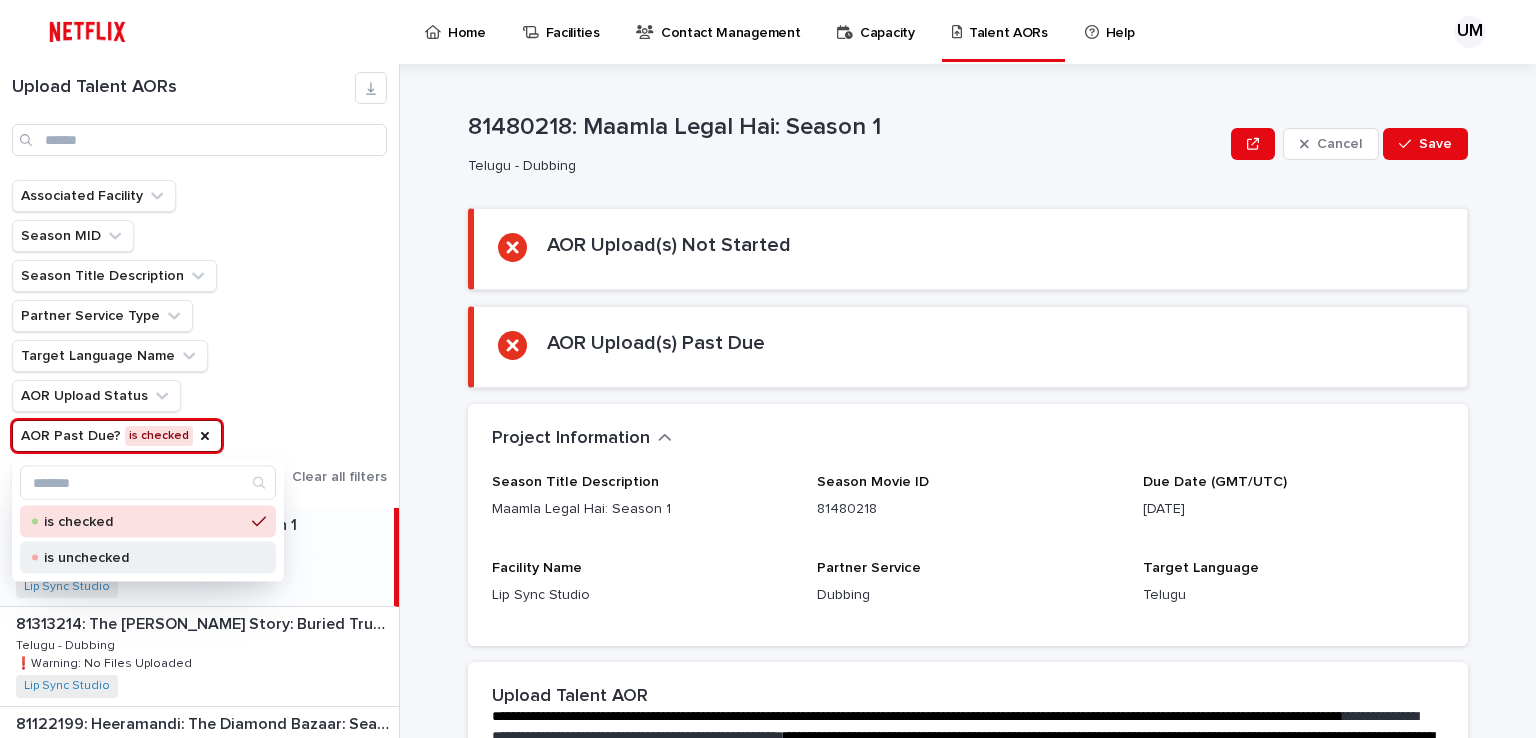 click on "is unchecked" at bounding box center (144, 558) 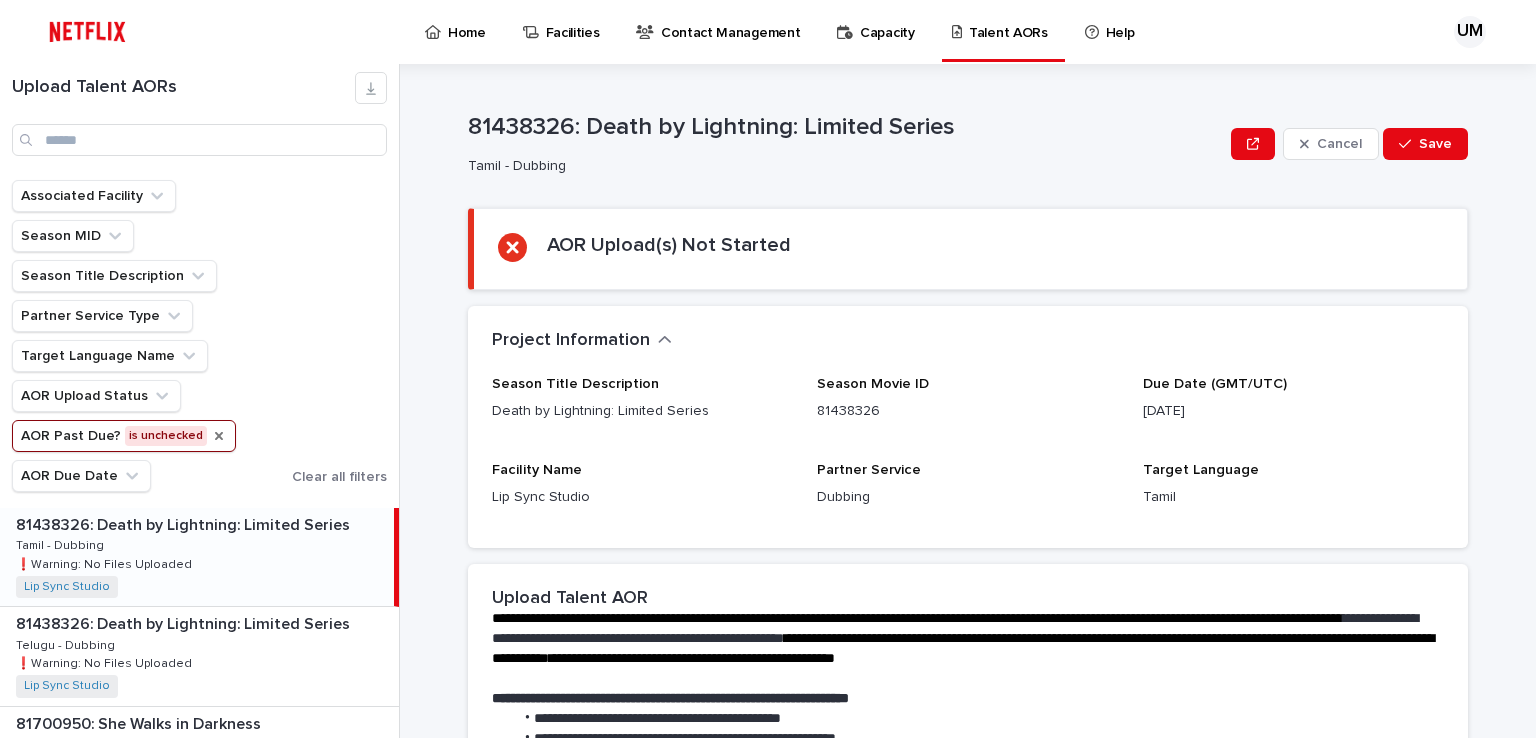 click 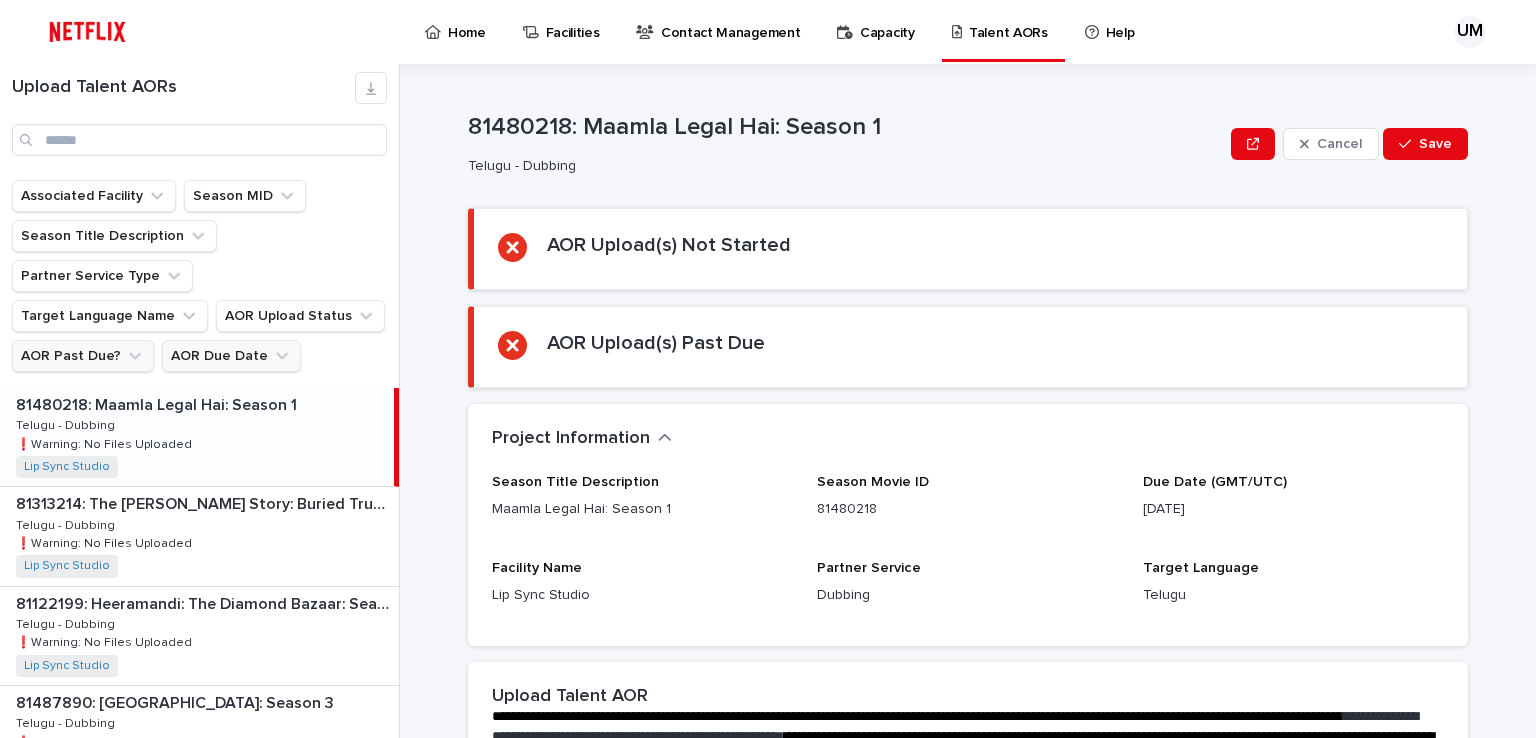 click on "AOR Due Date" at bounding box center (231, 356) 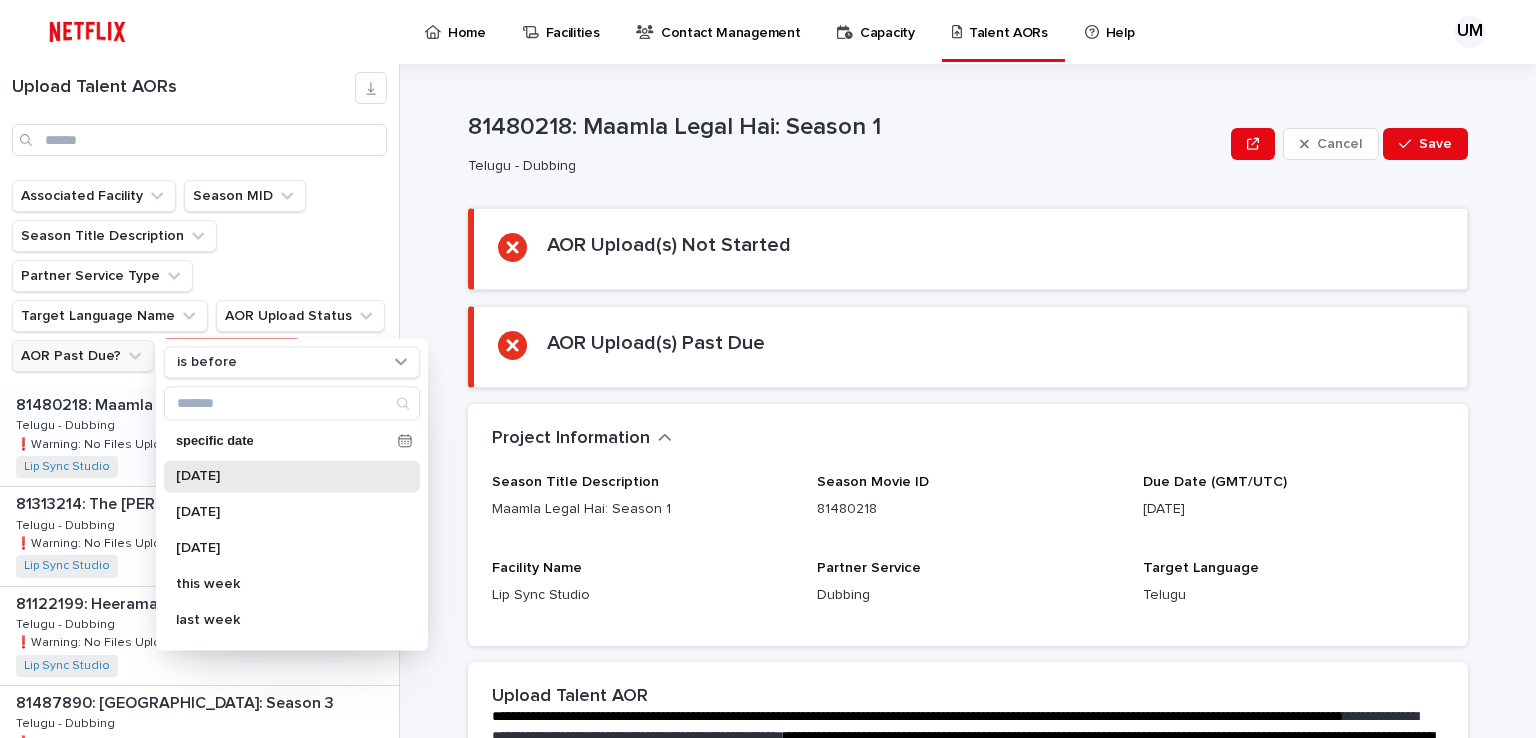 click on "[DATE]" at bounding box center [292, 476] 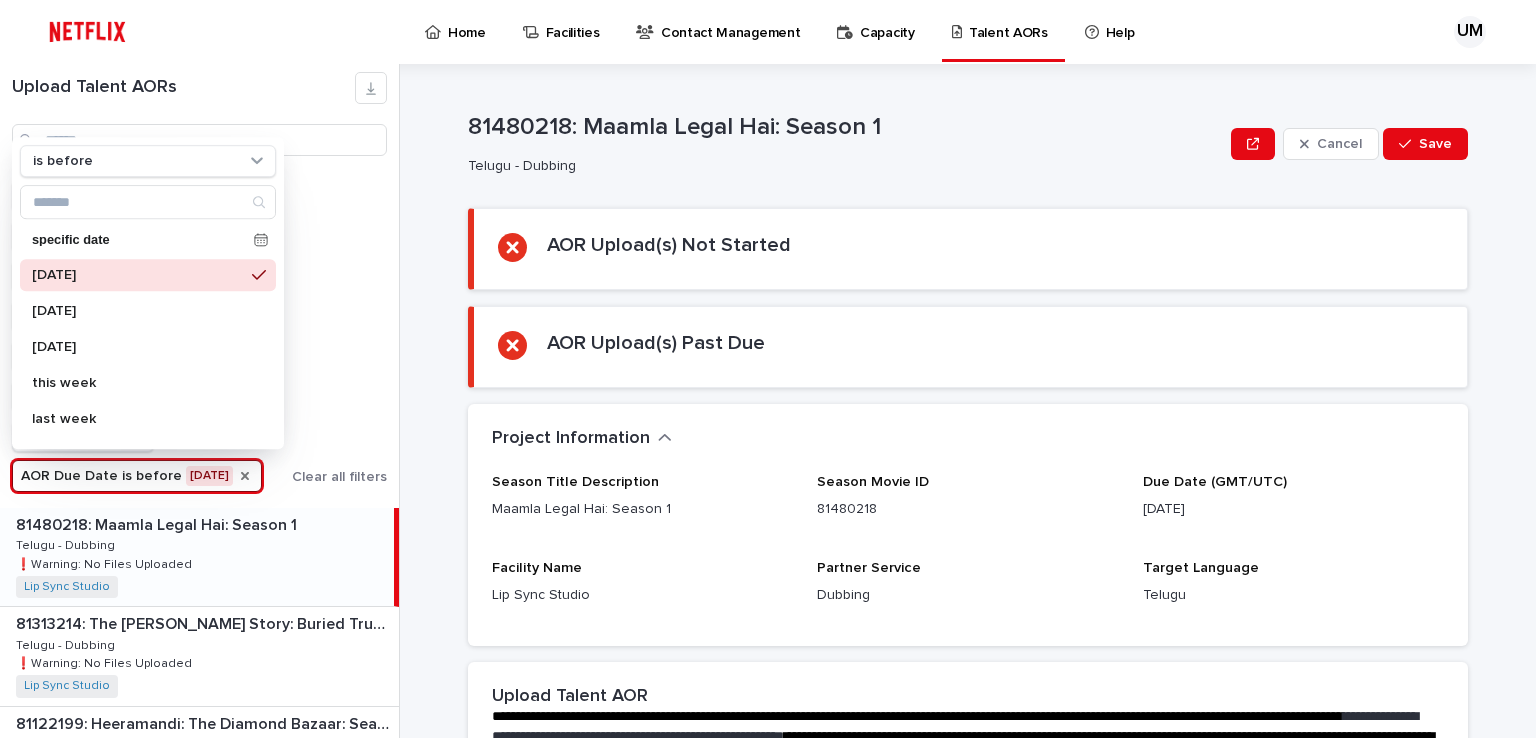 click 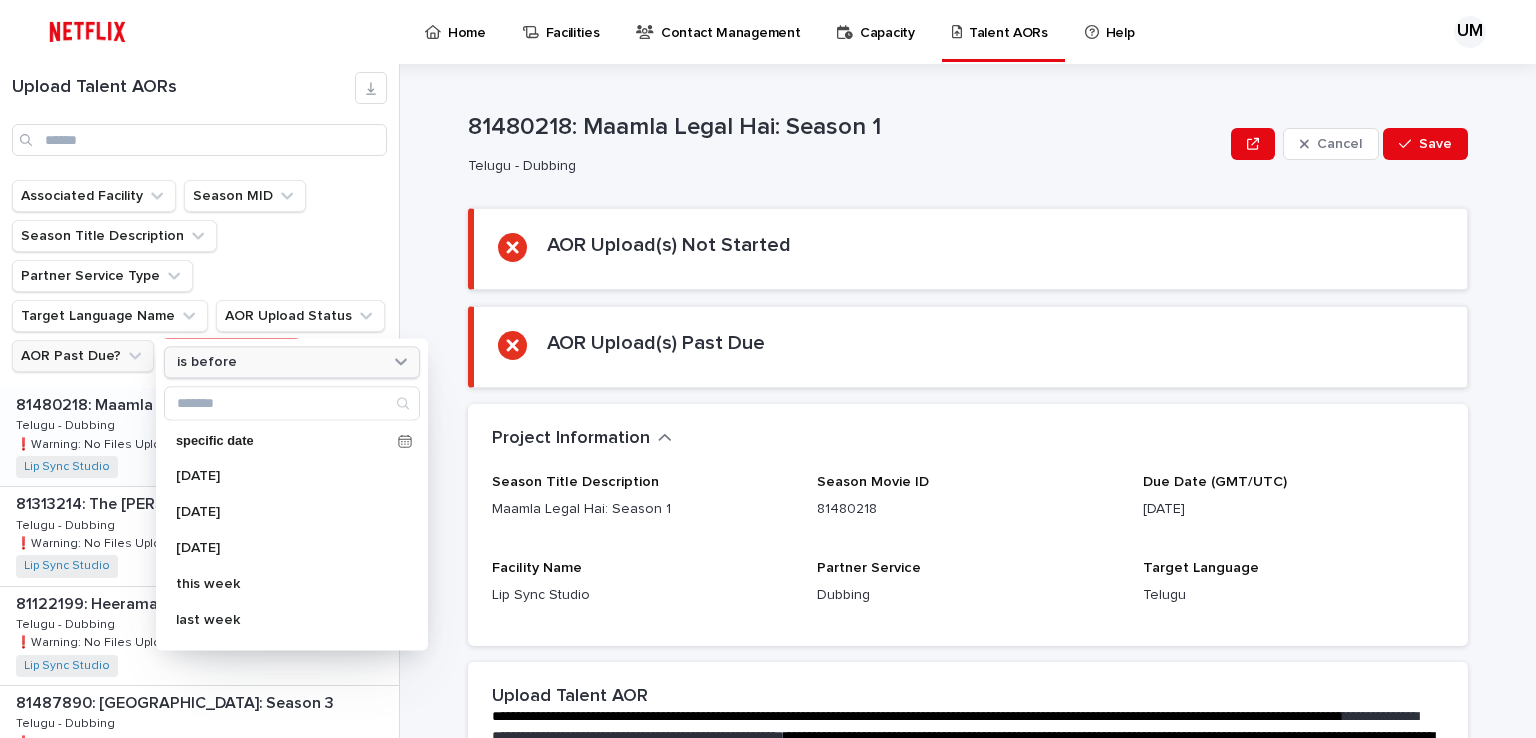 click 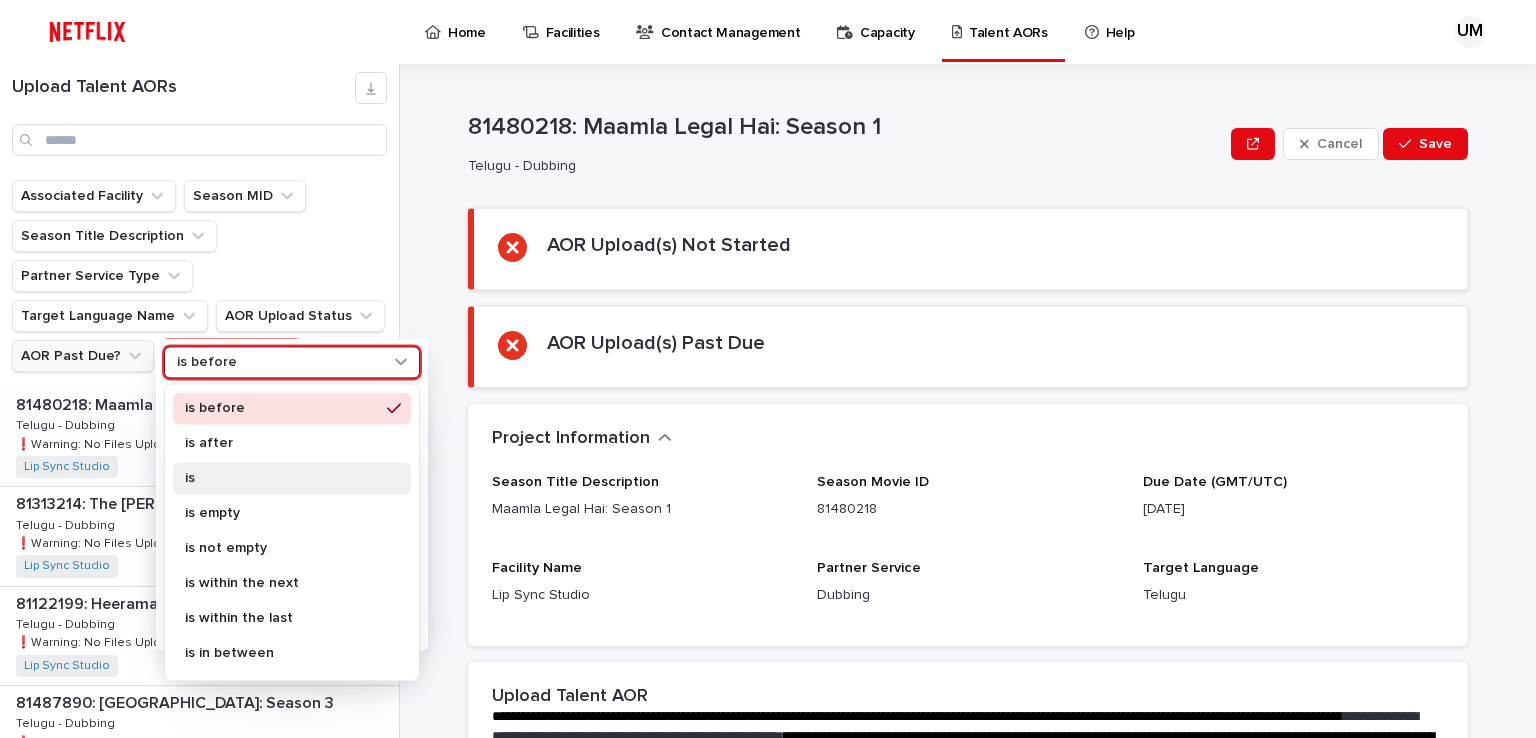 click on "is" at bounding box center (292, 478) 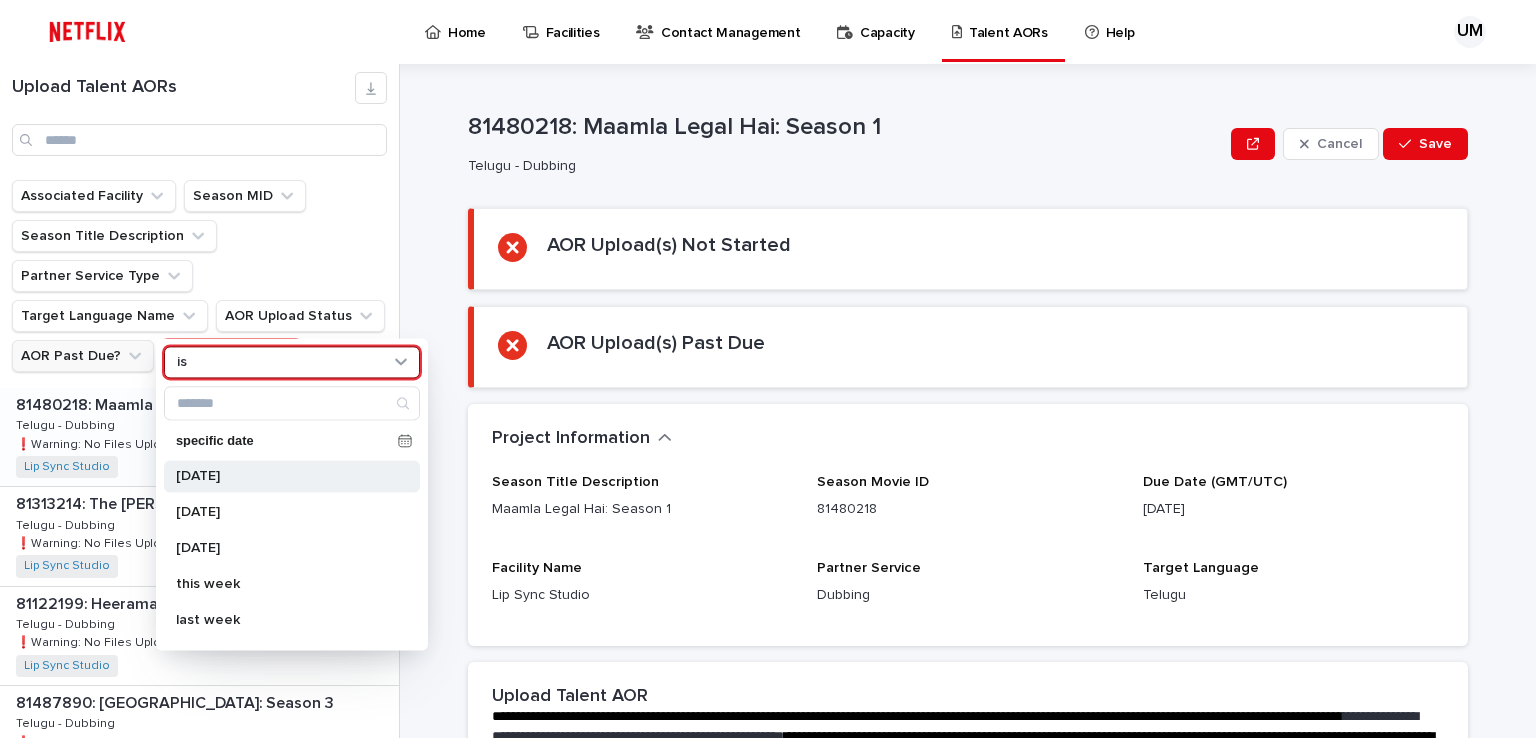 click on "[DATE]" at bounding box center (282, 476) 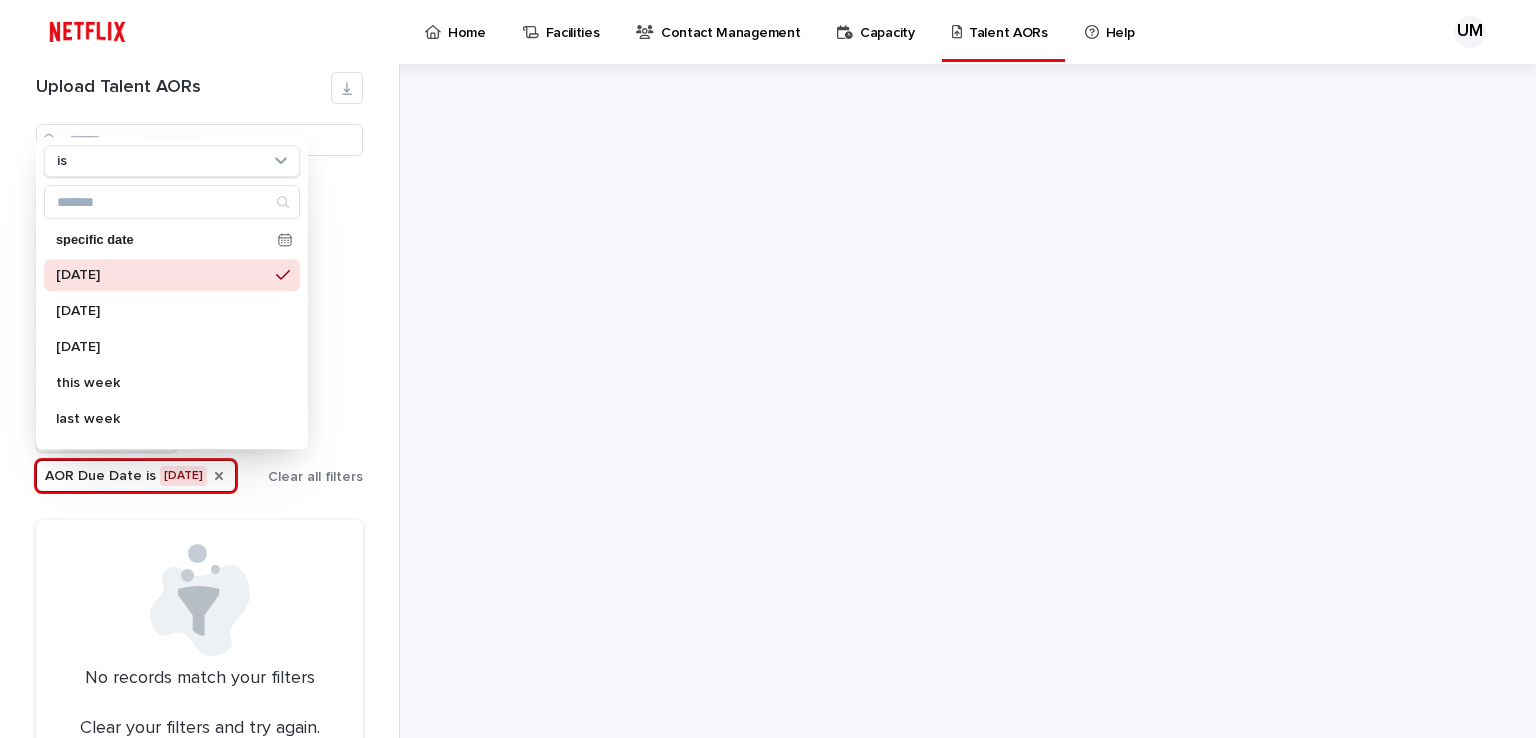 click 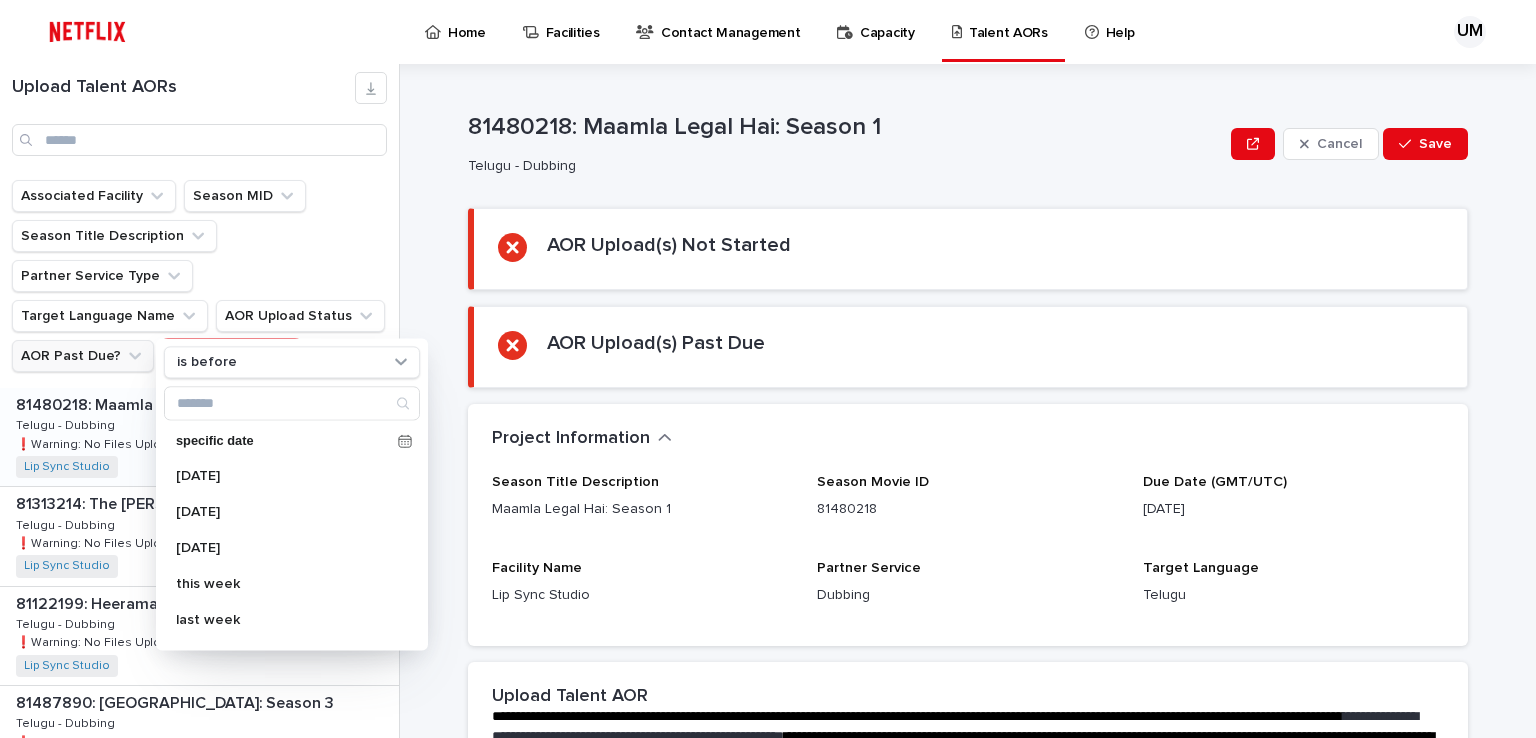 click on "Associated Facility Season MID Season Title Description Partner Service Type Target Language Name AOR Upload Status AOR Past Due? AOR Due Date is before specific date [DATE] [DATE] [DATE] this week last week next week this quarter last quarter next quarter this month next month last month this year next year last year" at bounding box center [199, 284] 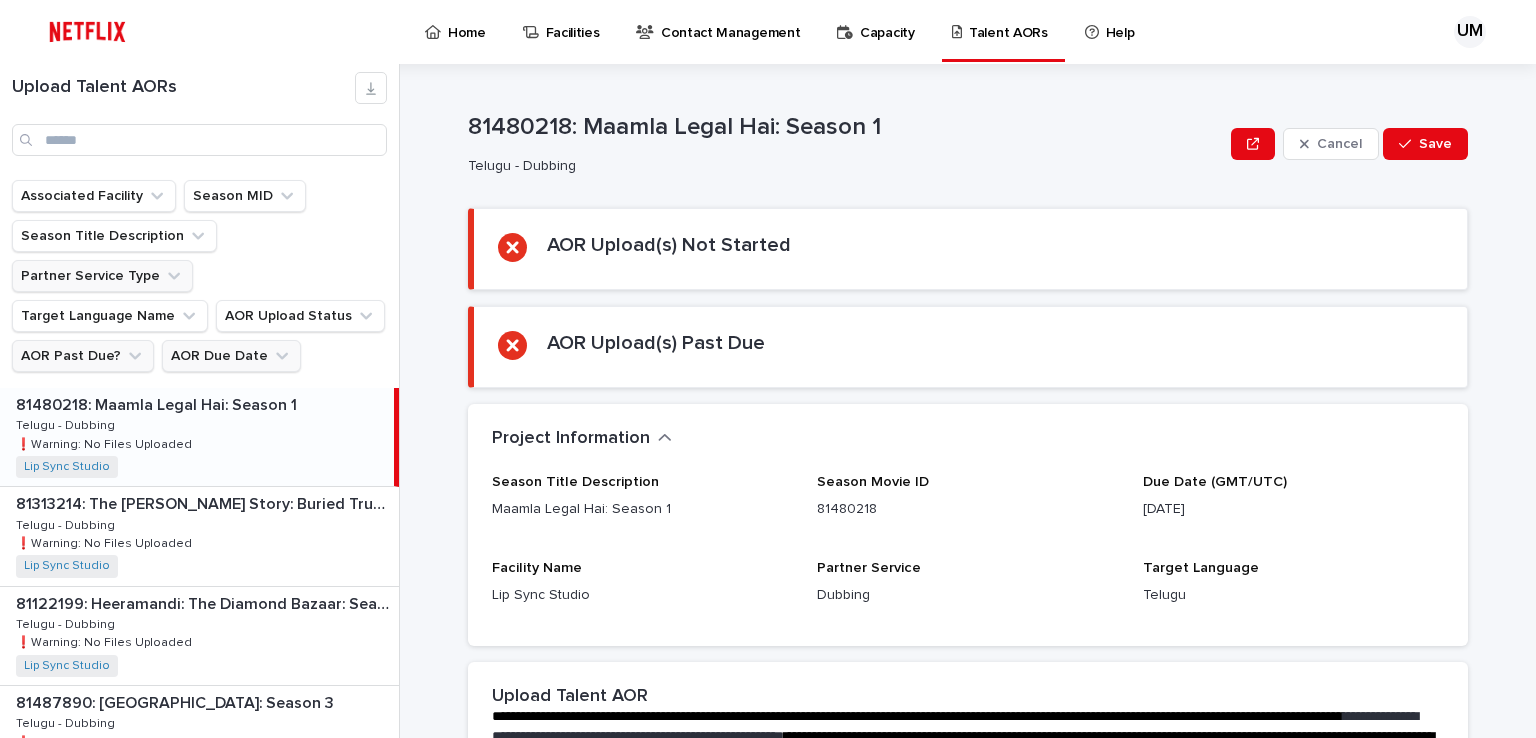 click on "Partner Service Type" at bounding box center [102, 276] 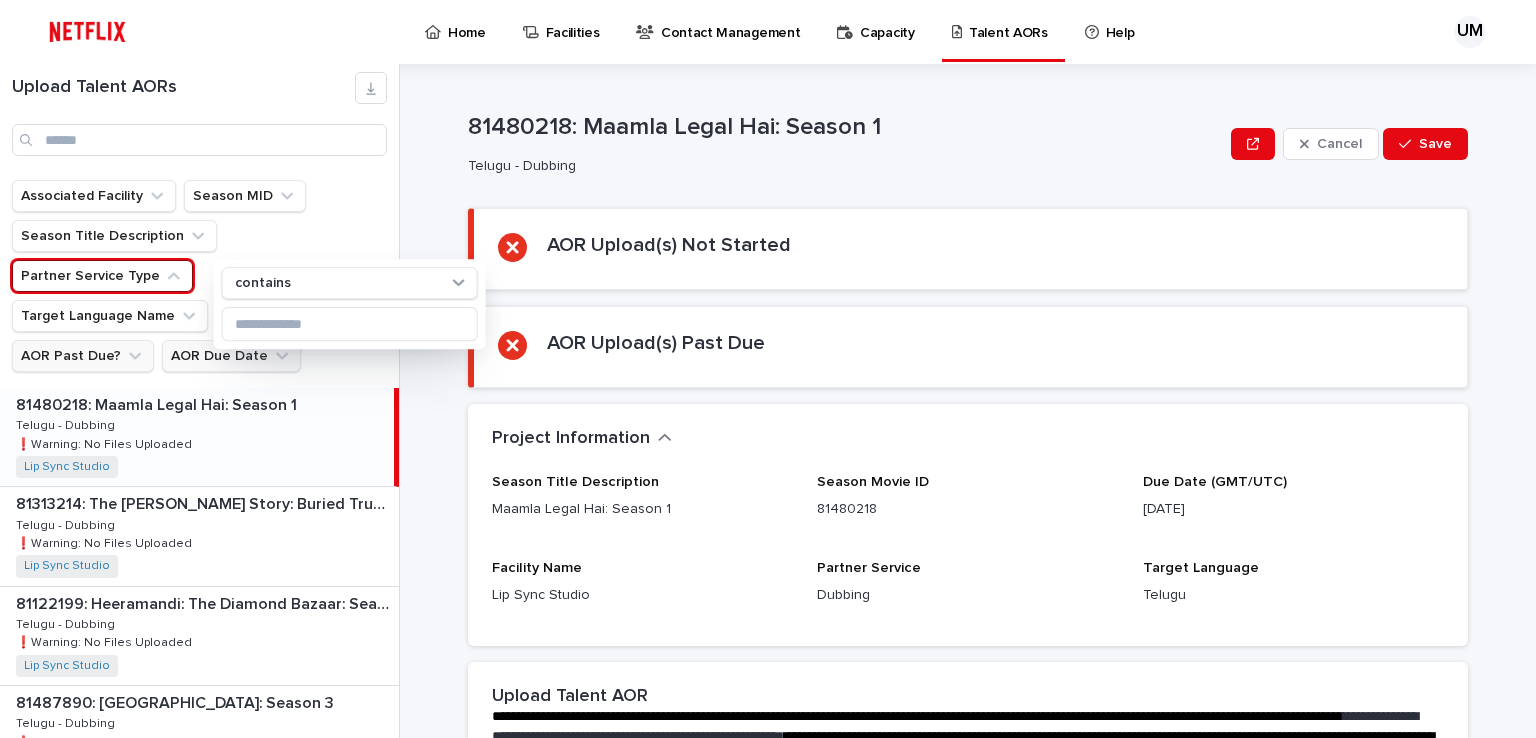 click on "Partner Service Type" at bounding box center [102, 276] 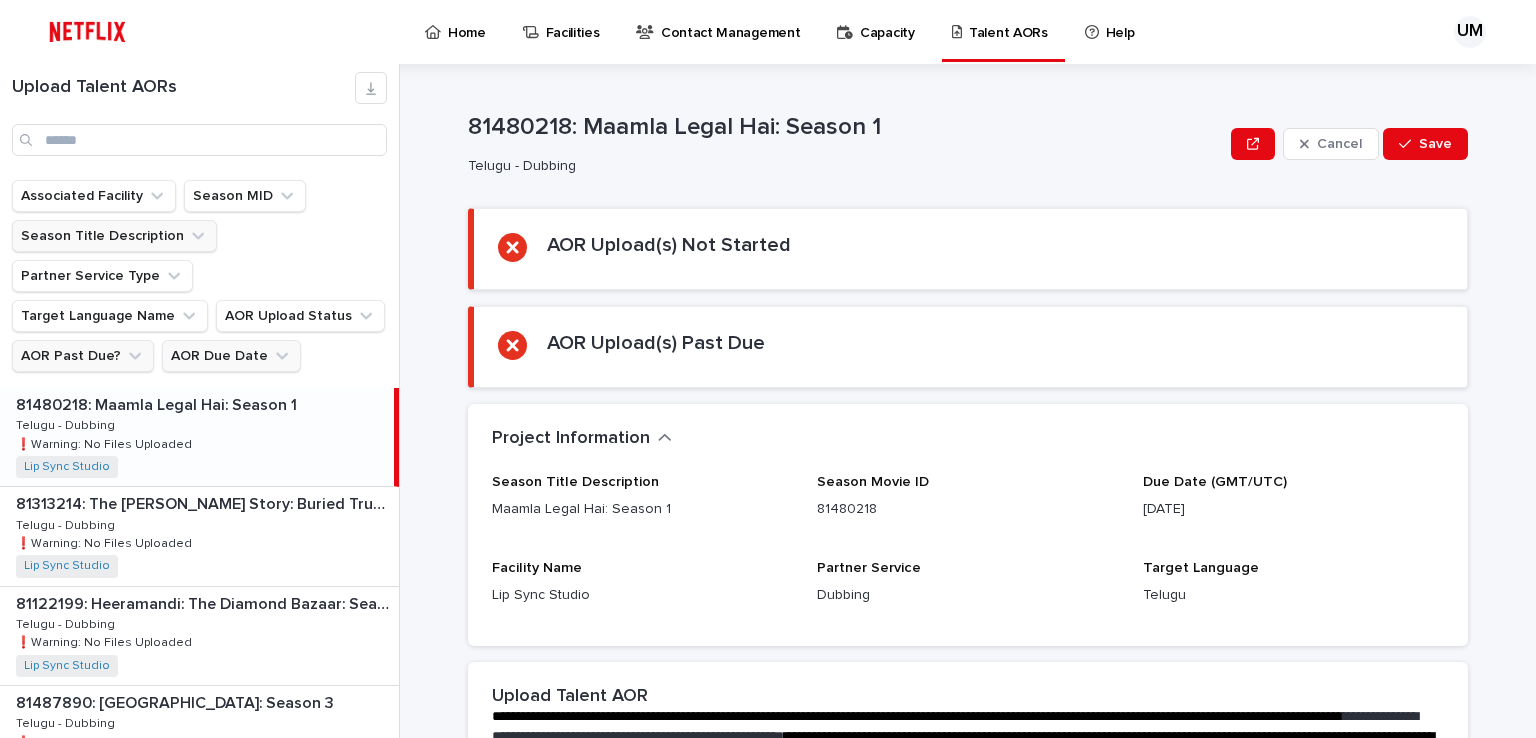 click 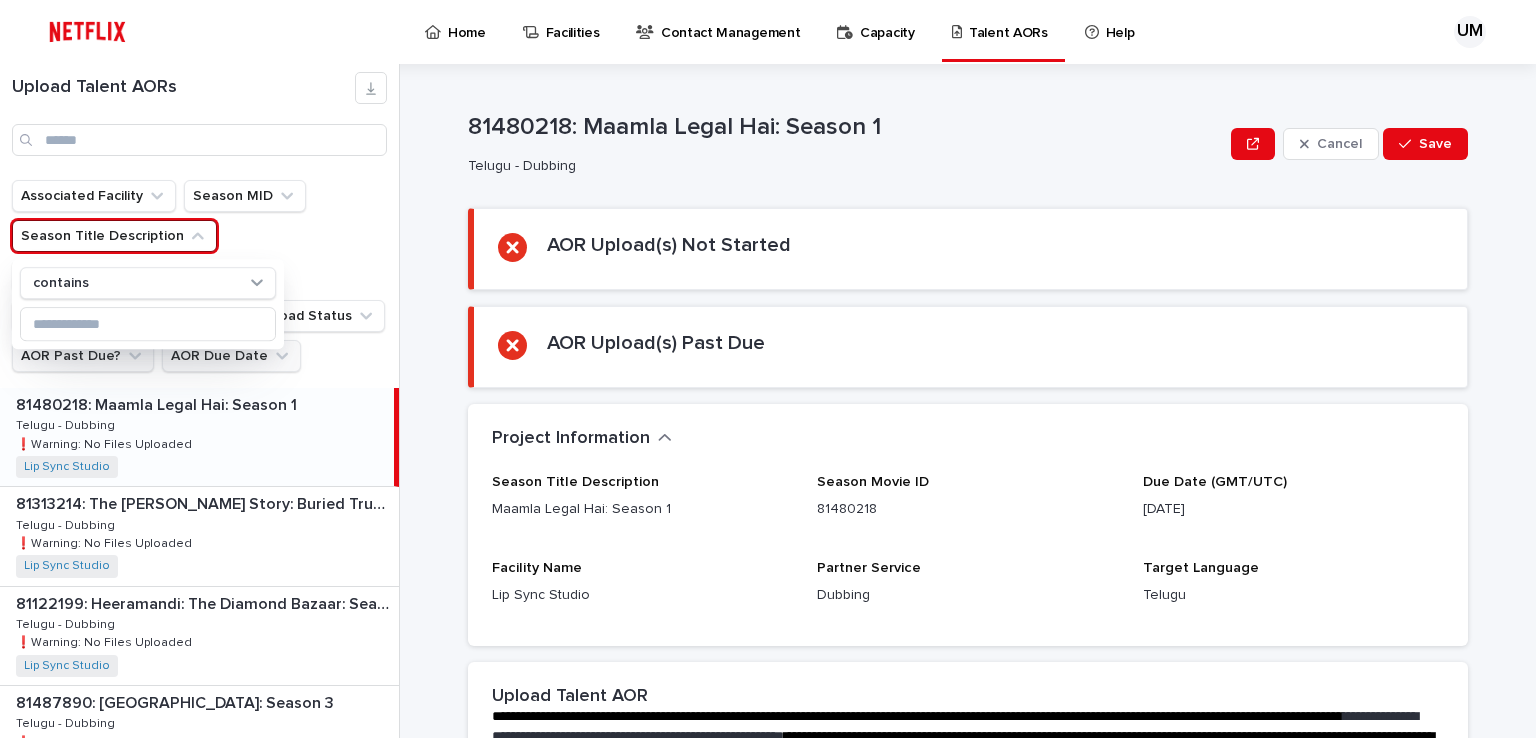 click 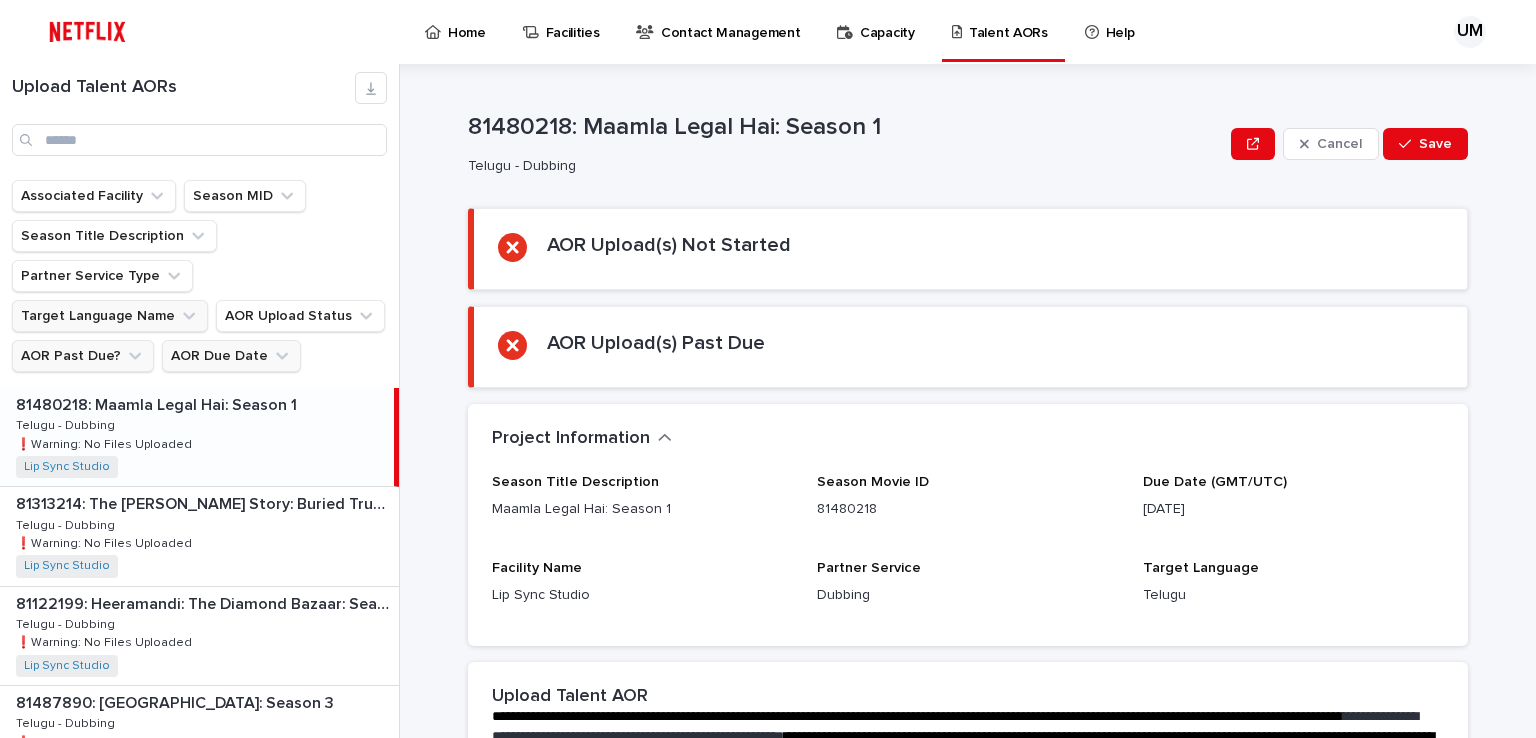 click 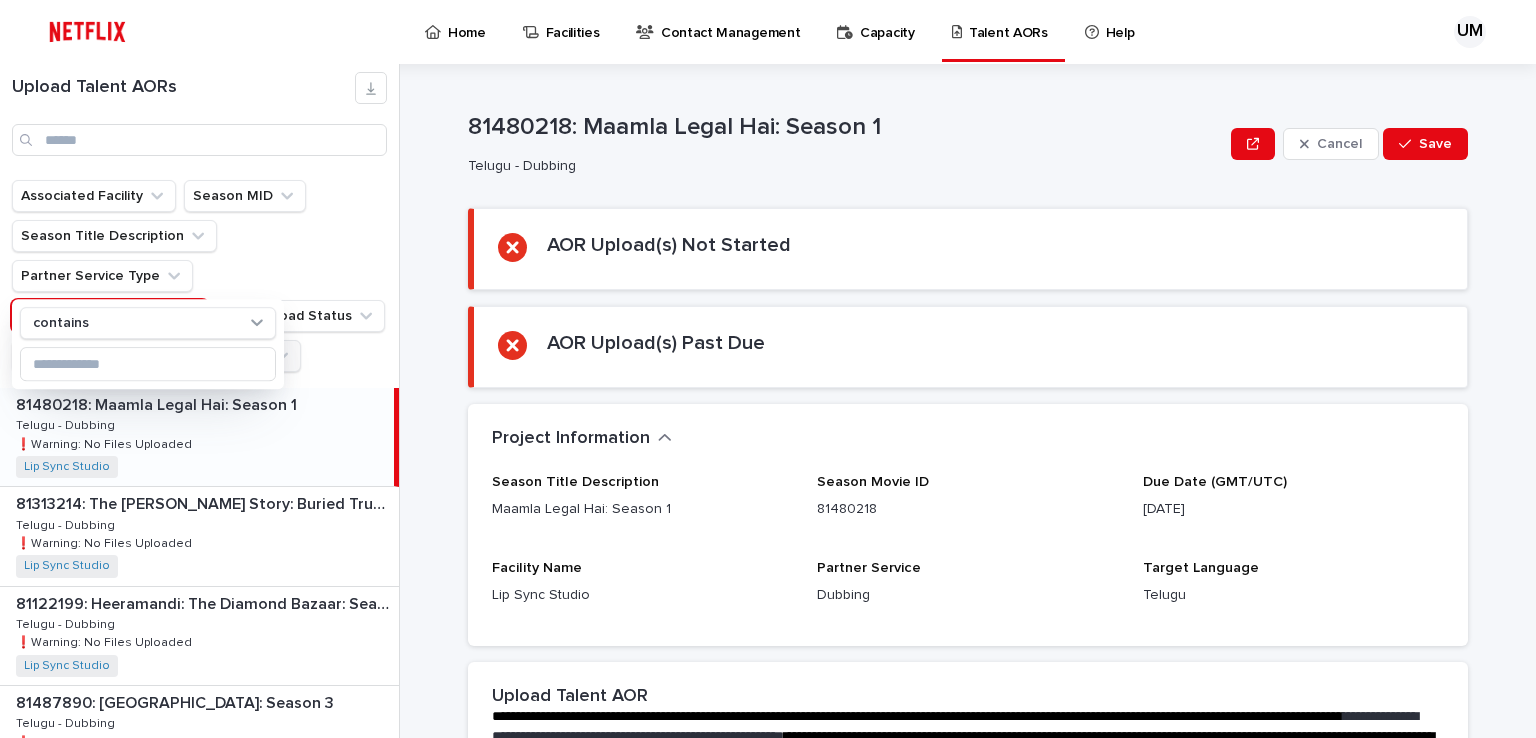 click 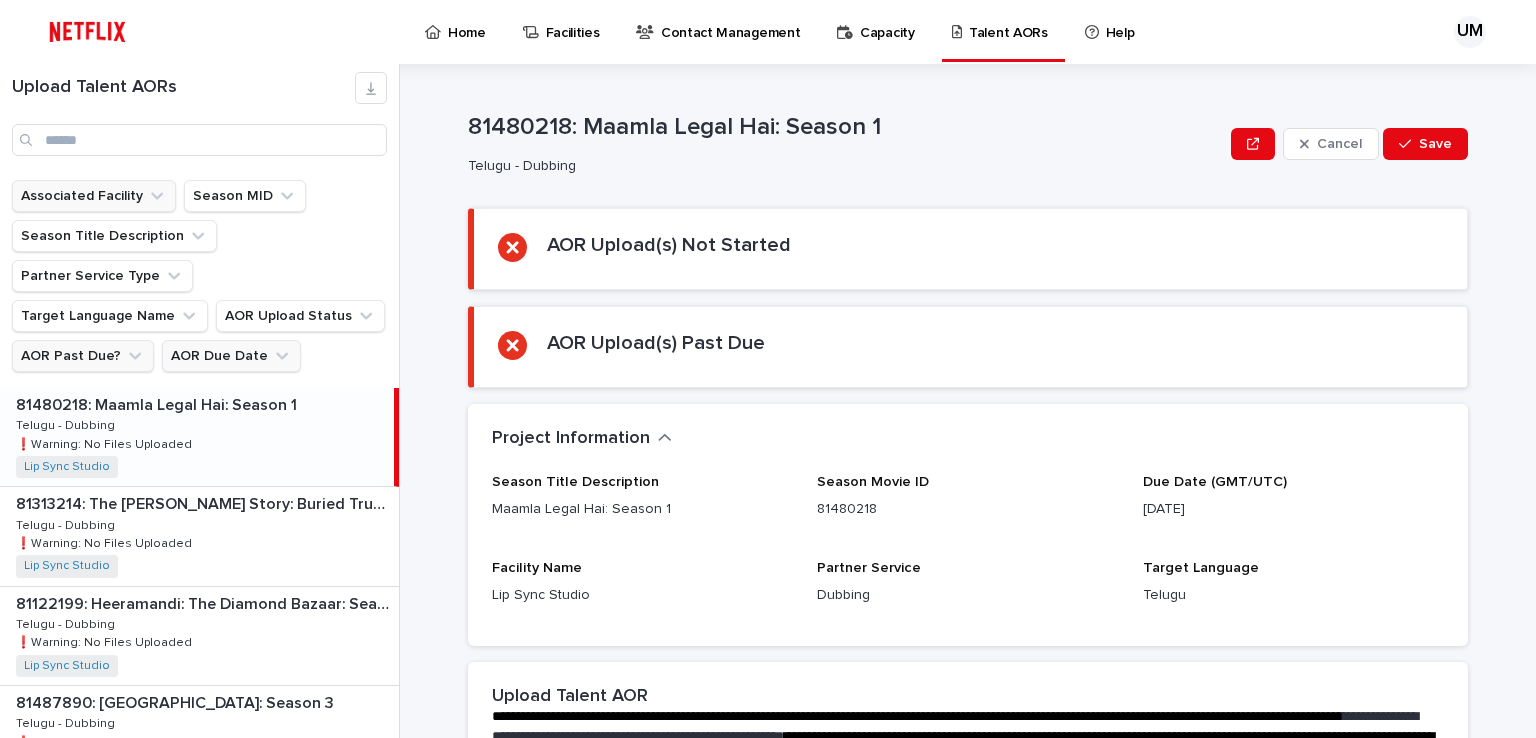 click on "Associated Facility" at bounding box center [94, 196] 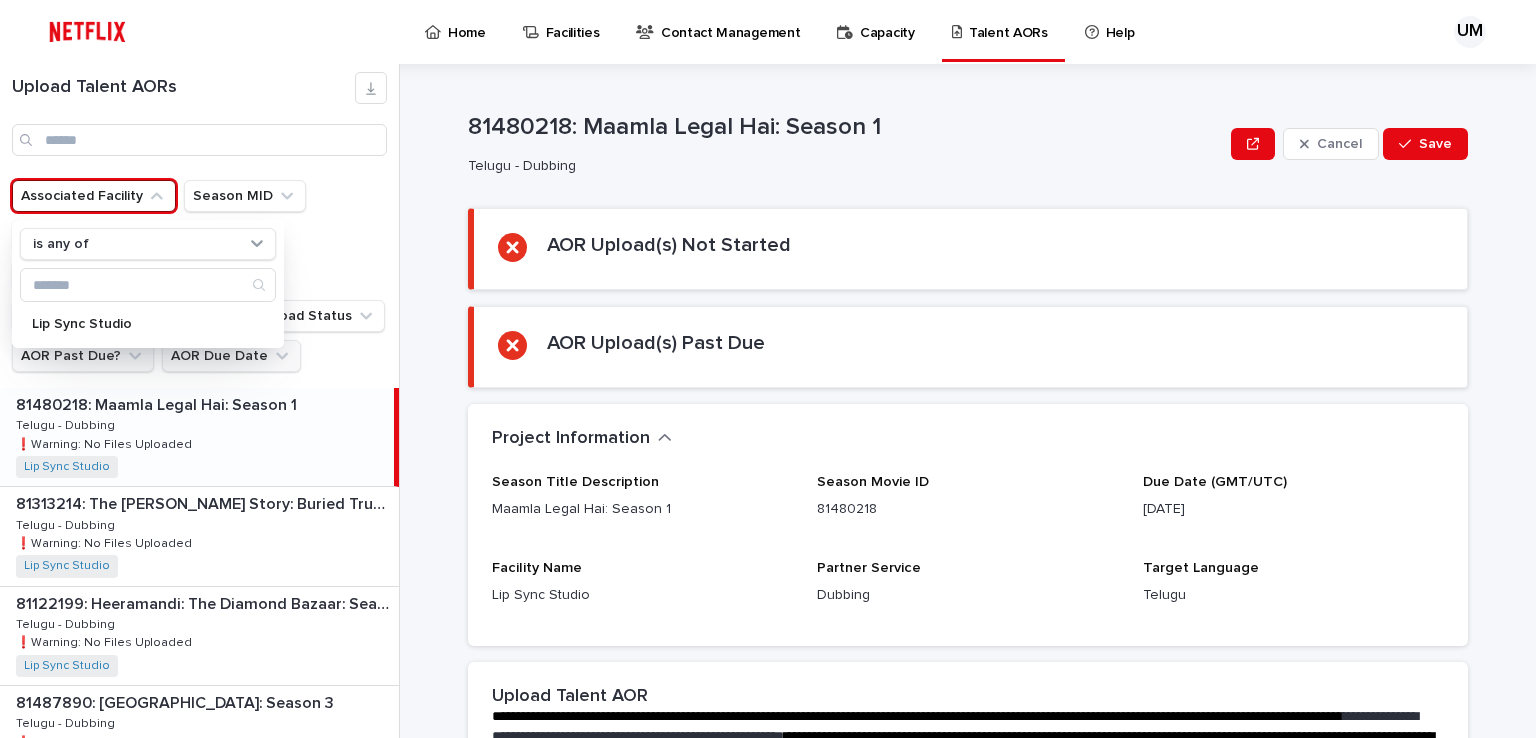 click on "Associated Facility" at bounding box center [94, 196] 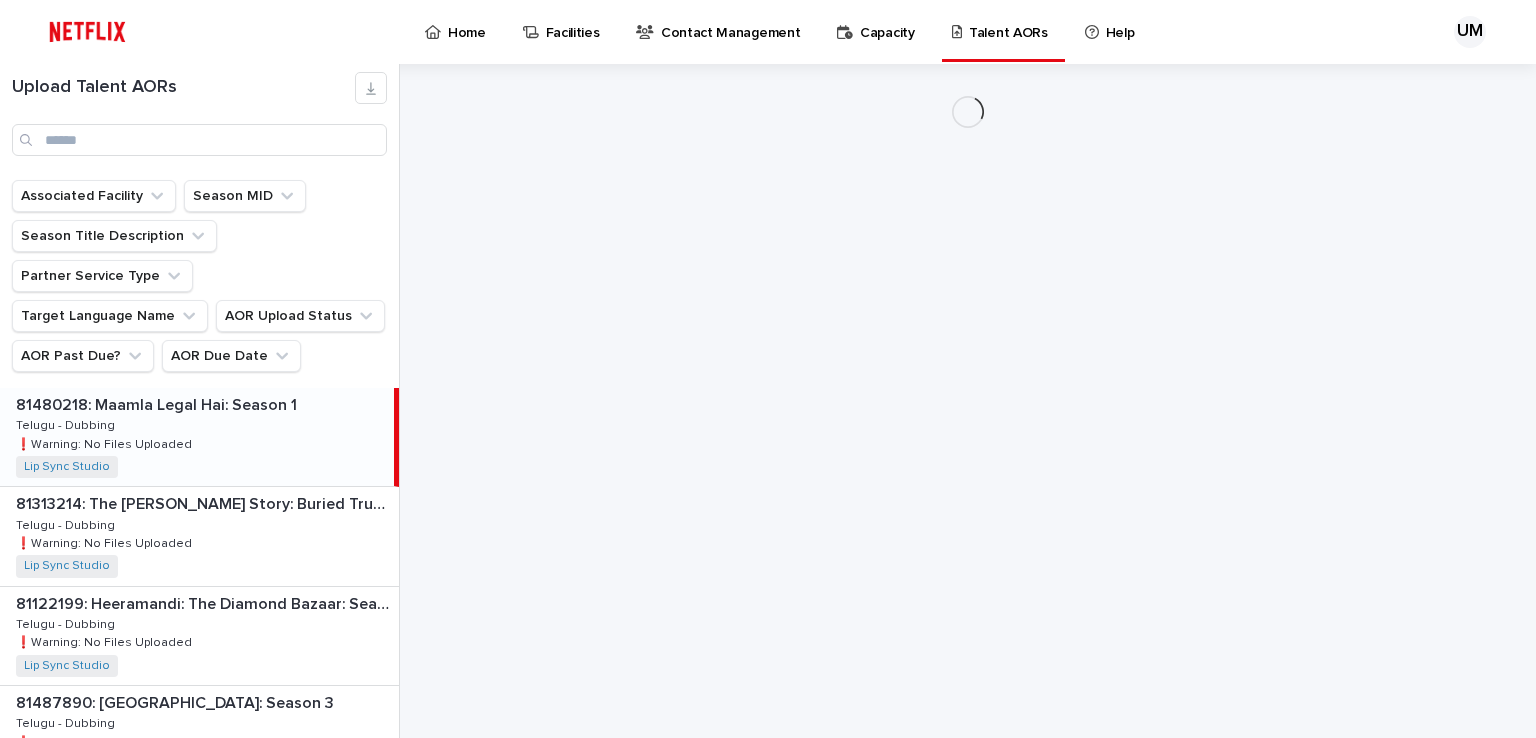 scroll, scrollTop: 0, scrollLeft: 0, axis: both 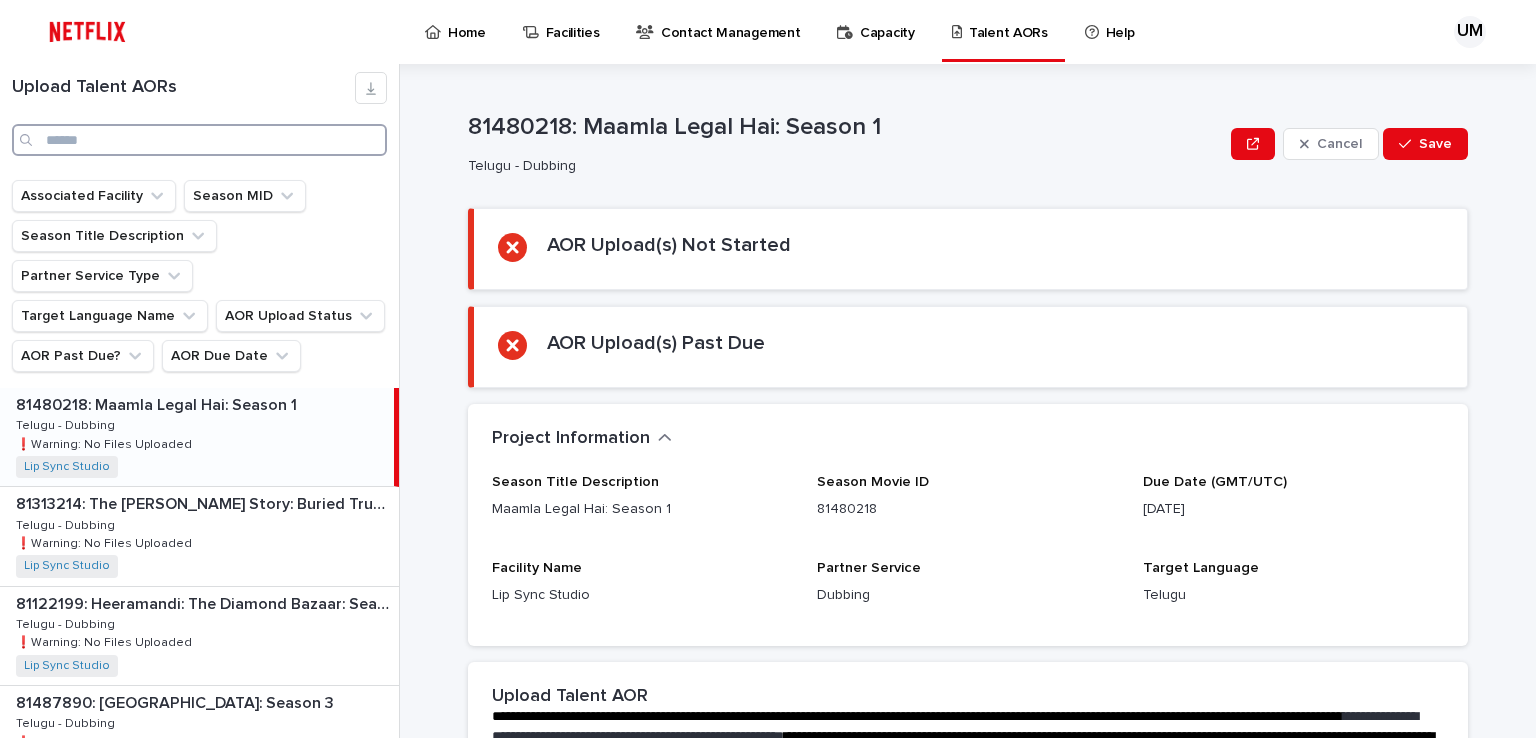 click at bounding box center (199, 140) 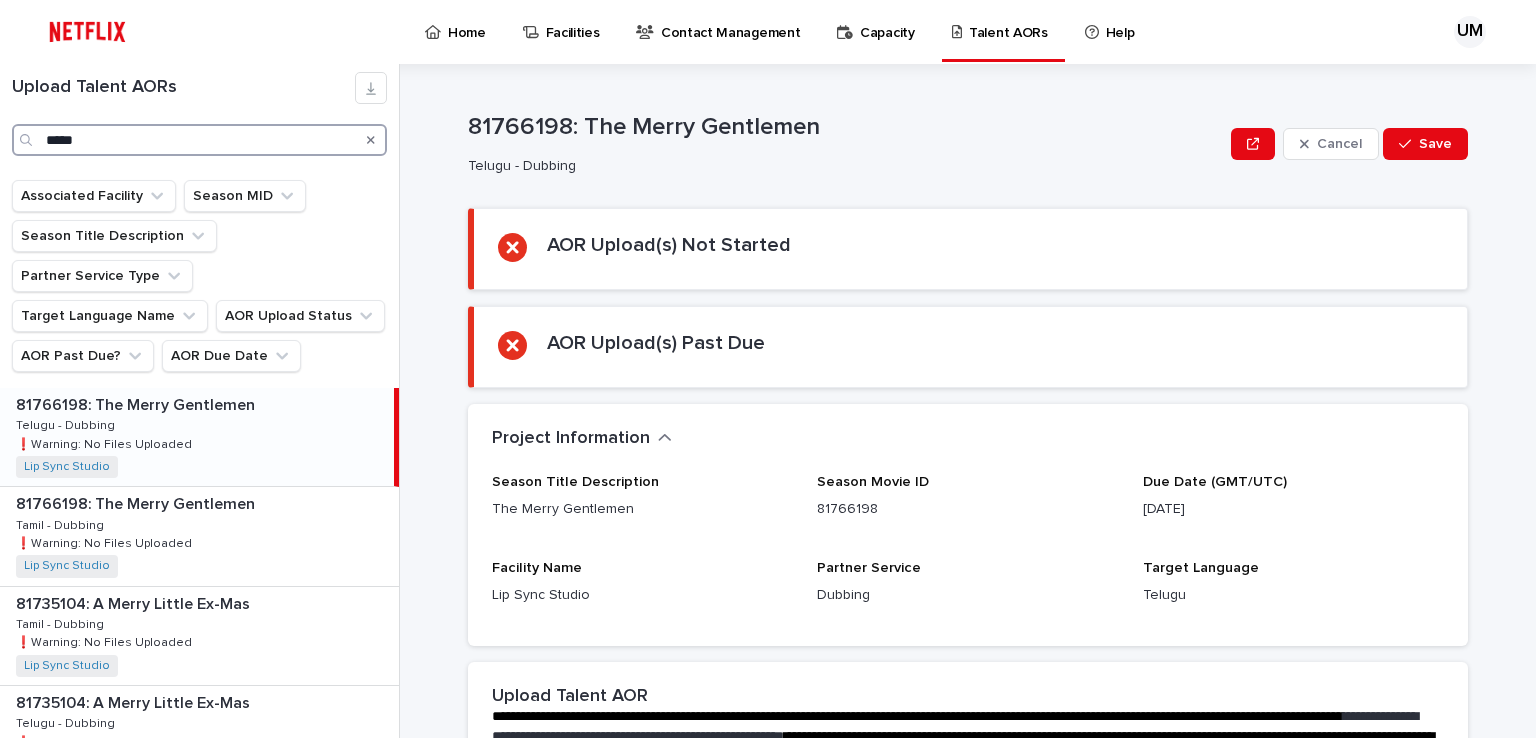 type on "*****" 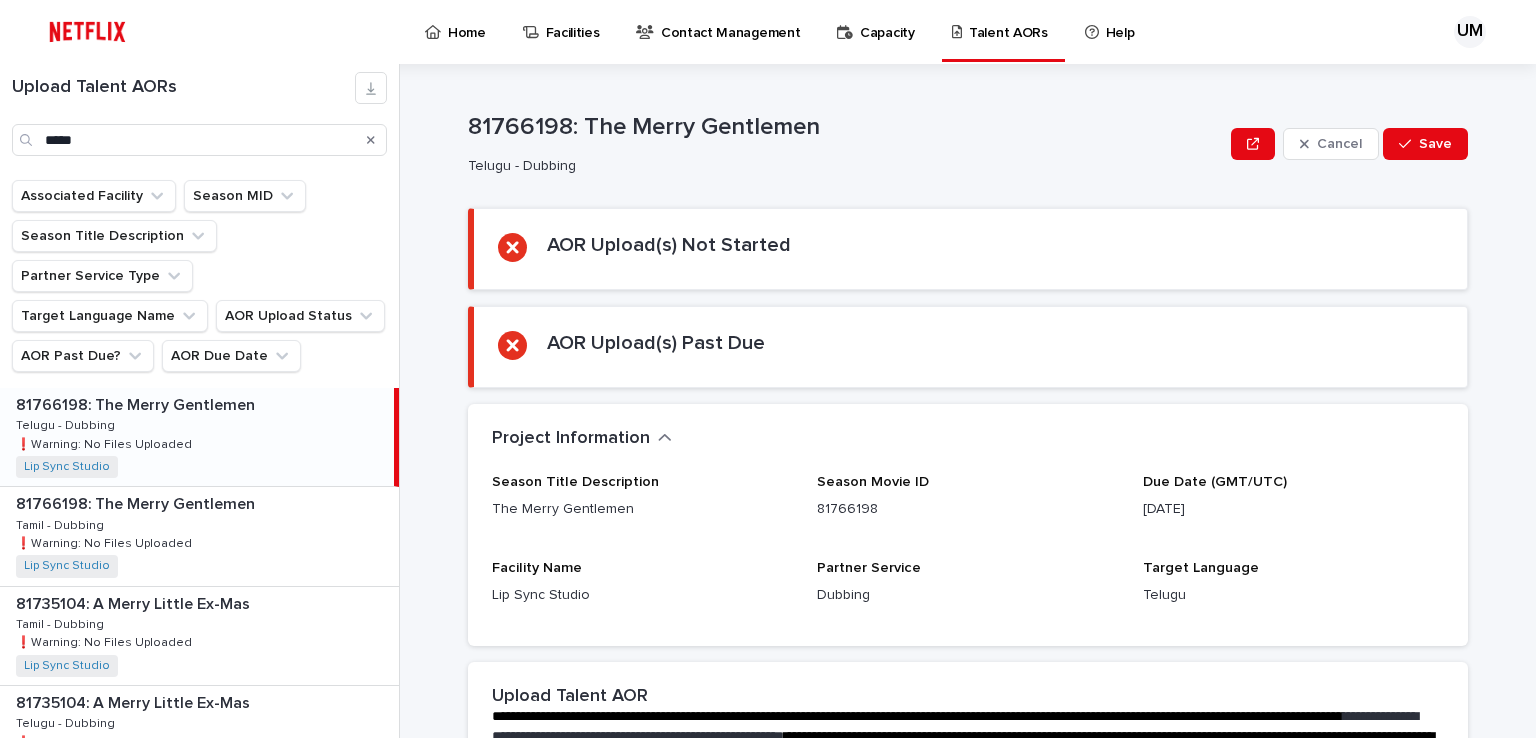 click on "81766198: The Merry Gentlemen 81766198: The Merry Gentlemen   Telugu - Dubbing Telugu - Dubbing   ❗️Warning: No Files Uploaded ❗️Warning: No Files Uploaded   Lip Sync Studio   + 0" at bounding box center (197, 437) 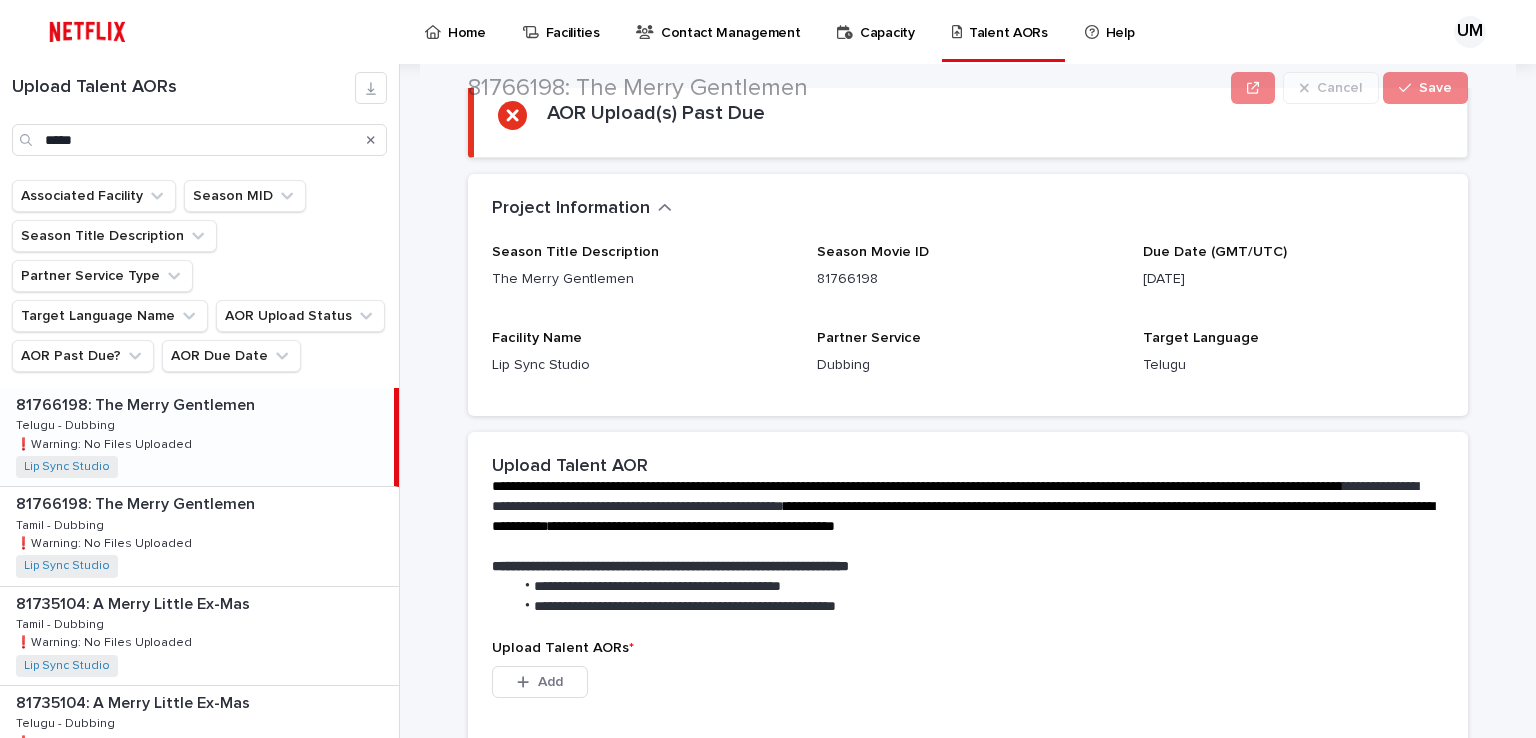 scroll, scrollTop: 300, scrollLeft: 0, axis: vertical 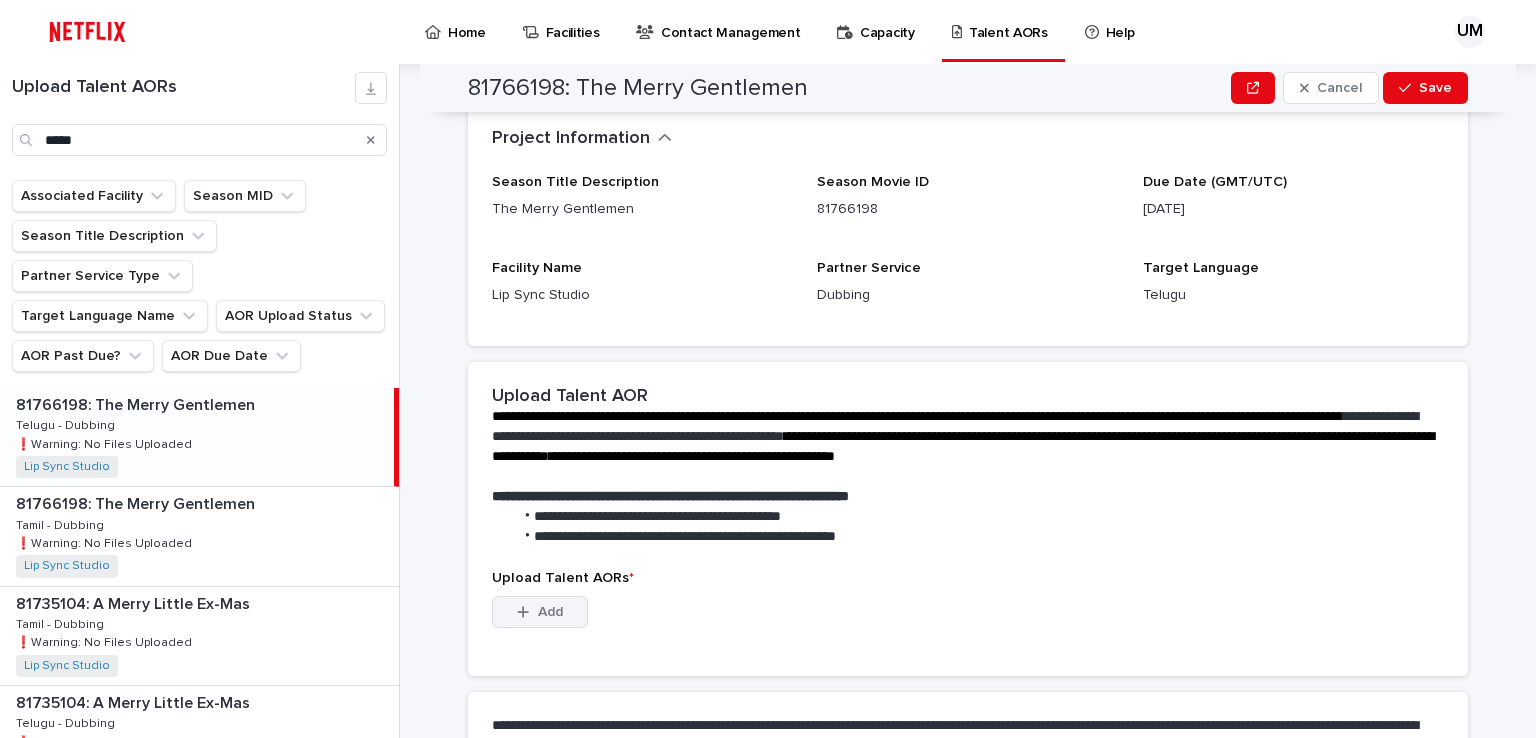 click on "Add" at bounding box center [550, 612] 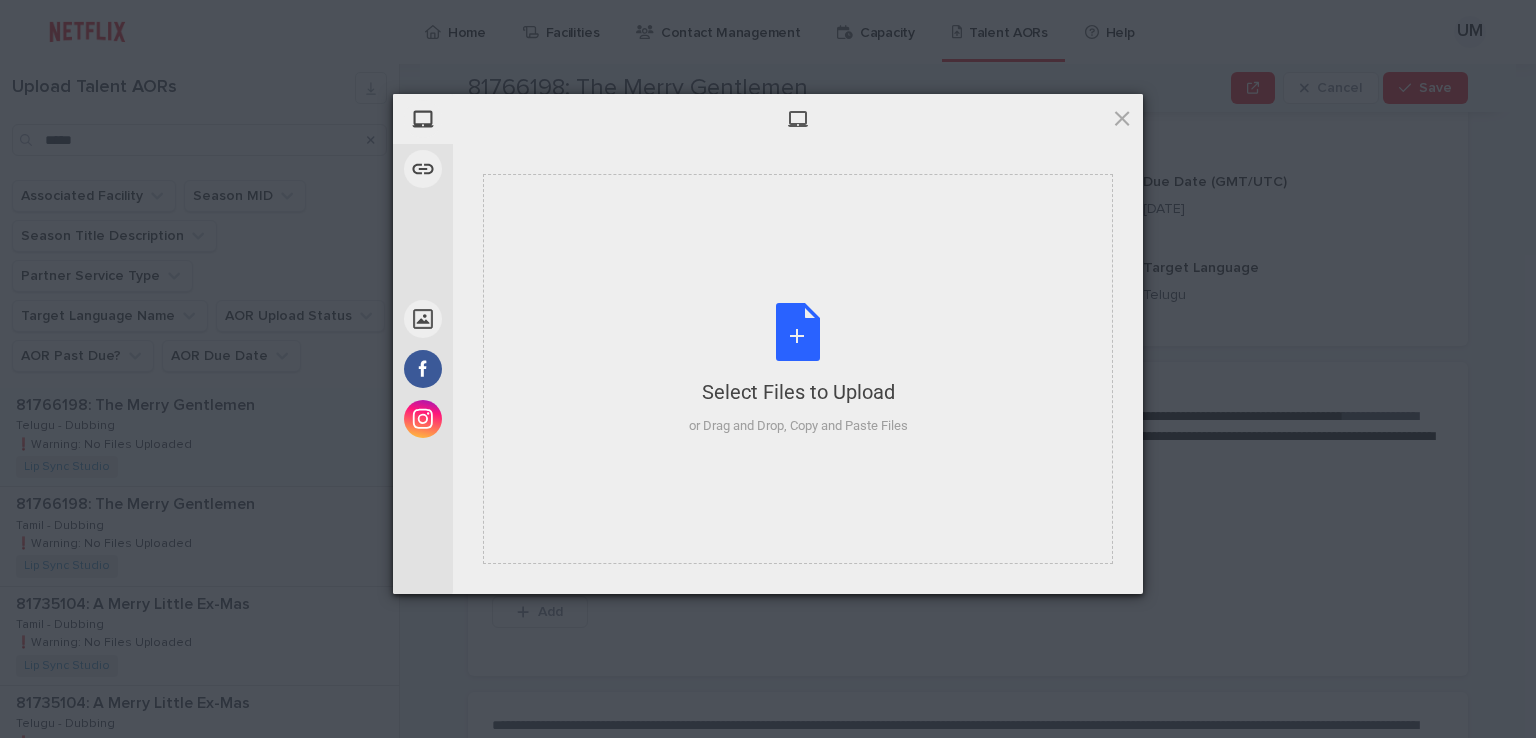 type 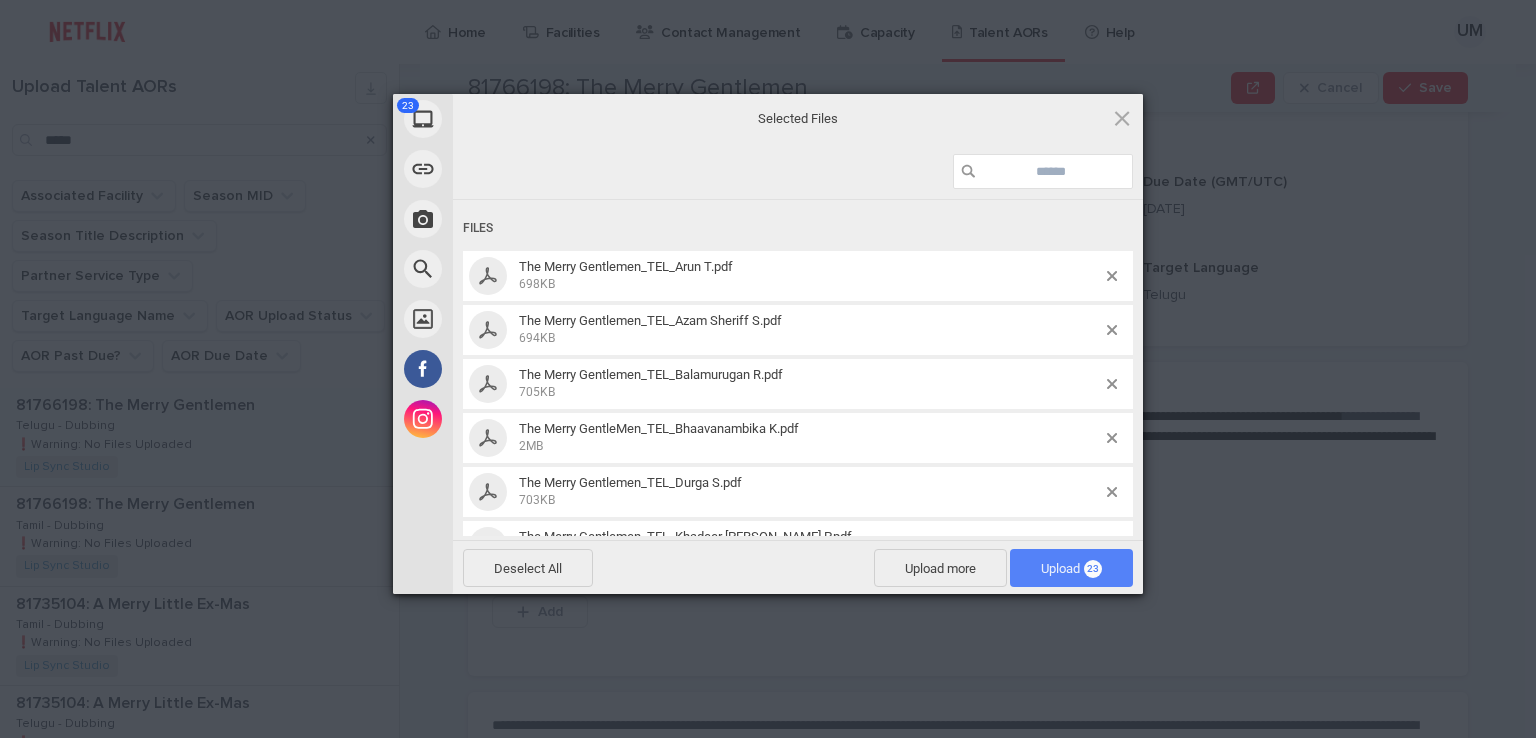 click on "Upload
23" at bounding box center (1071, 568) 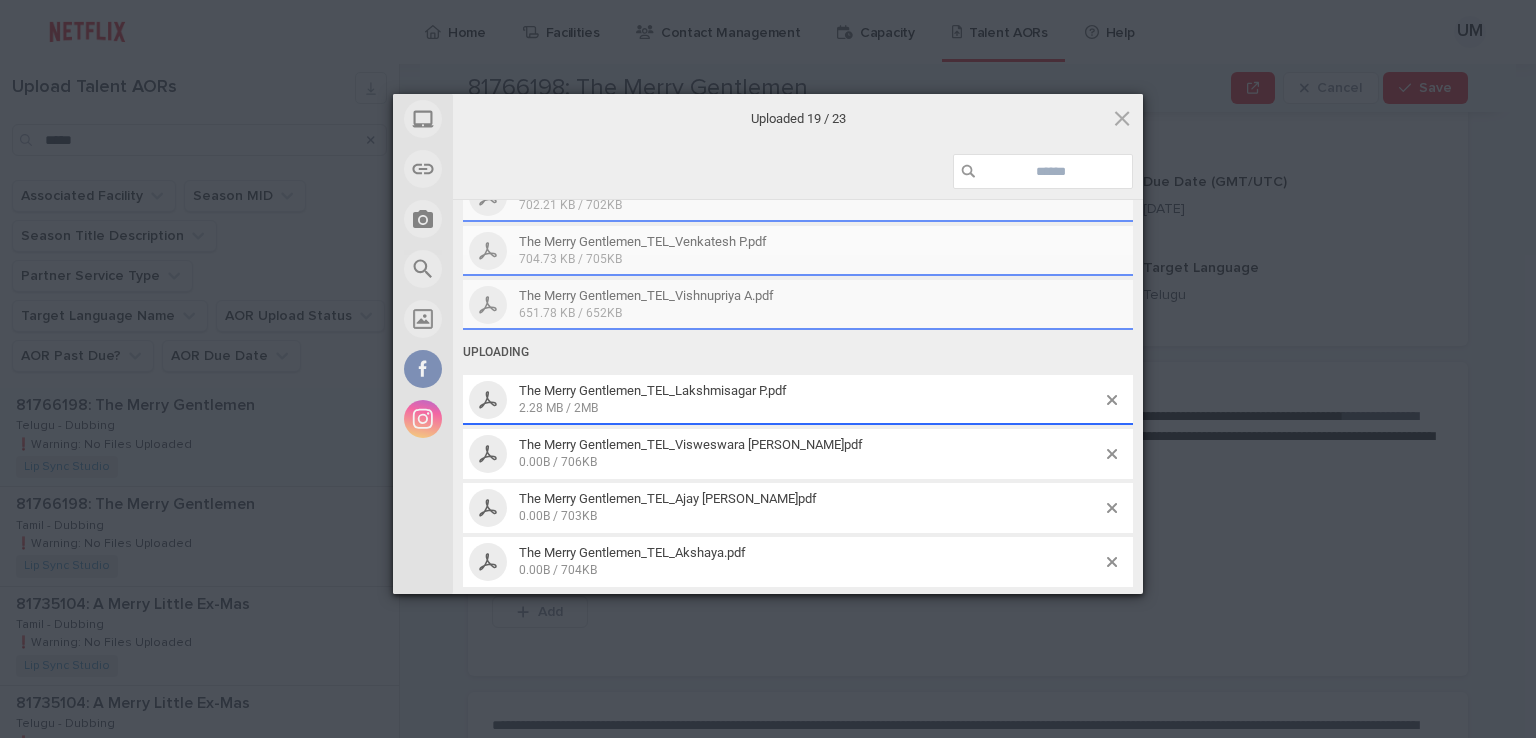 scroll, scrollTop: 944, scrollLeft: 0, axis: vertical 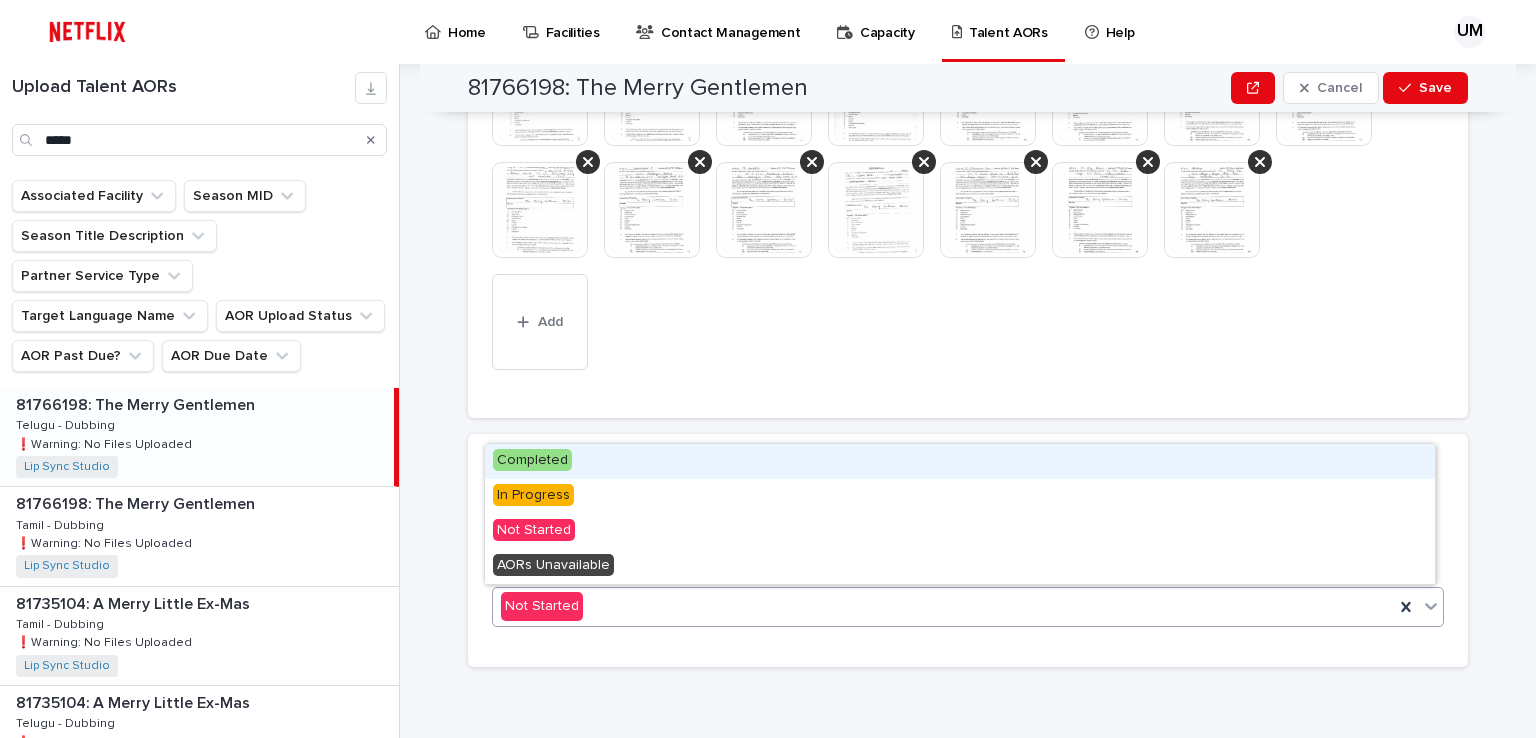click on "Not Started" at bounding box center (943, 606) 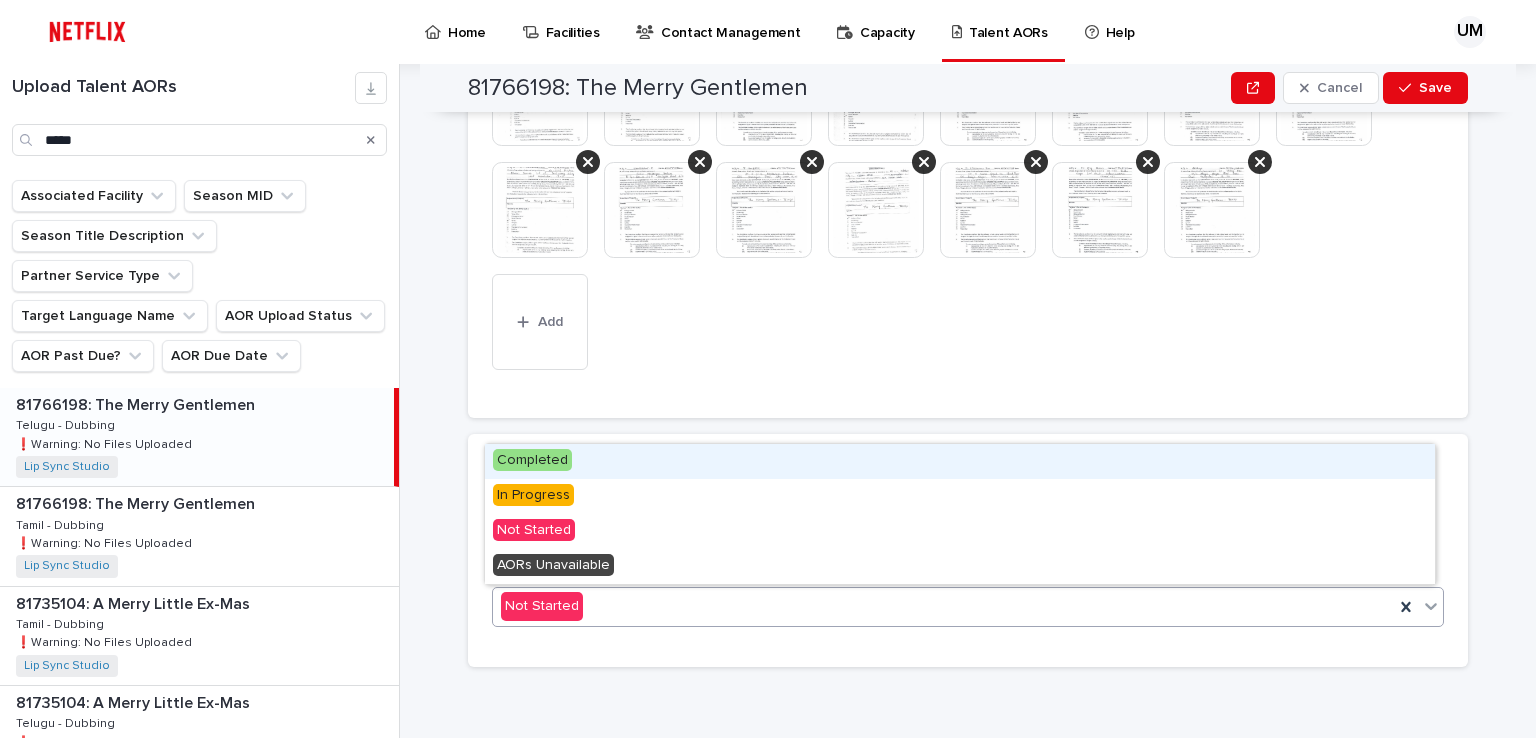 click on "Completed" at bounding box center (532, 460) 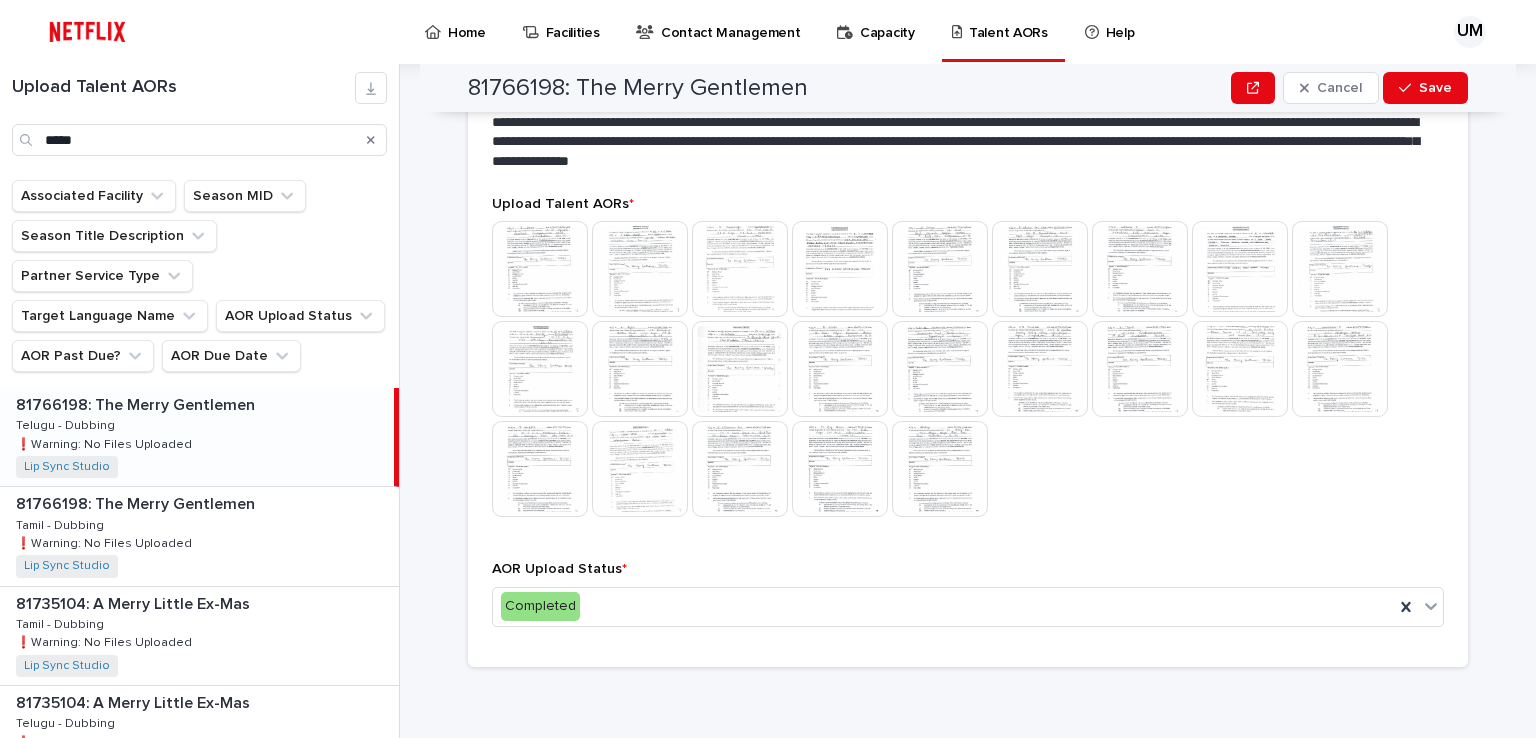scroll, scrollTop: 413, scrollLeft: 0, axis: vertical 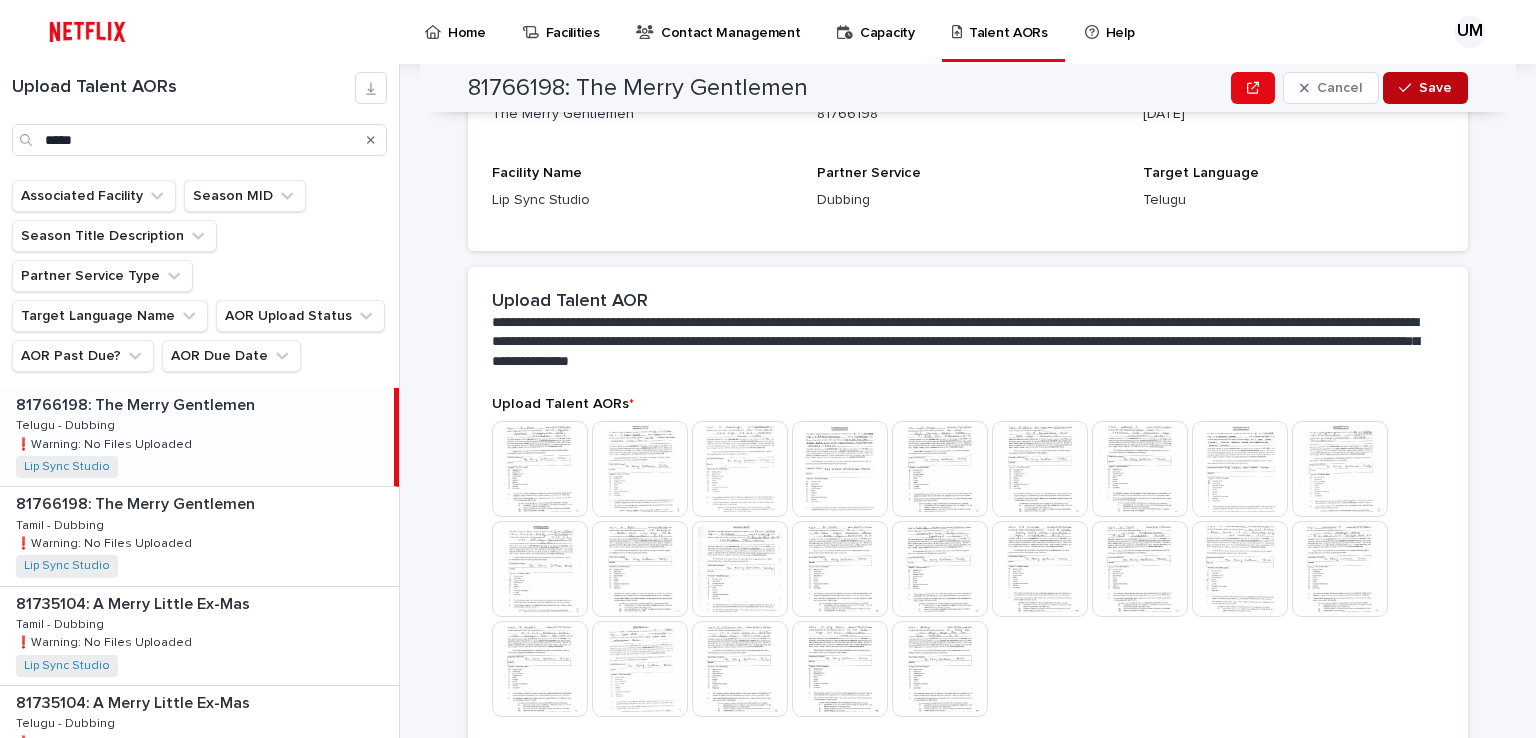 click on "Save" at bounding box center (1435, 88) 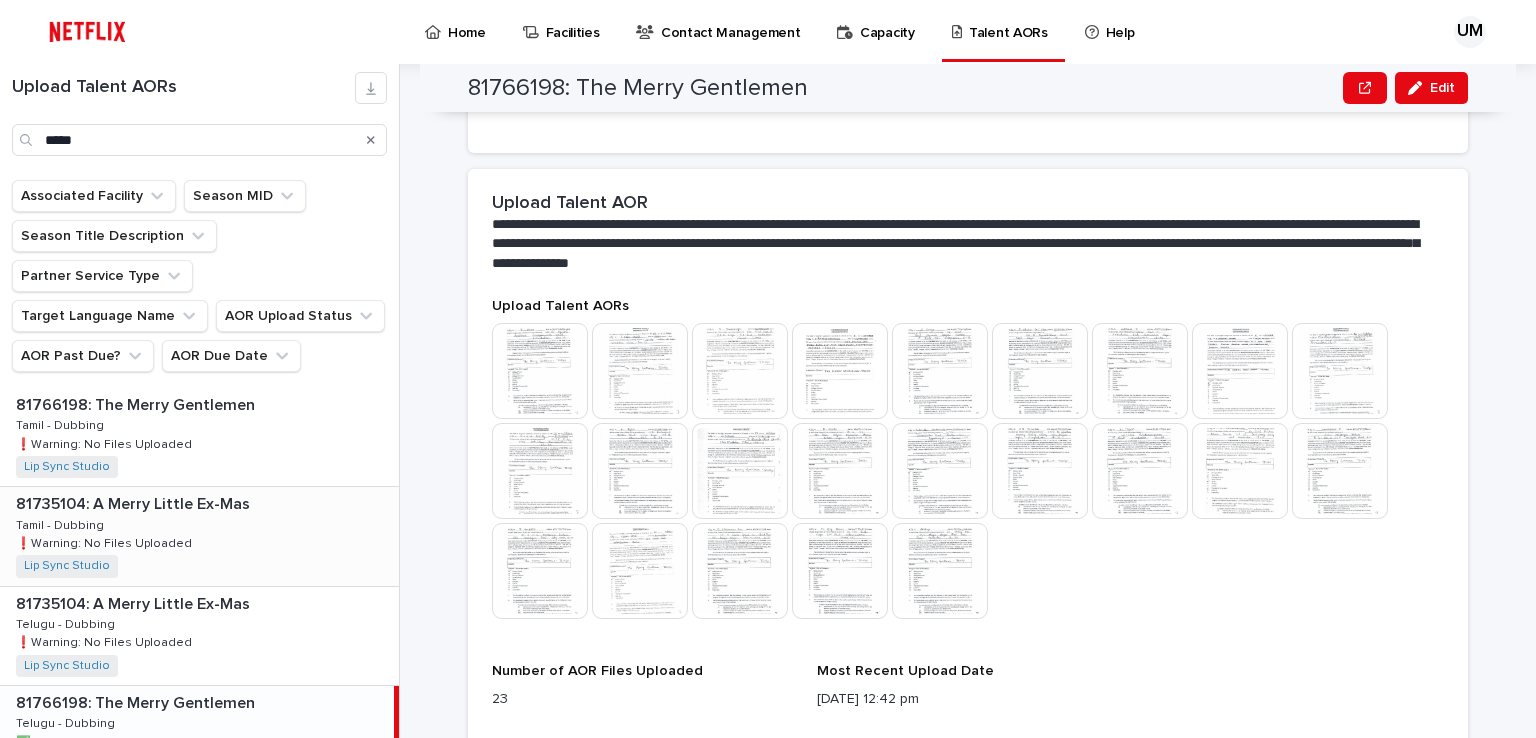 scroll, scrollTop: 408, scrollLeft: 0, axis: vertical 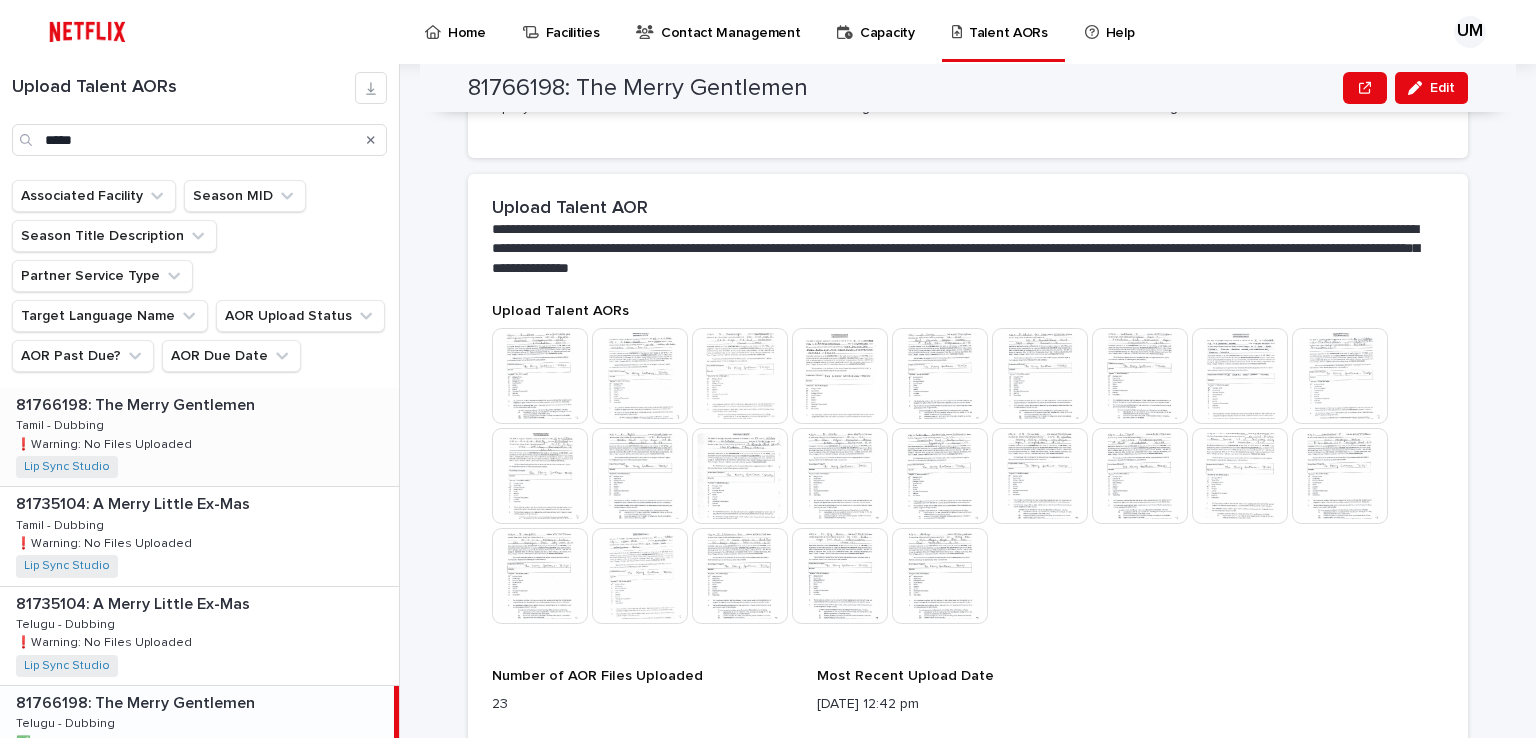 click on "81766198: The Merry Gentlemen 81766198: The Merry Gentlemen   Tamil - Dubbing Tamil - Dubbing   ❗️Warning: No Files Uploaded ❗️Warning: No Files Uploaded   Lip Sync Studio   + 0" at bounding box center (199, 437) 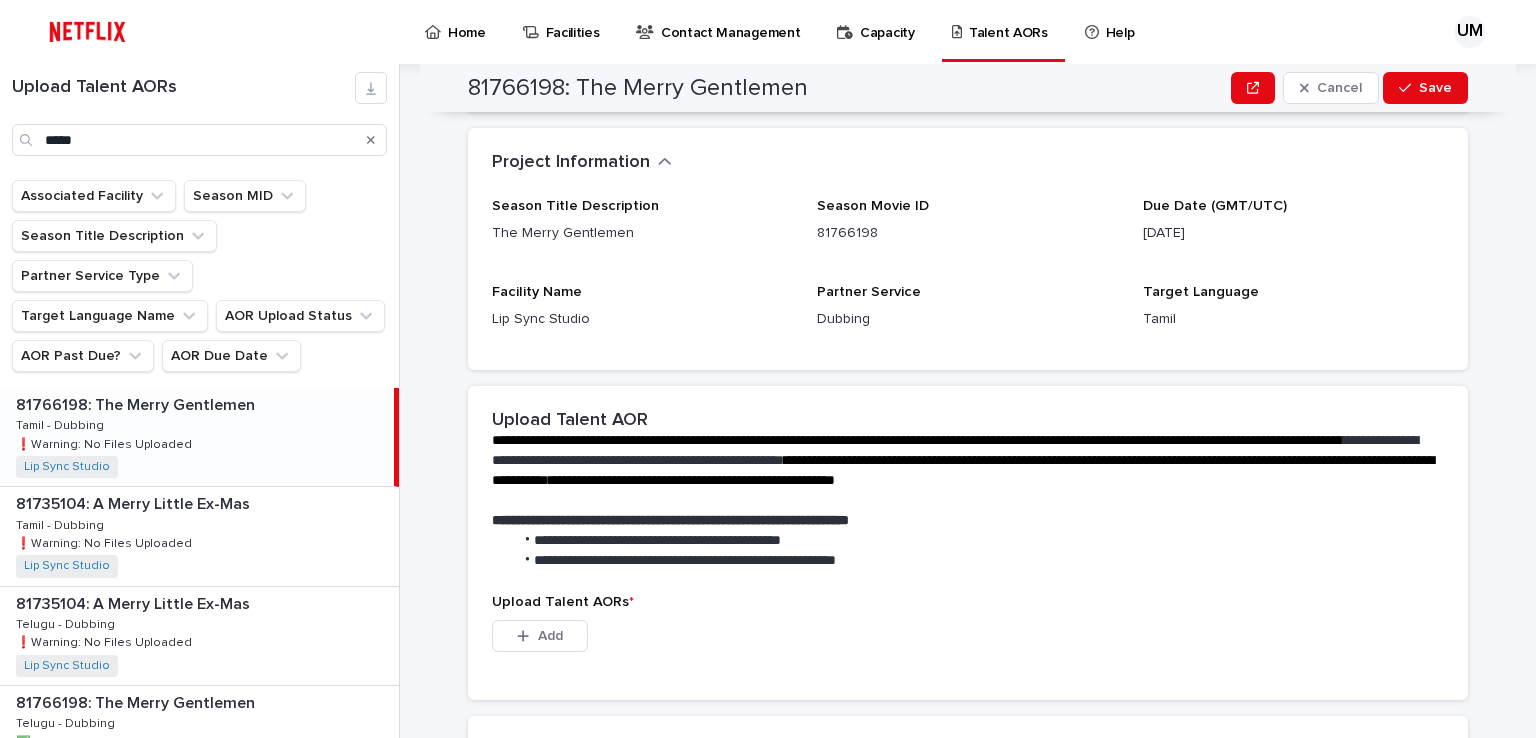 scroll, scrollTop: 308, scrollLeft: 0, axis: vertical 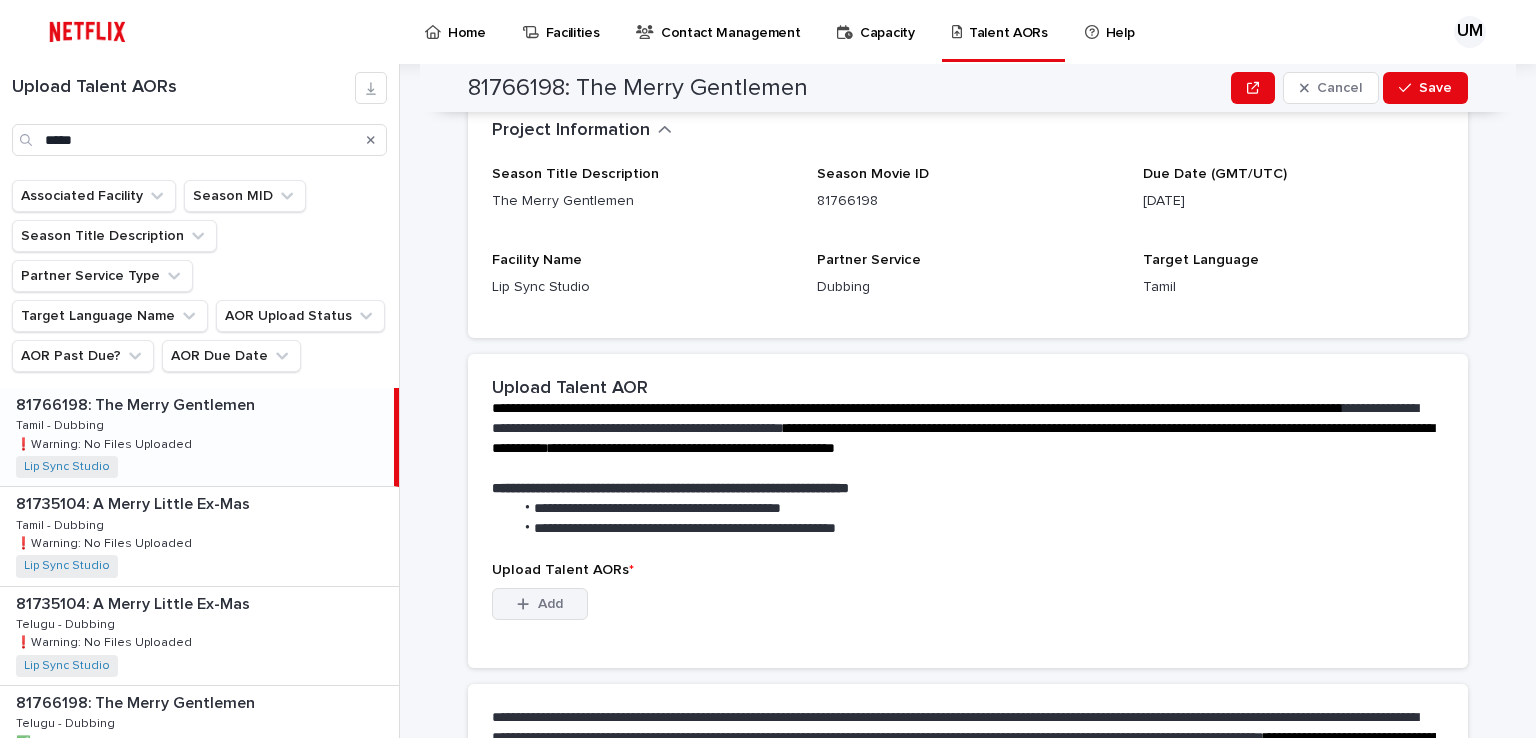click at bounding box center [527, 604] 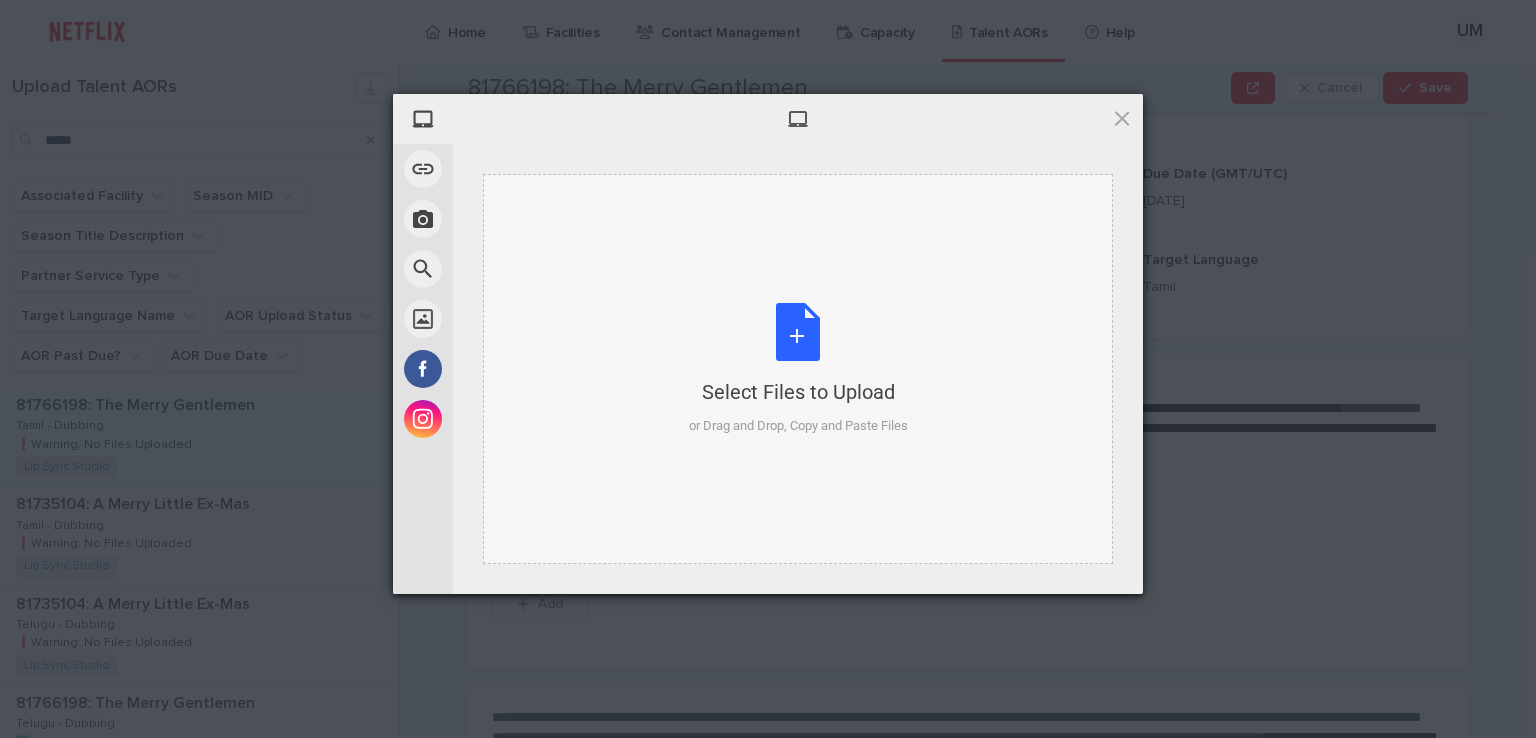 type 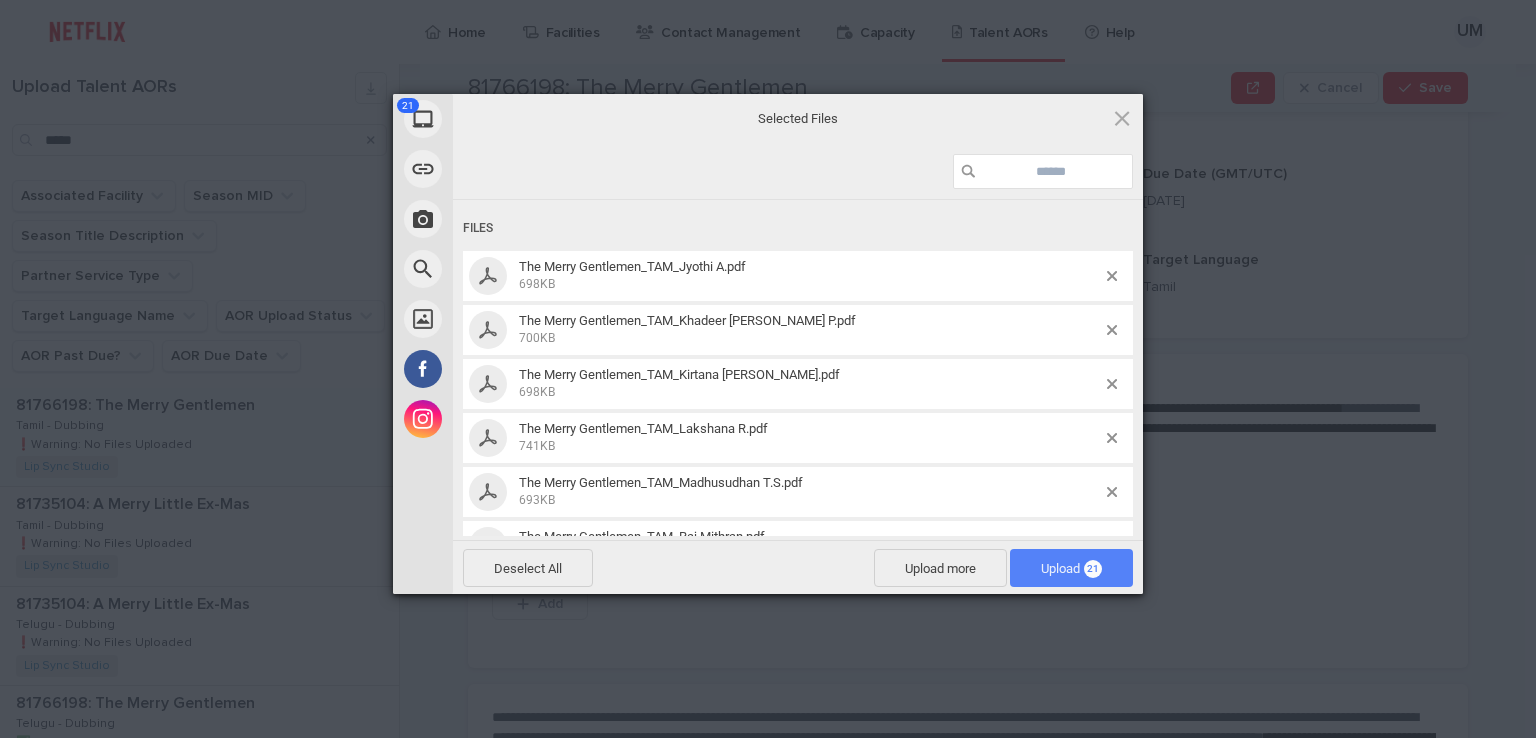 click on "Upload
21" at bounding box center [1071, 568] 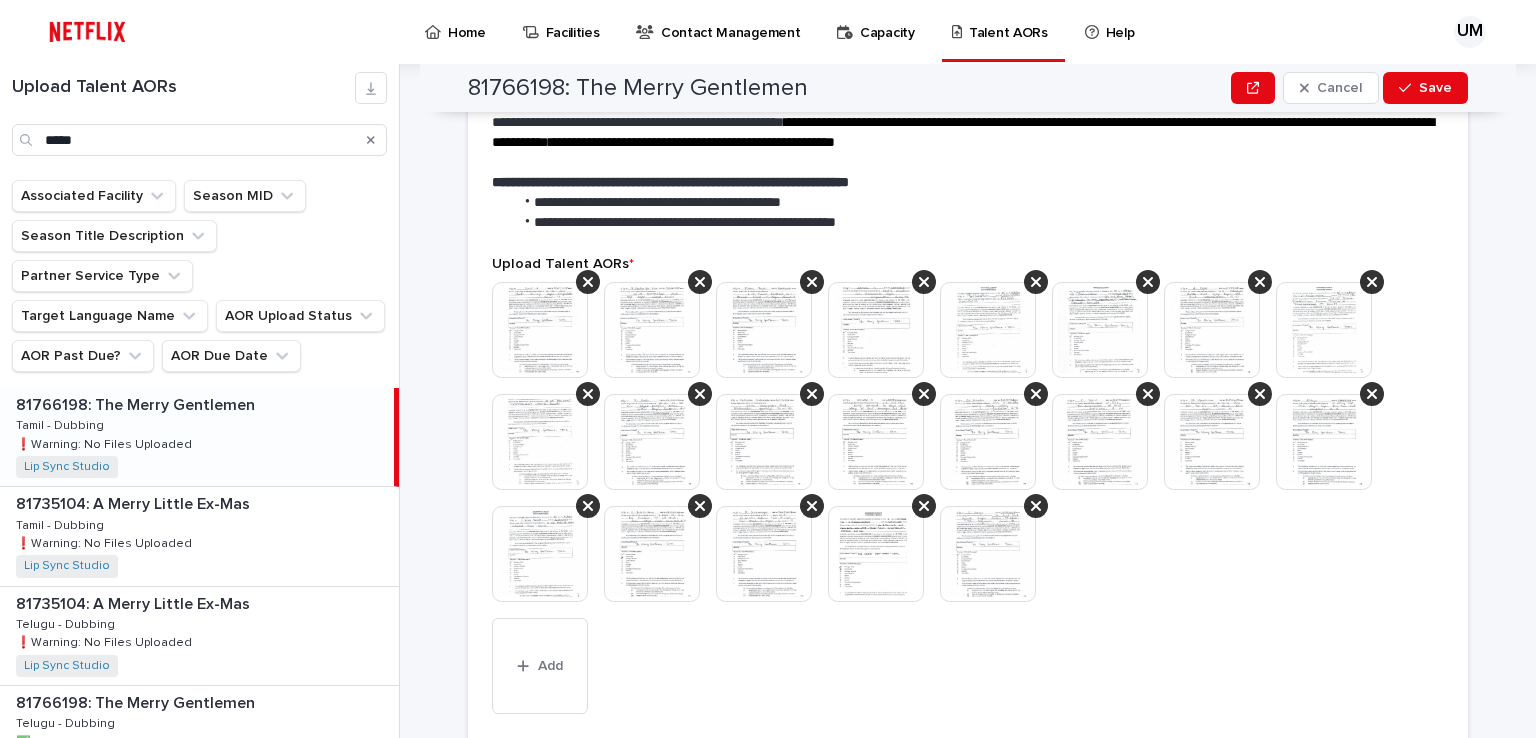 scroll, scrollTop: 859, scrollLeft: 0, axis: vertical 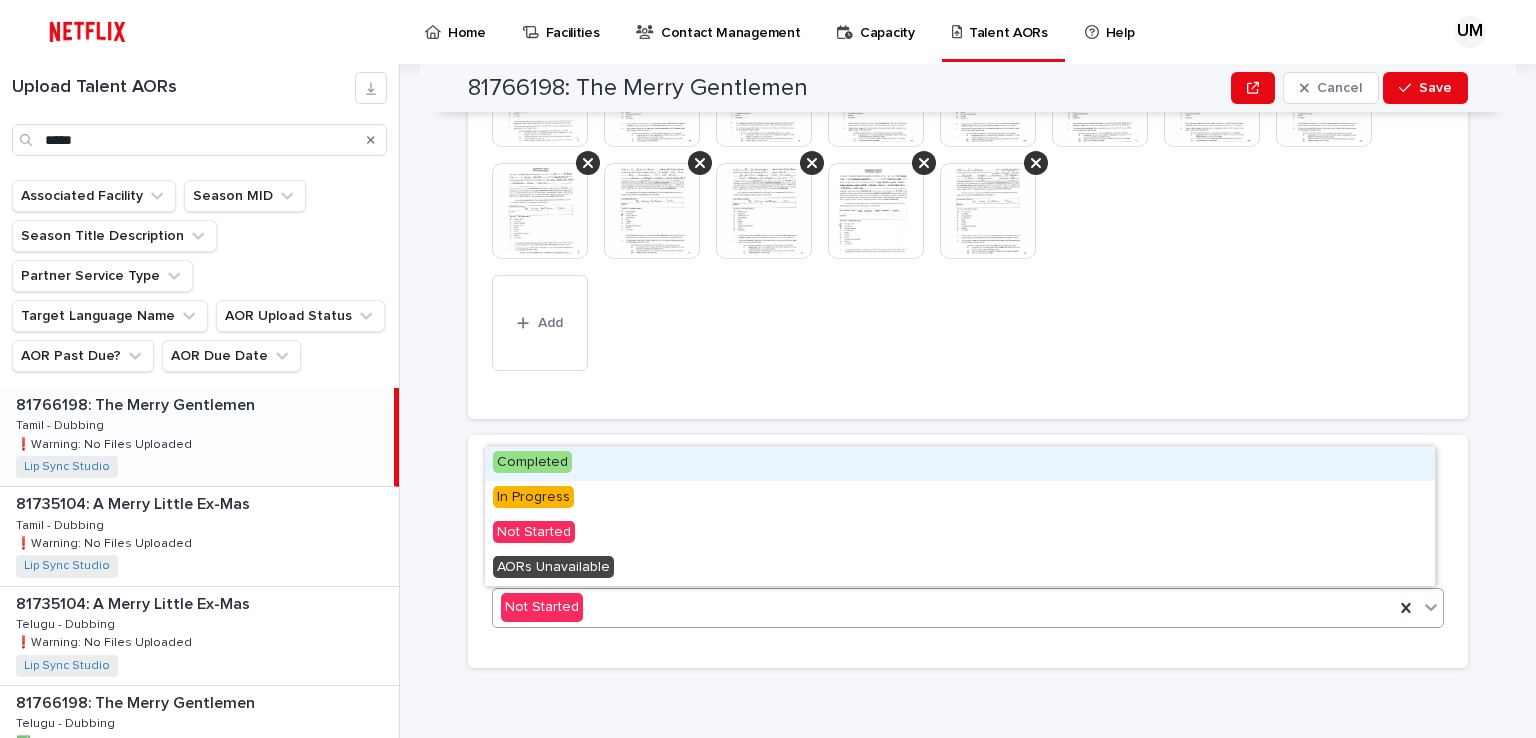 click on "Not Started" at bounding box center (943, 607) 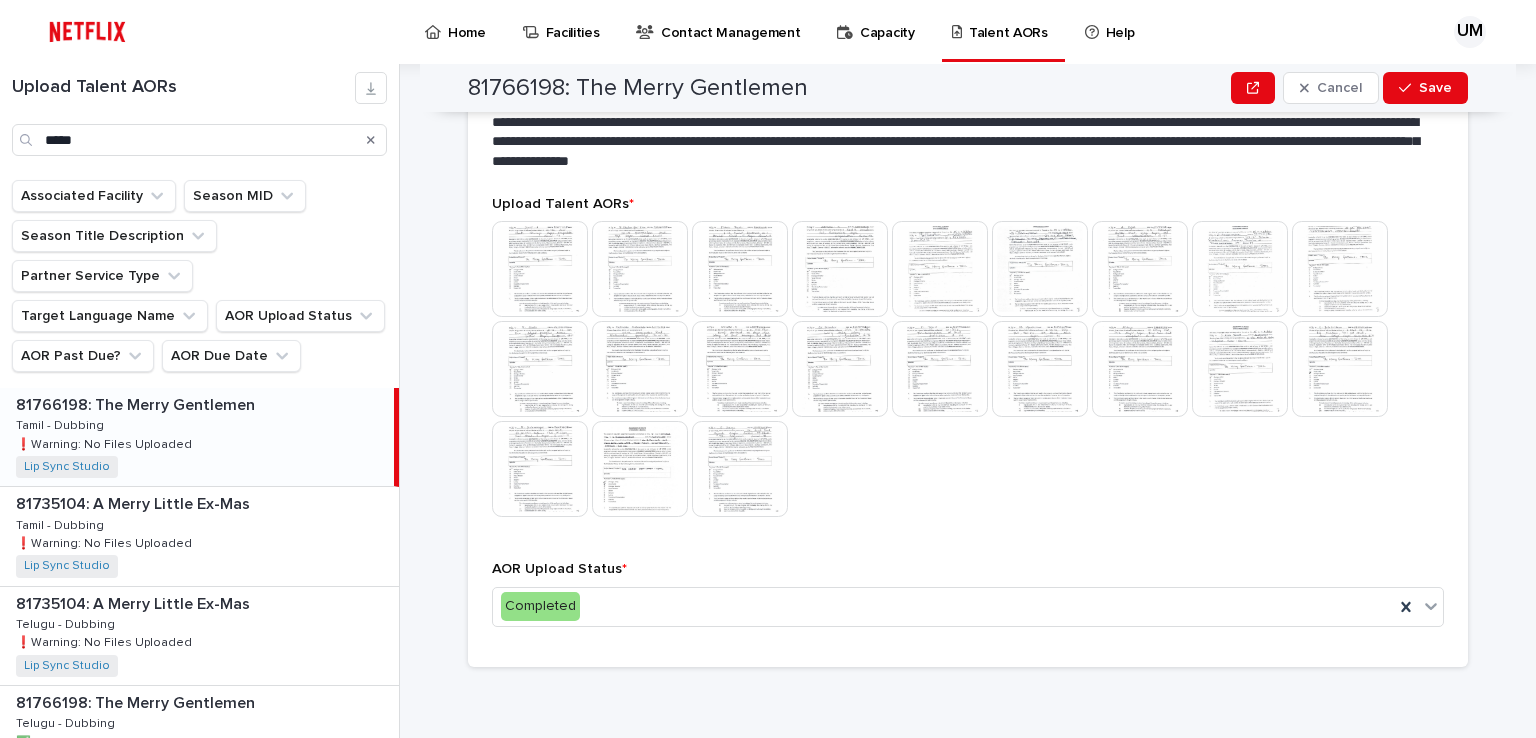 scroll, scrollTop: 613, scrollLeft: 0, axis: vertical 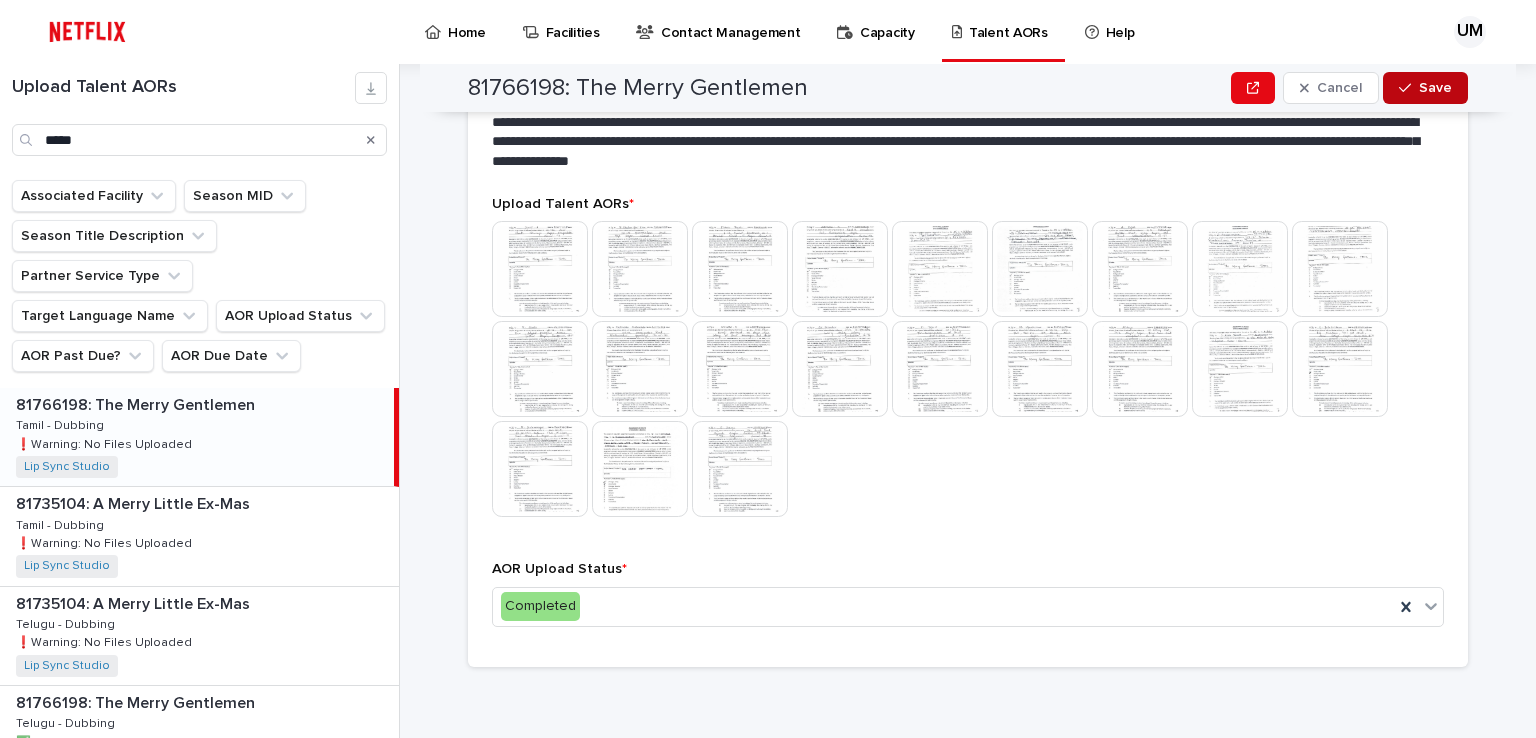 click on "Save" at bounding box center [1435, 88] 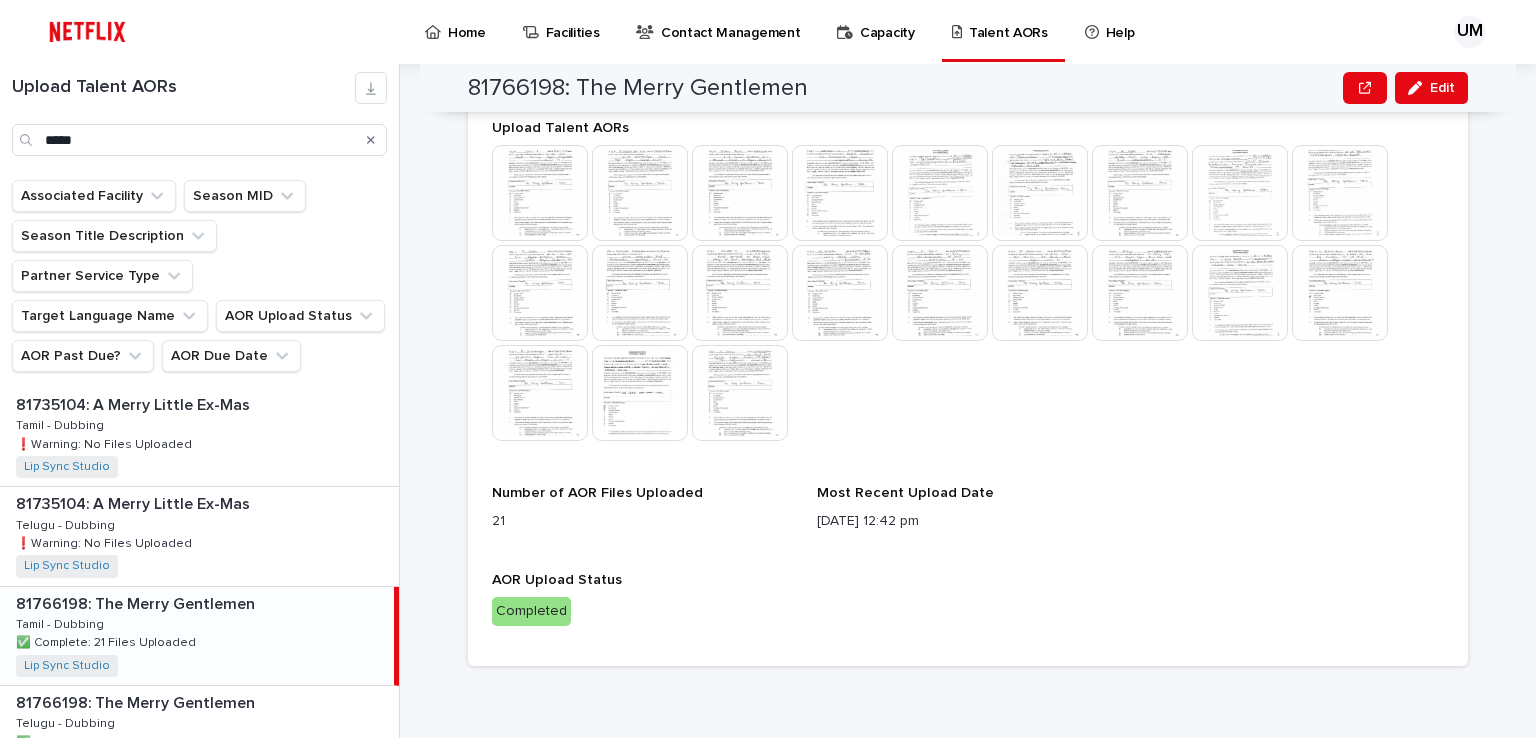 scroll, scrollTop: 591, scrollLeft: 0, axis: vertical 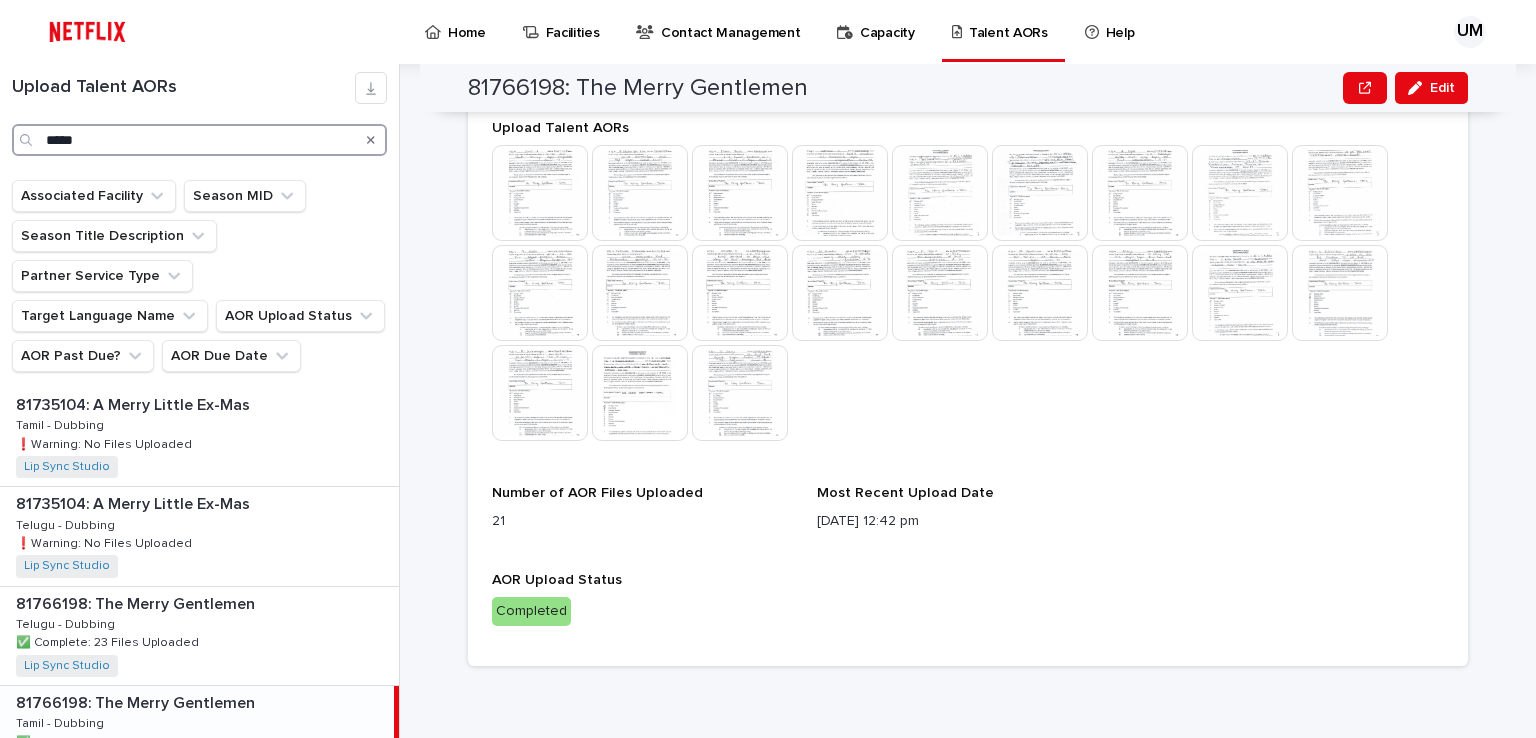 drag, startPoint x: 114, startPoint y: 135, endPoint x: 64, endPoint y: 135, distance: 50 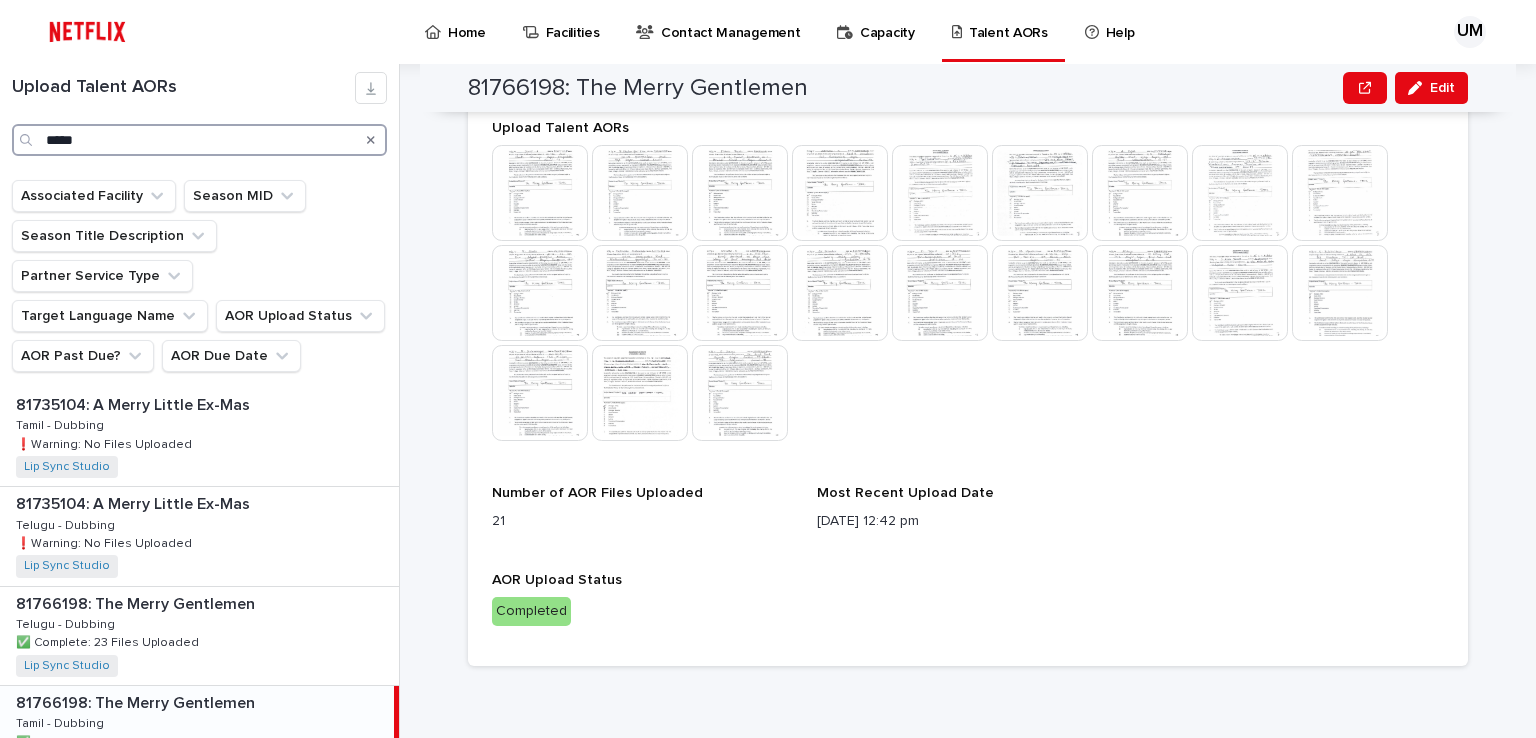 click on "*****" at bounding box center (199, 140) 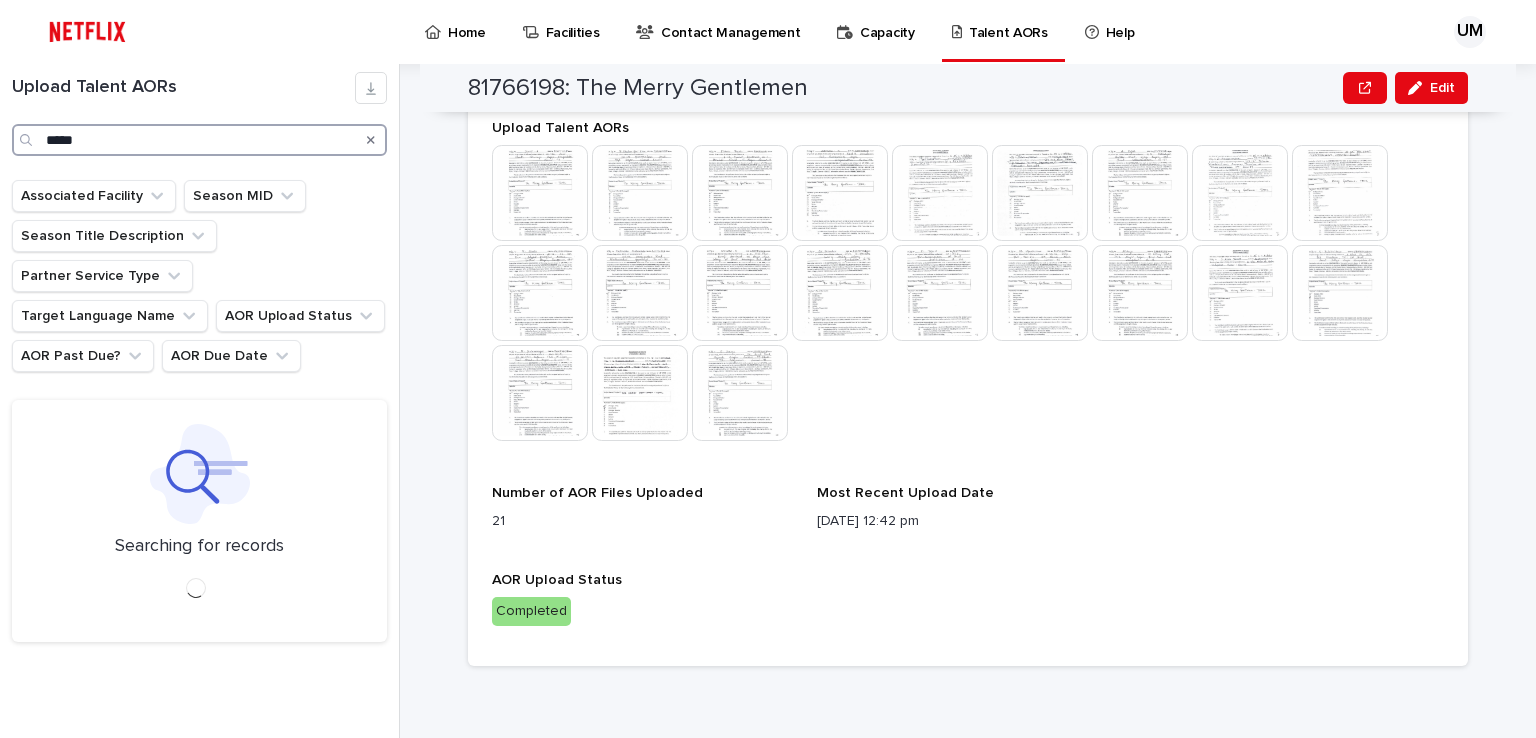 scroll, scrollTop: 0, scrollLeft: 0, axis: both 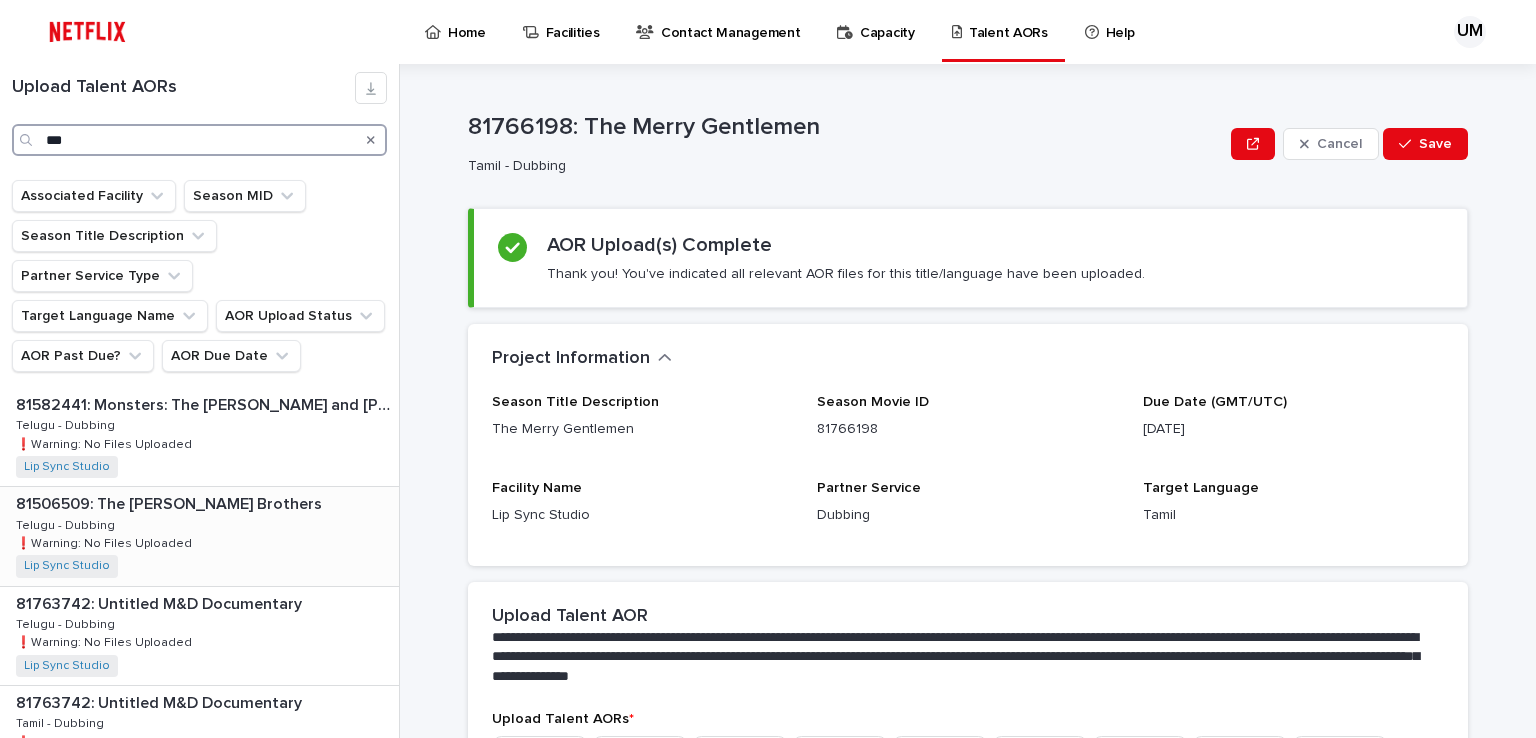 type on "***" 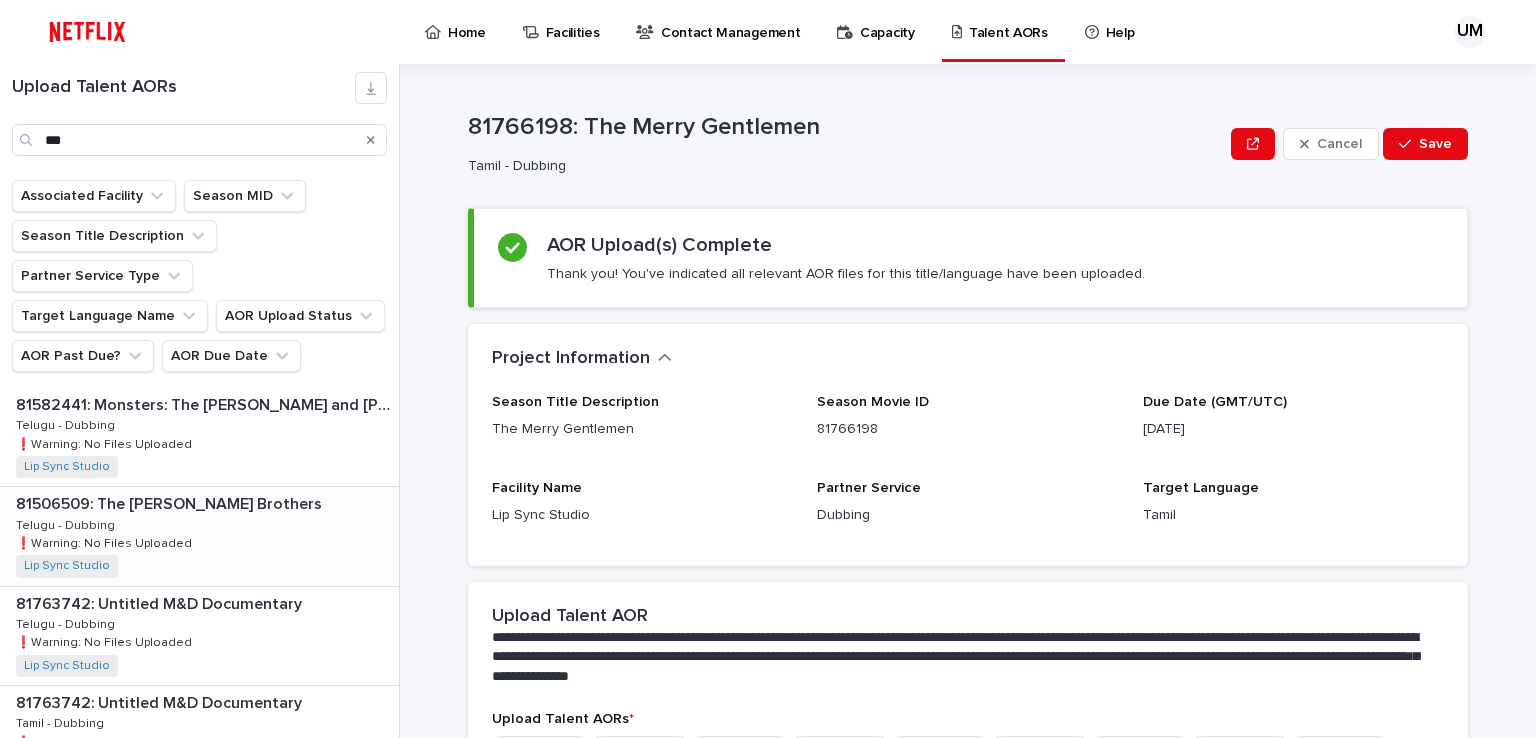 click on "81506509: The [PERSON_NAME] Brothers" at bounding box center (171, 502) 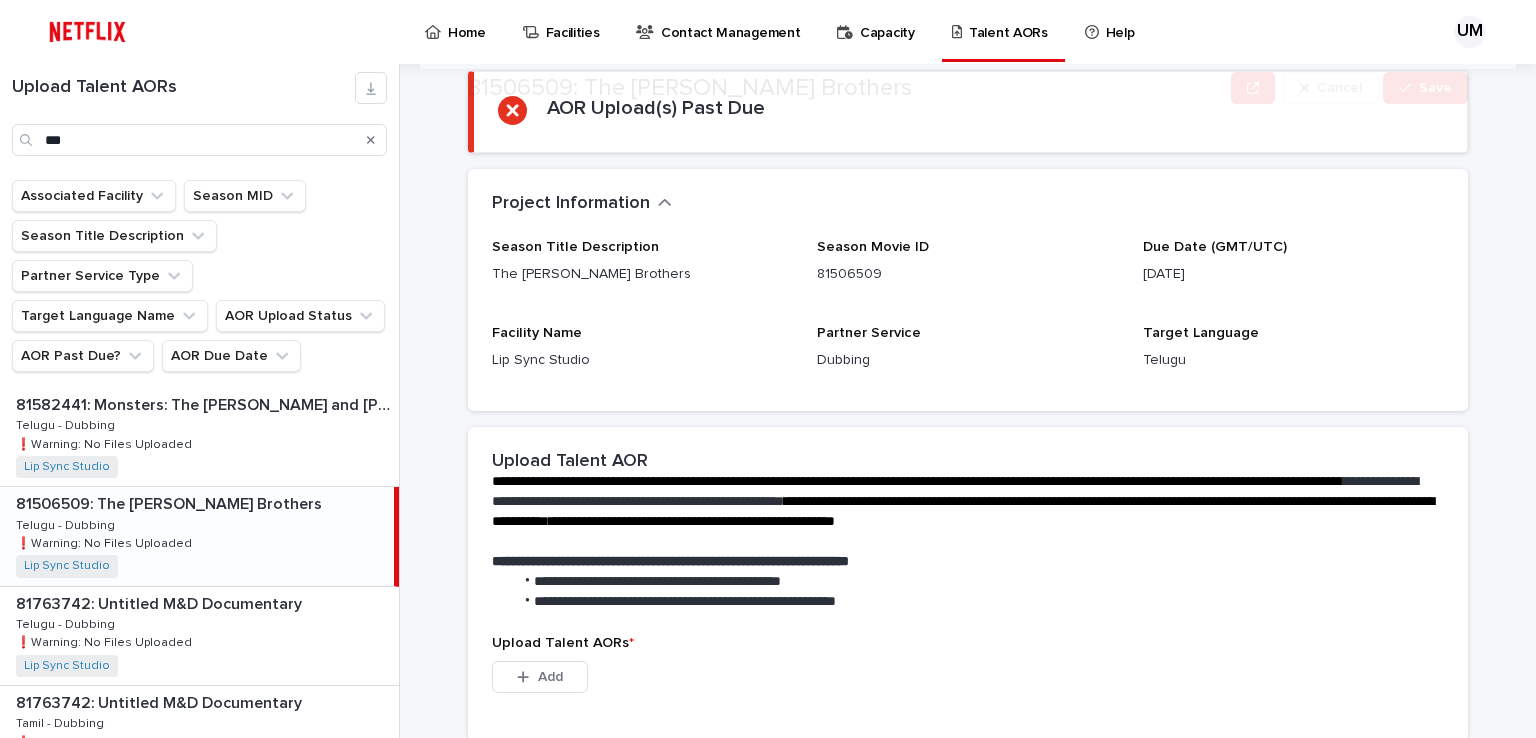 scroll, scrollTop: 400, scrollLeft: 0, axis: vertical 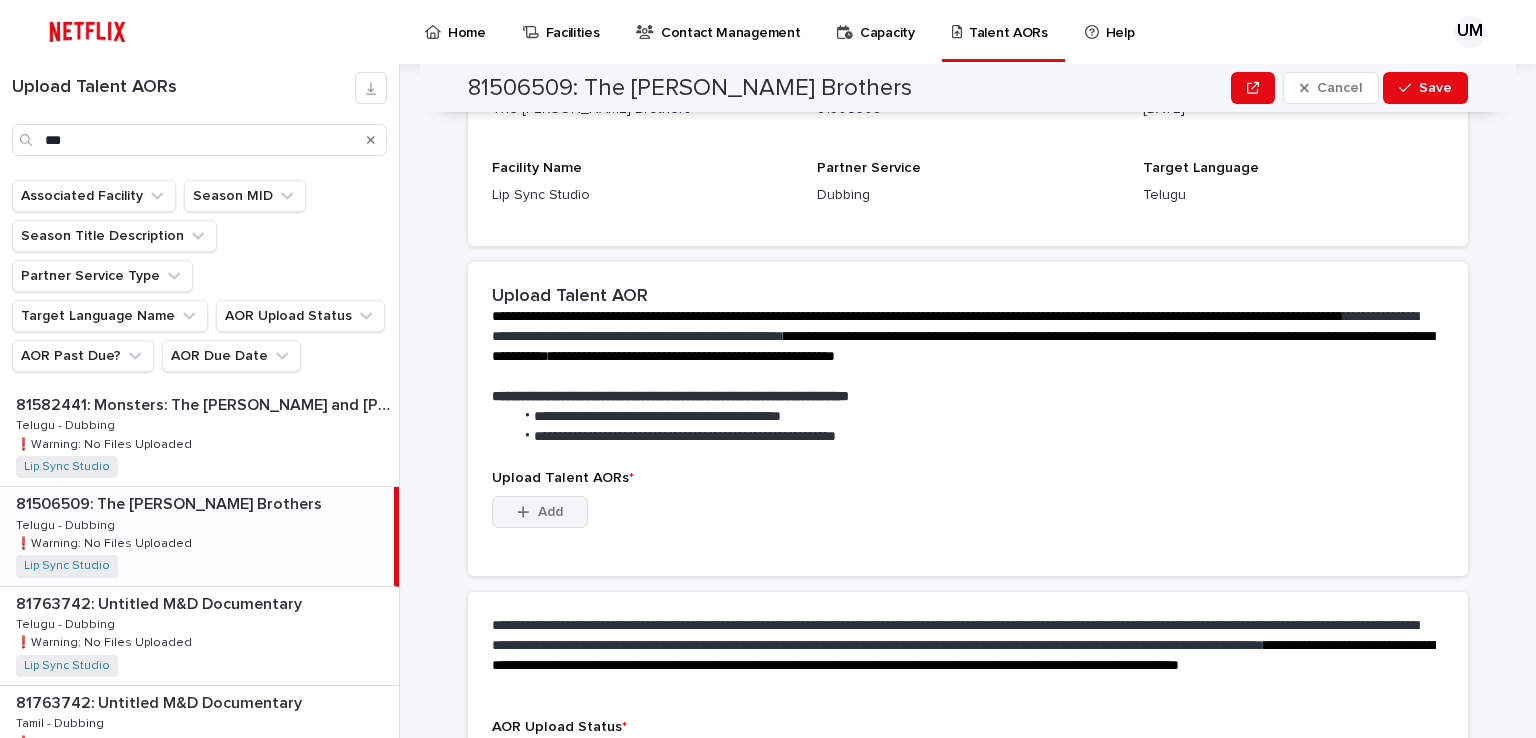 click on "Add" at bounding box center [550, 512] 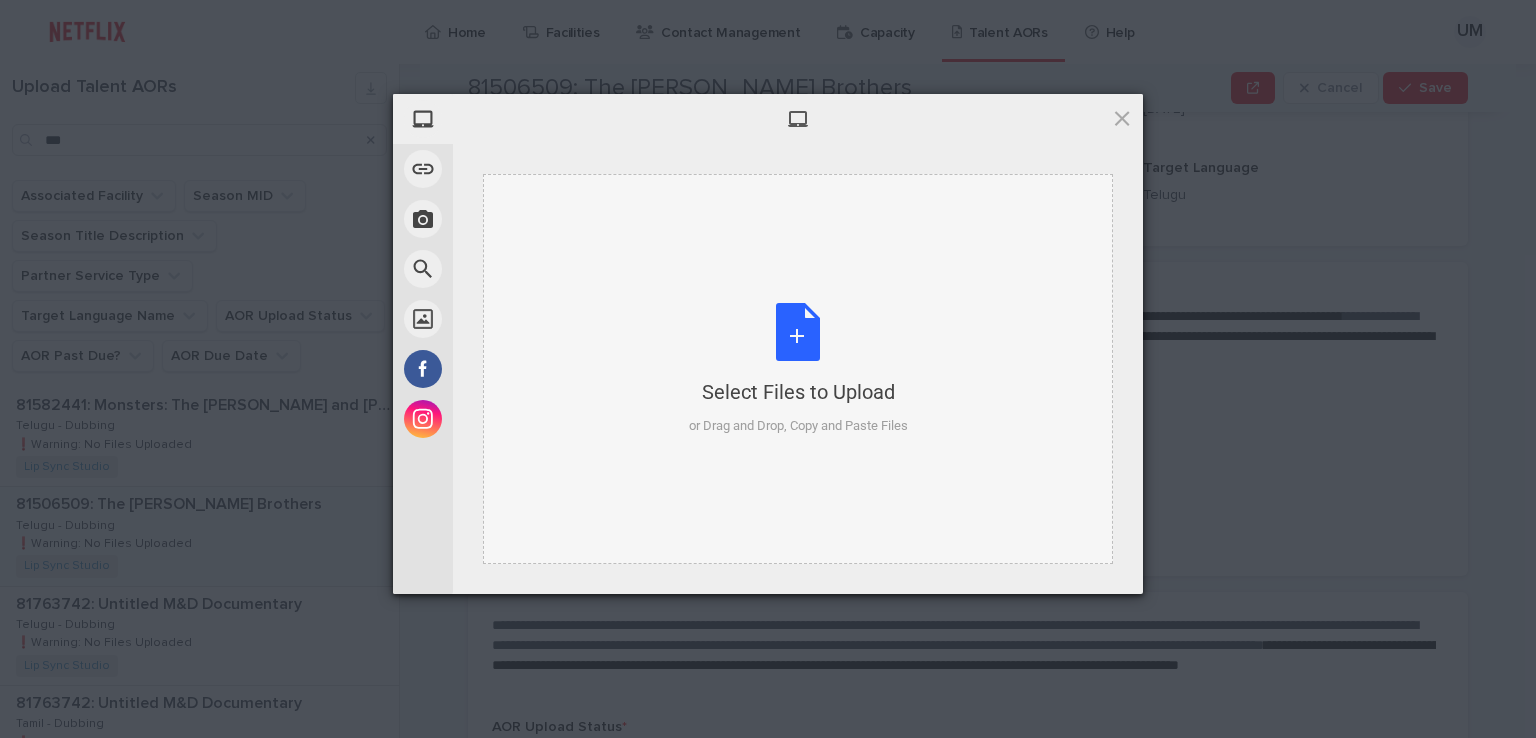 type 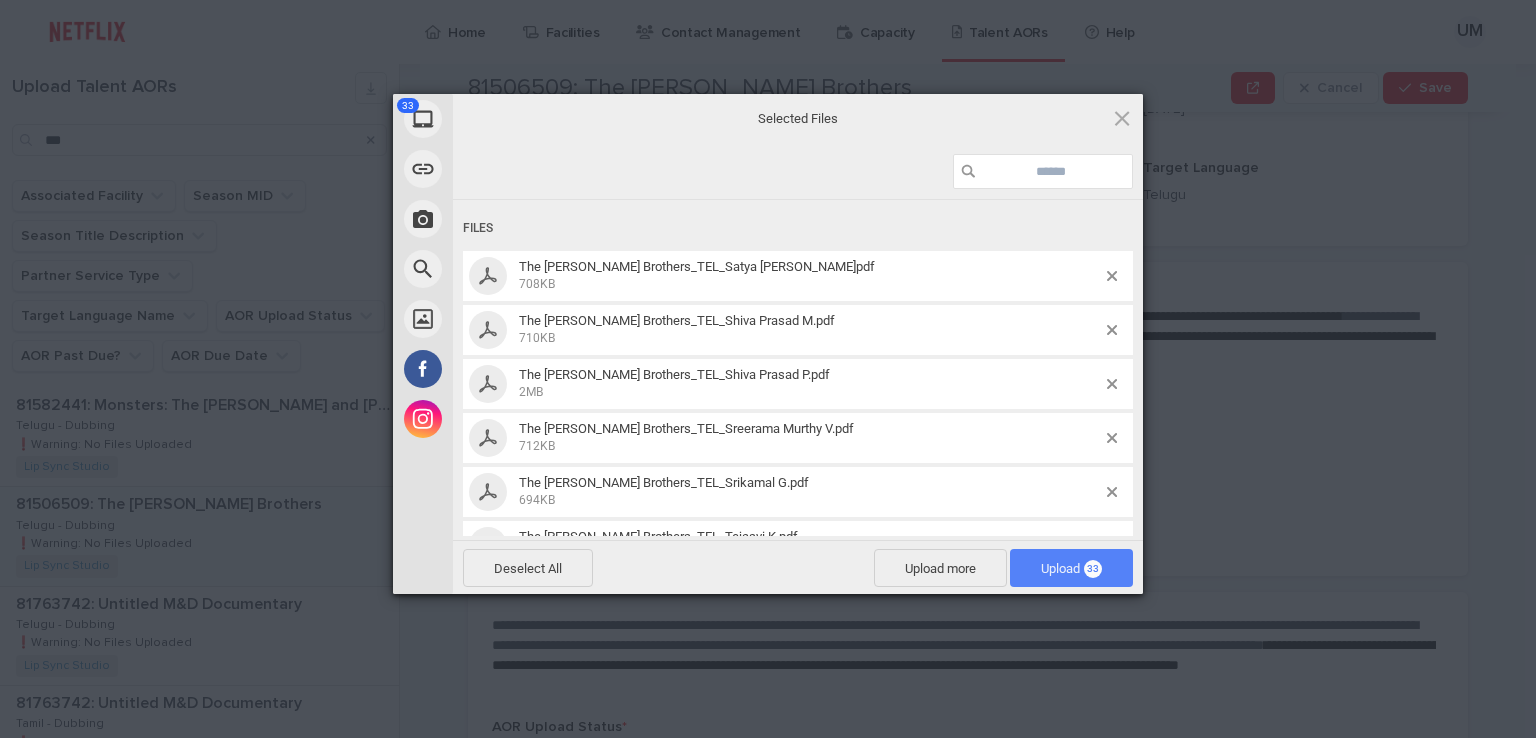 click on "Upload
33" at bounding box center (1071, 568) 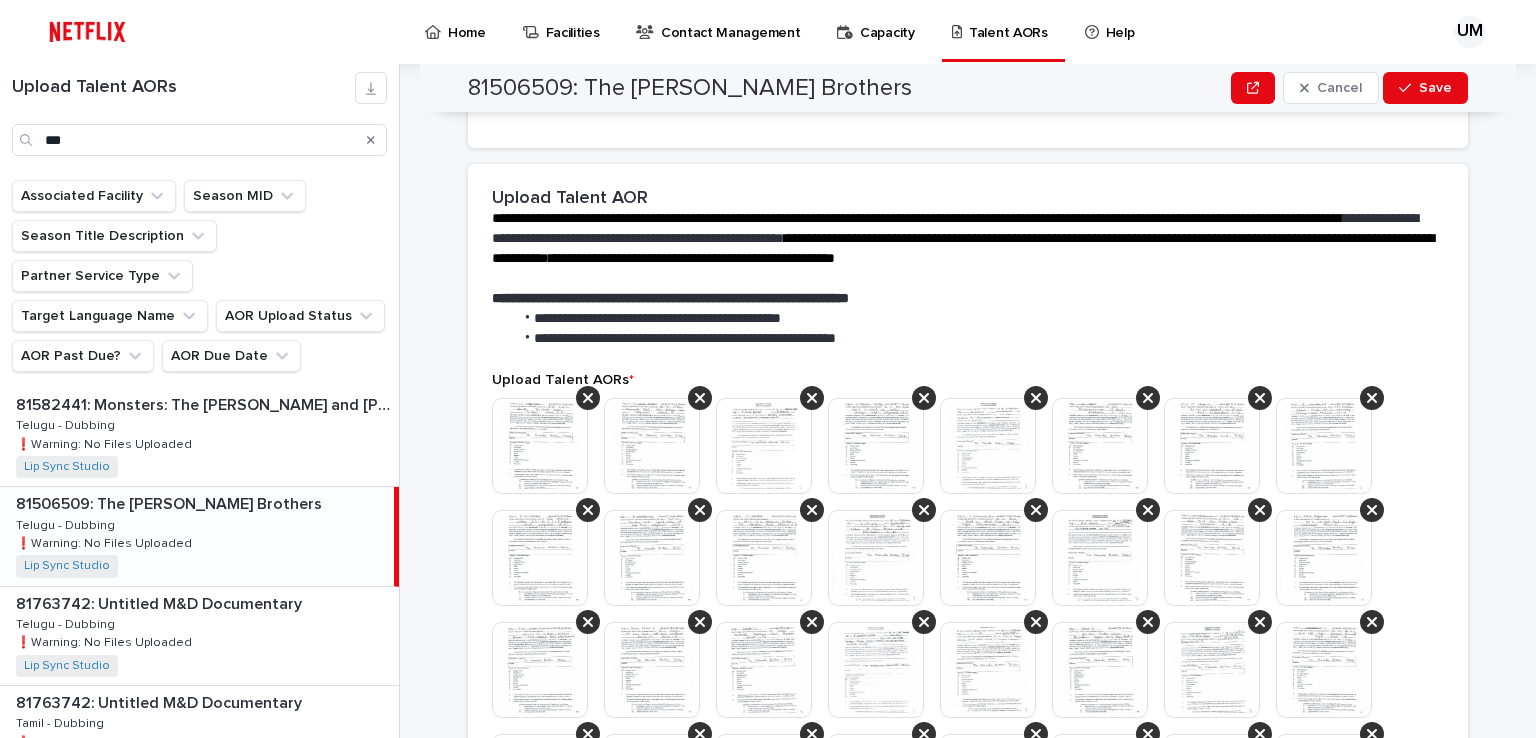 scroll, scrollTop: 663, scrollLeft: 0, axis: vertical 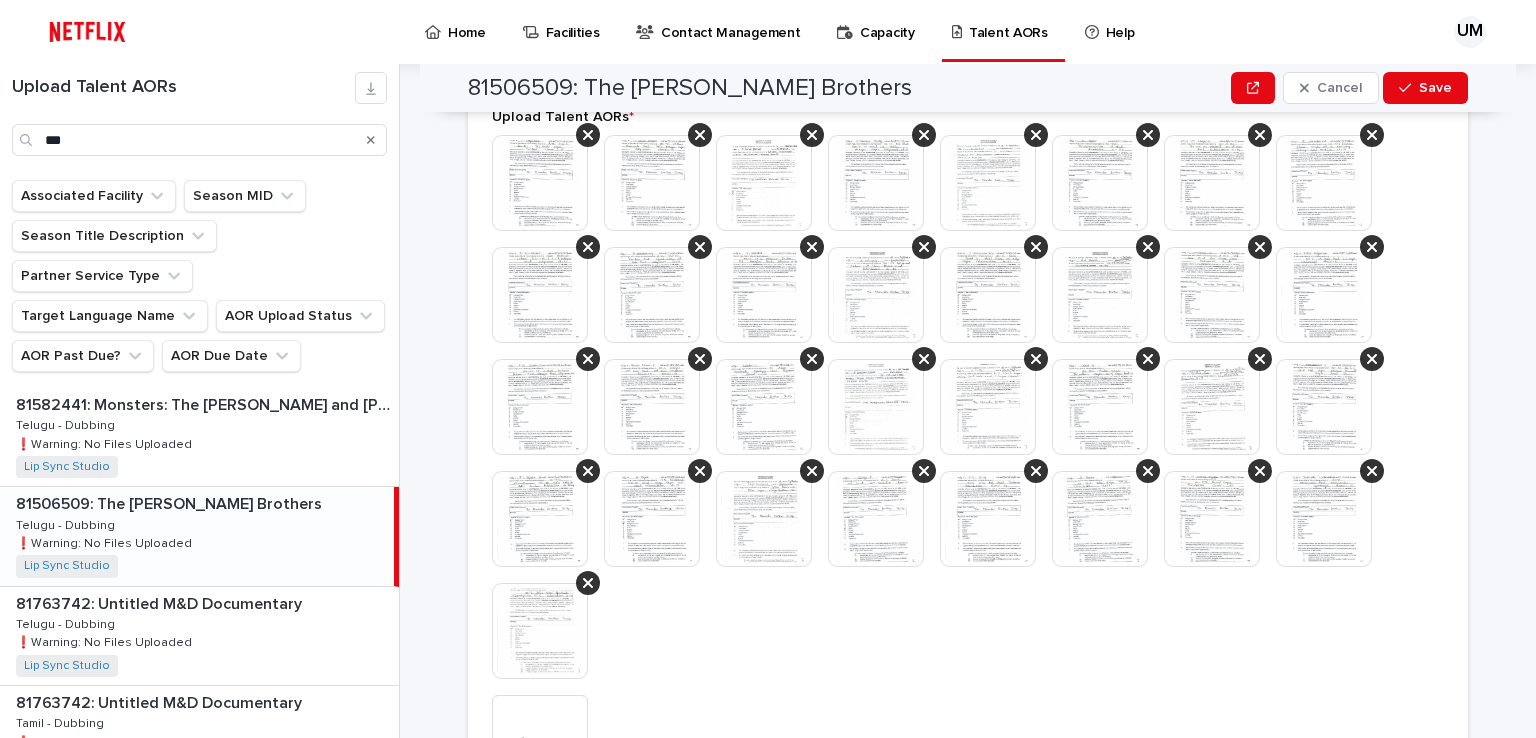 click on "This file cannot be opened Download File Add" at bounding box center [968, 467] 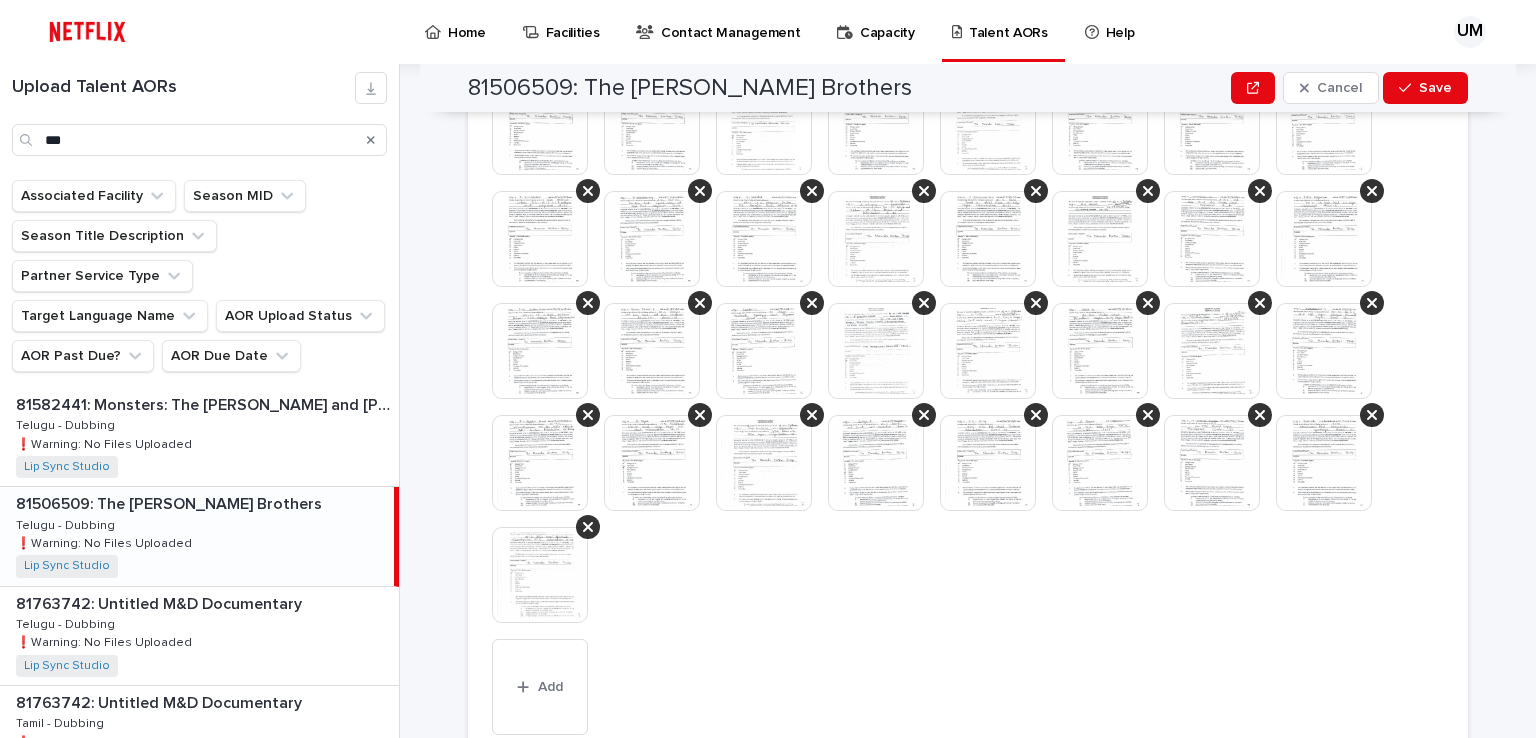 scroll, scrollTop: 763, scrollLeft: 0, axis: vertical 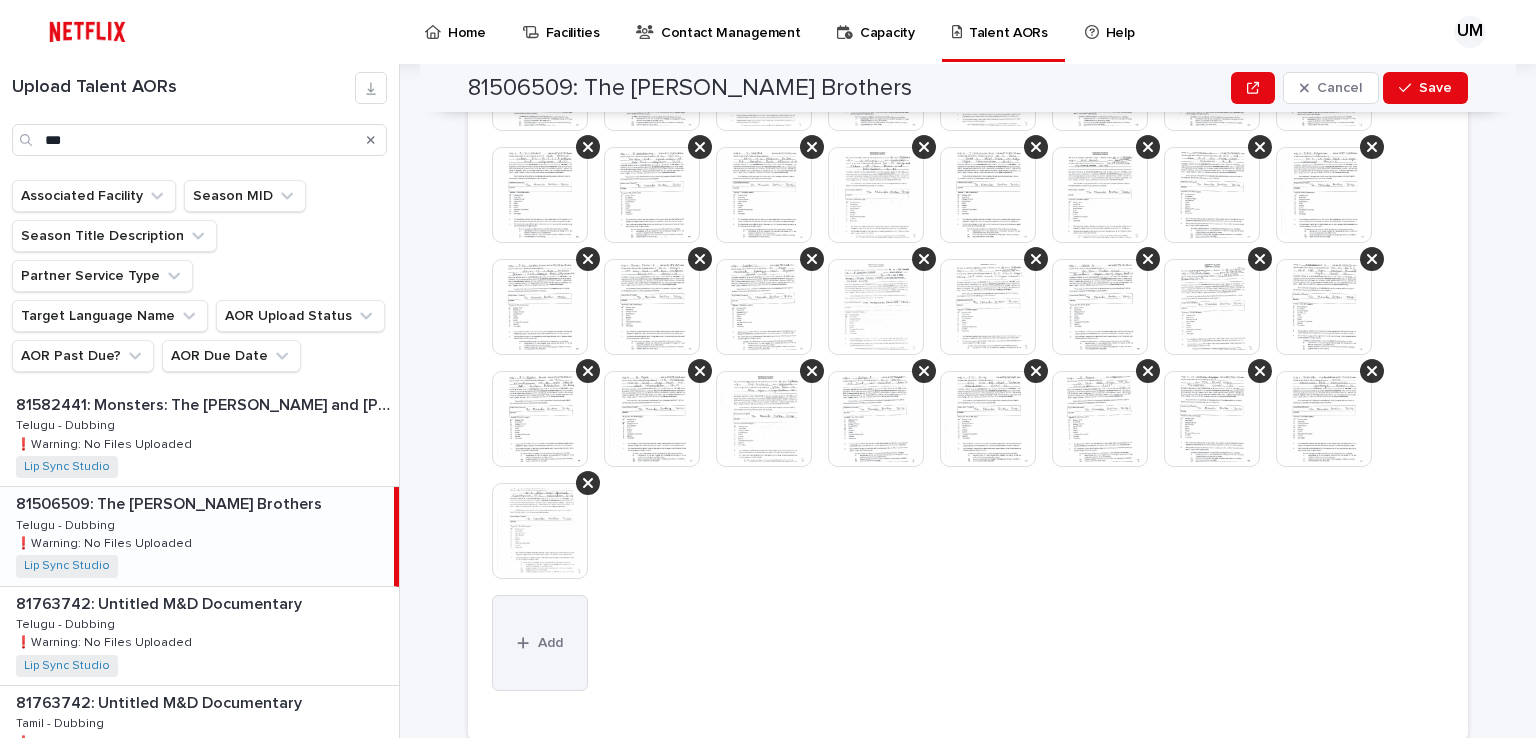 click on "Add" at bounding box center (540, 643) 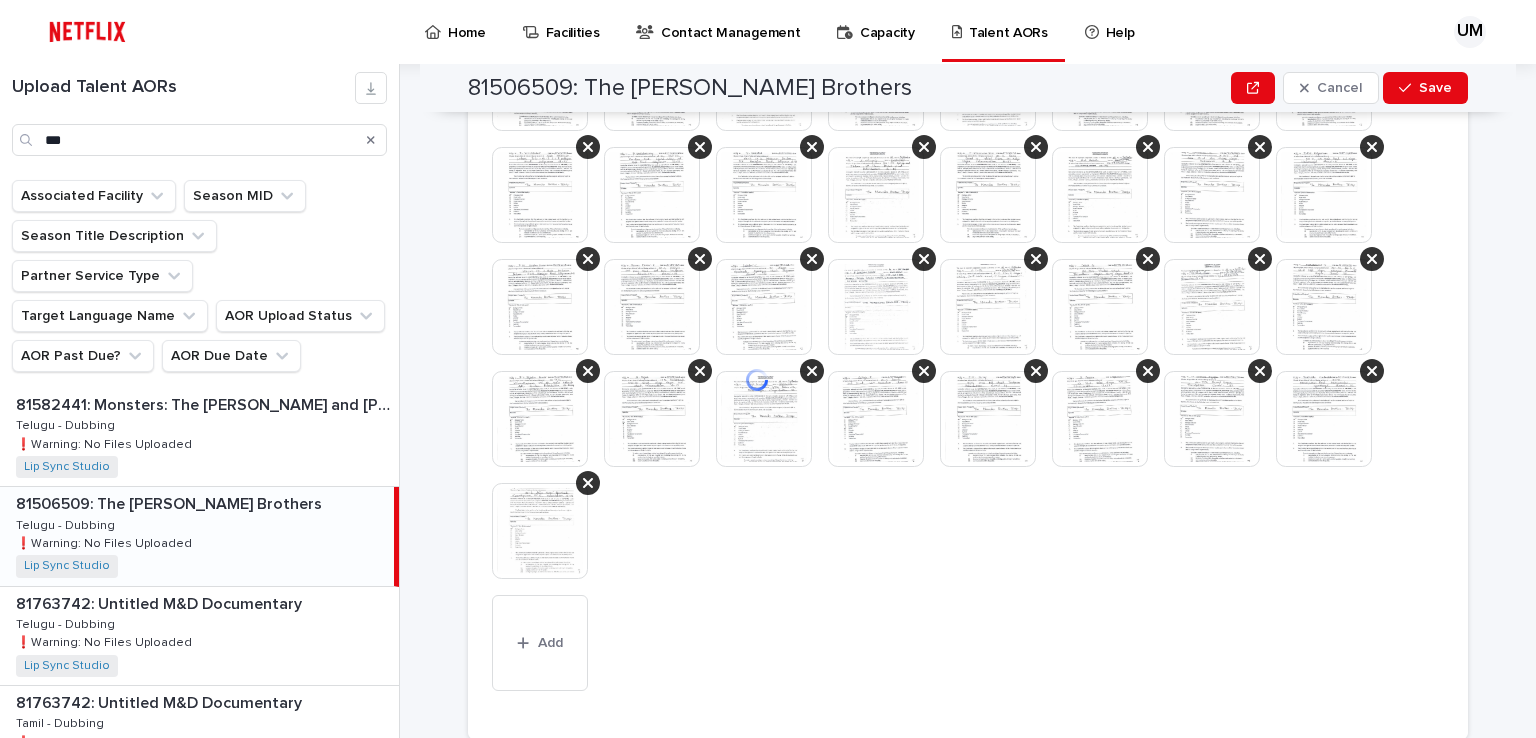 type 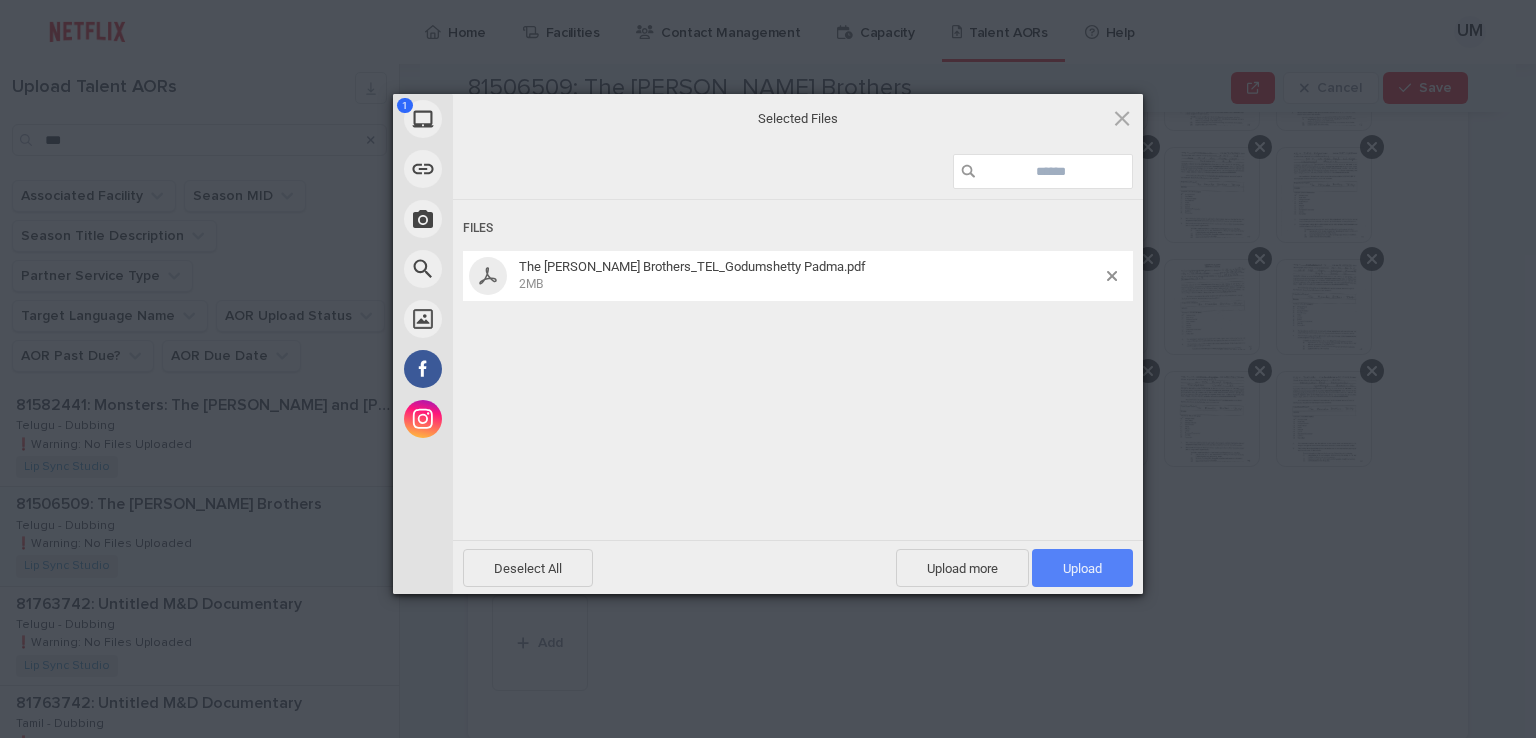 click on "Upload
1" at bounding box center [1082, 568] 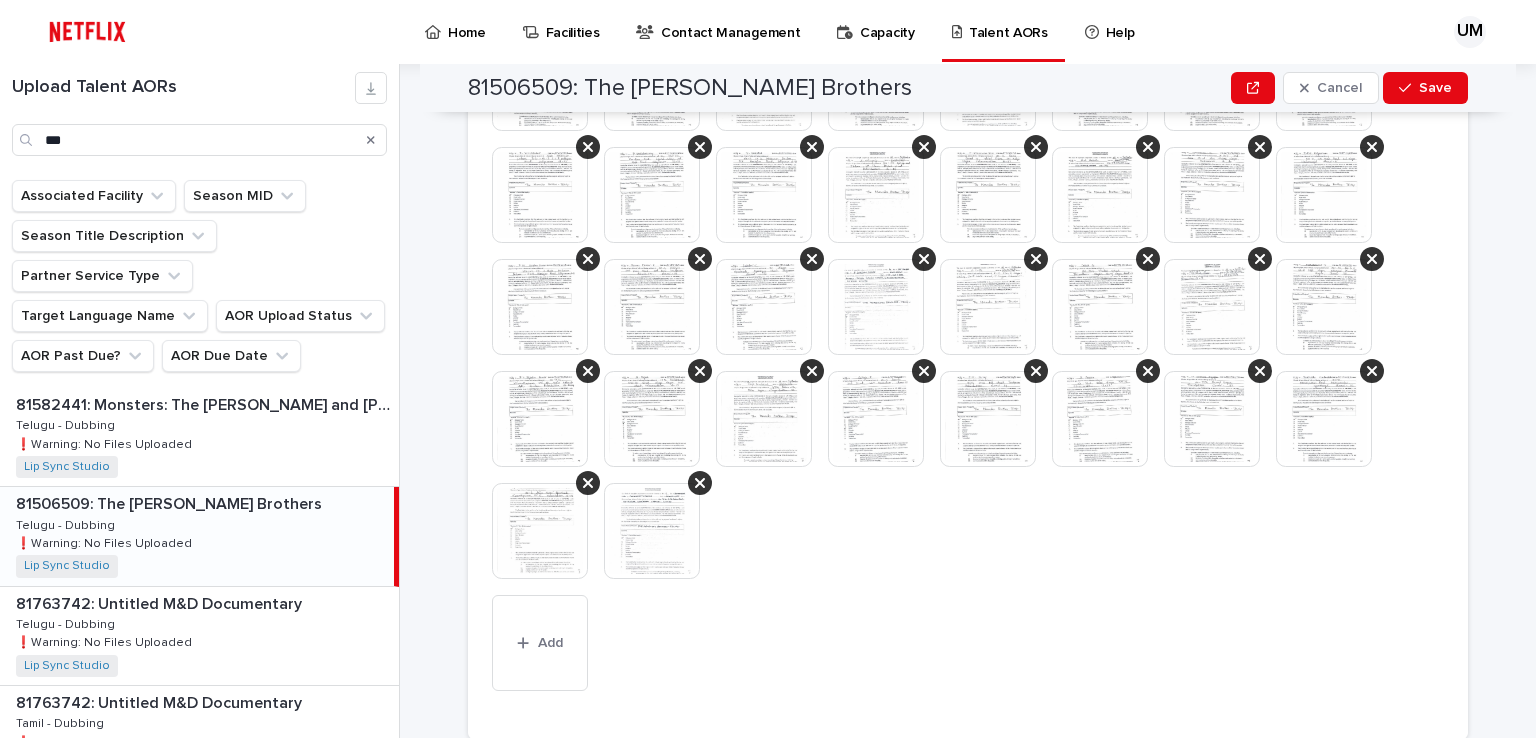 scroll, scrollTop: 1063, scrollLeft: 0, axis: vertical 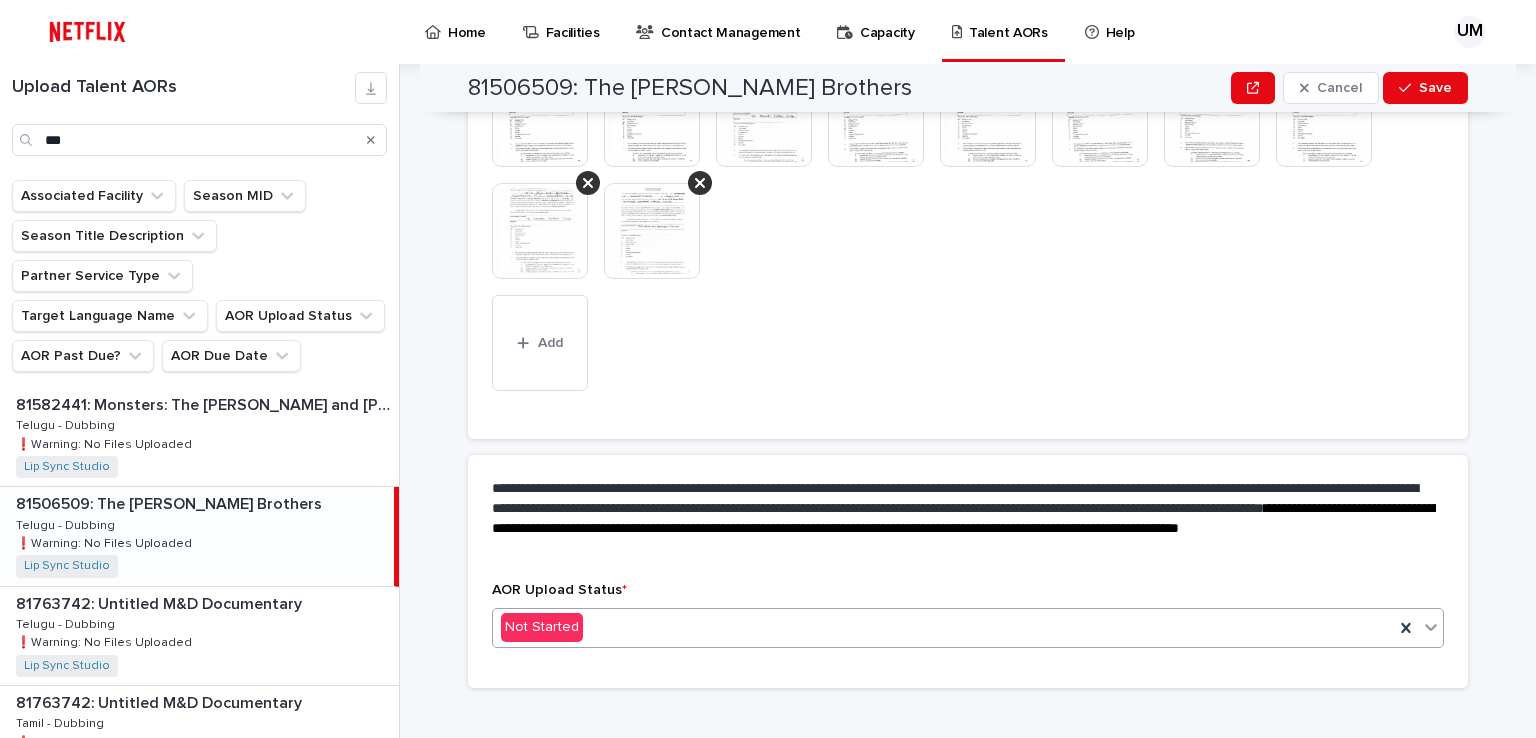 click on "Not Started" at bounding box center [943, 627] 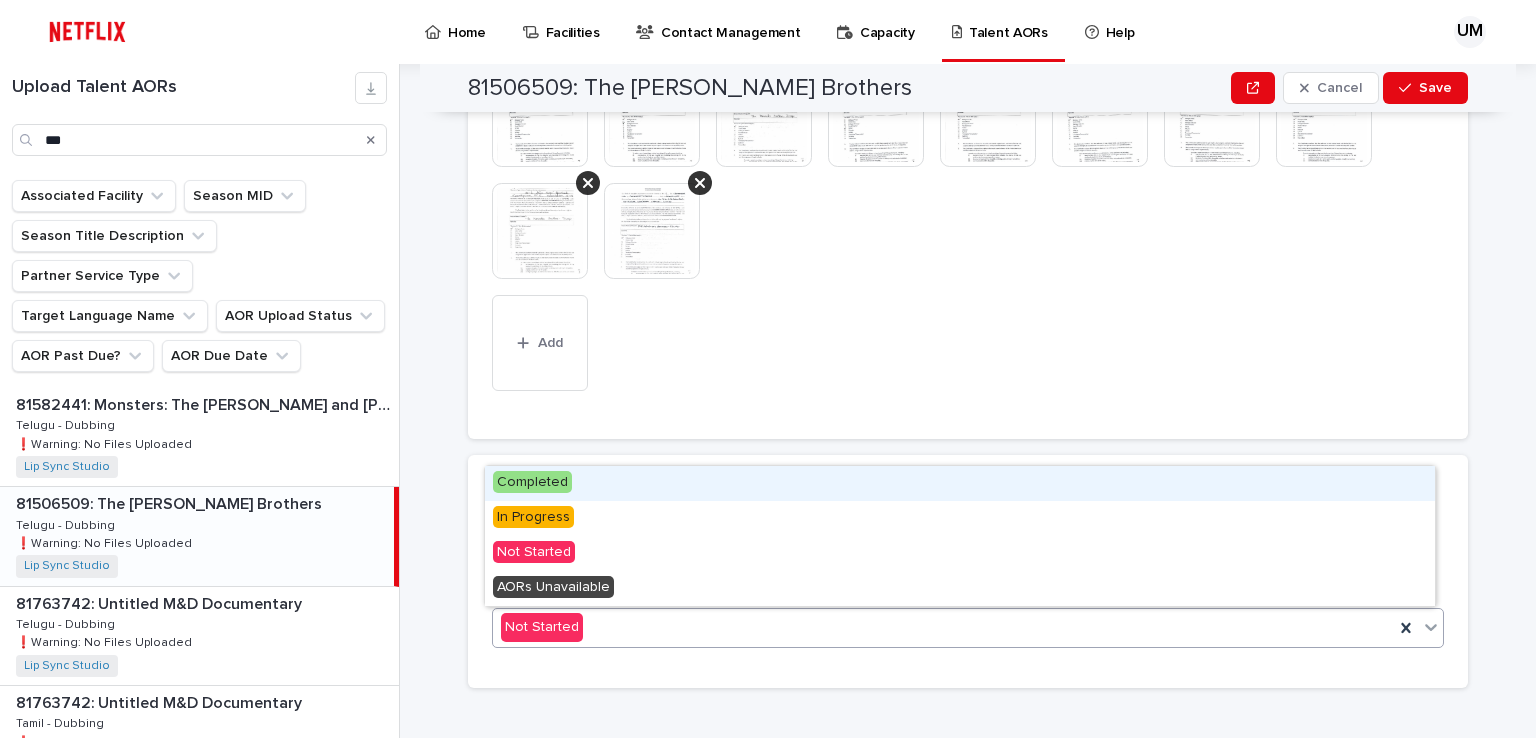 click on "This file cannot be opened Download File Add" at bounding box center (968, 67) 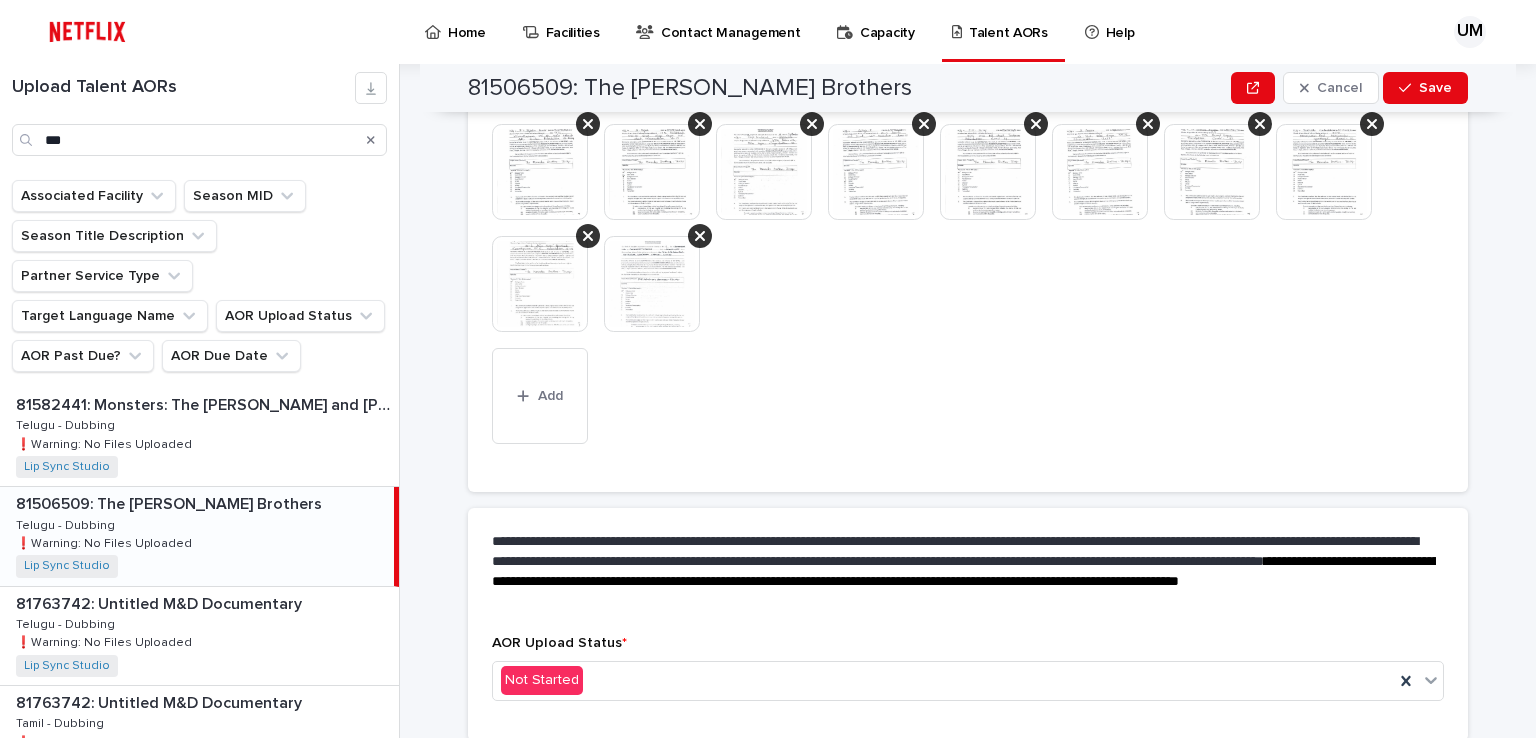 scroll, scrollTop: 763, scrollLeft: 0, axis: vertical 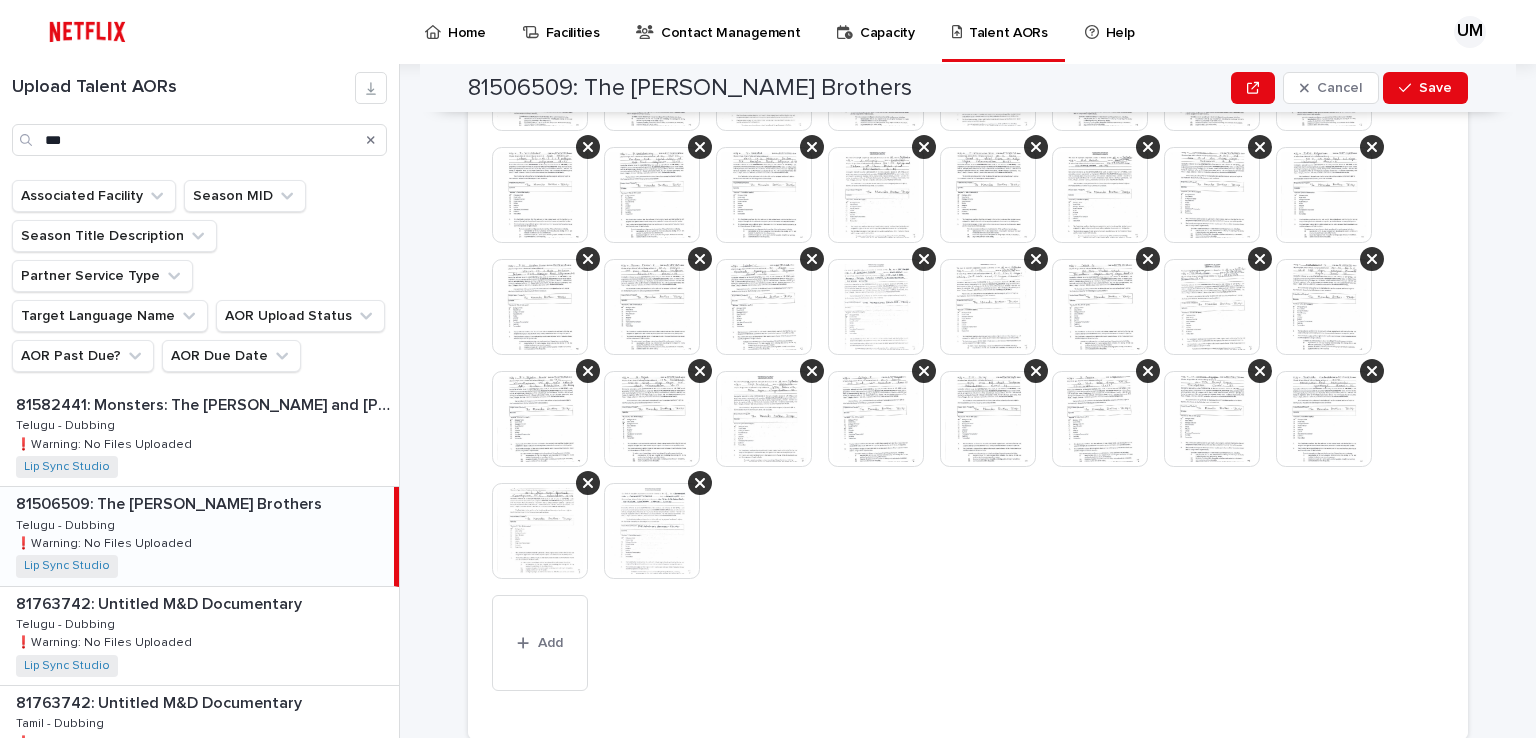 click at bounding box center [652, 531] 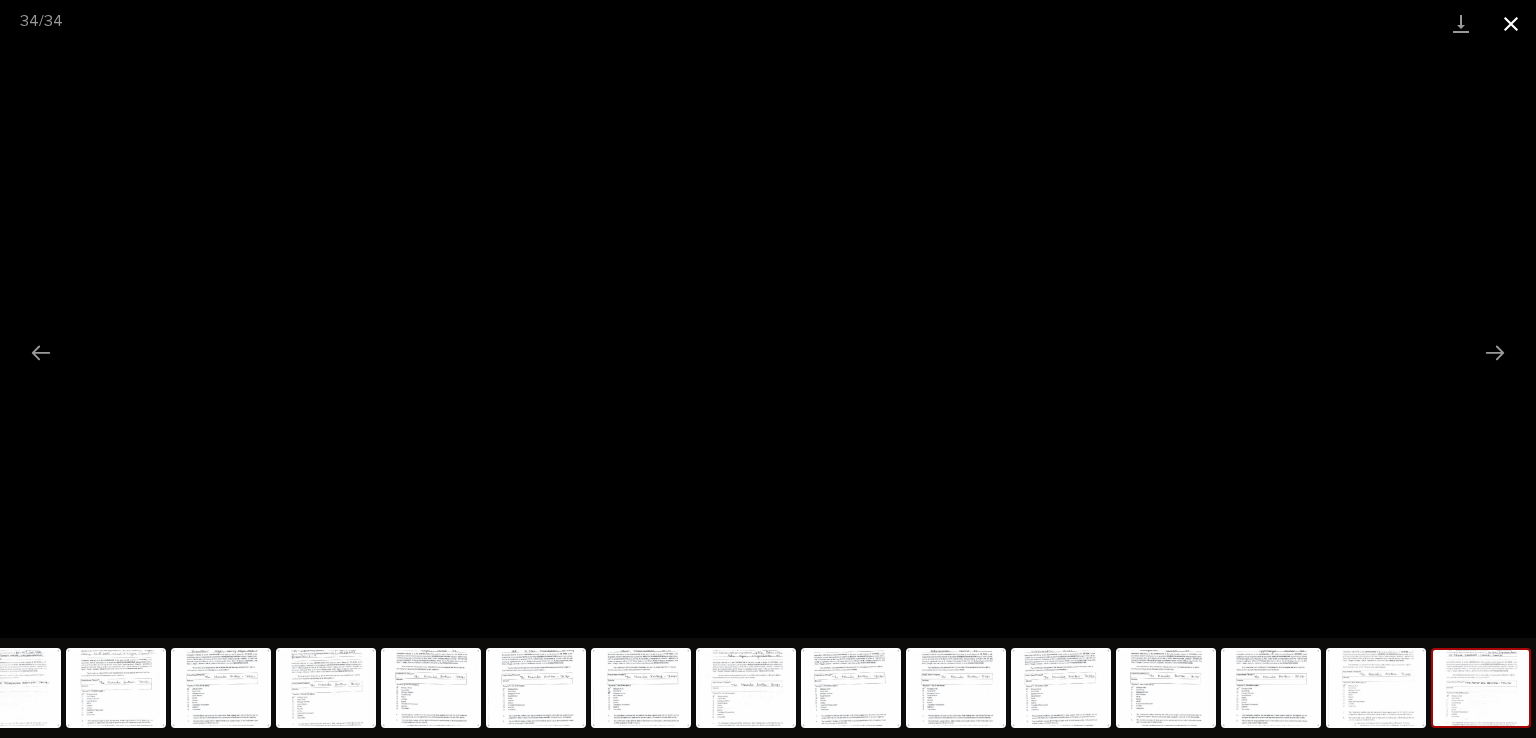click at bounding box center (1511, 23) 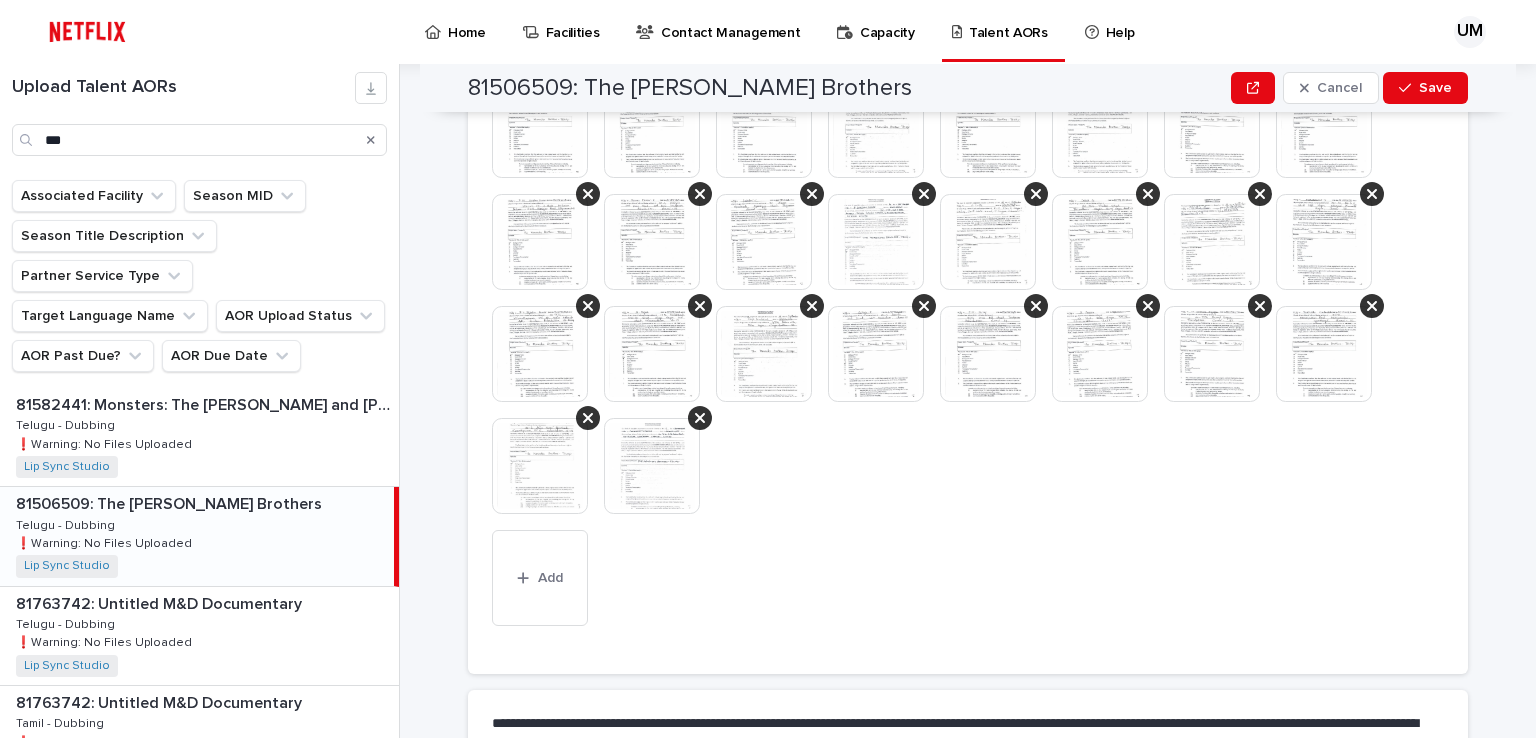 scroll, scrollTop: 1063, scrollLeft: 0, axis: vertical 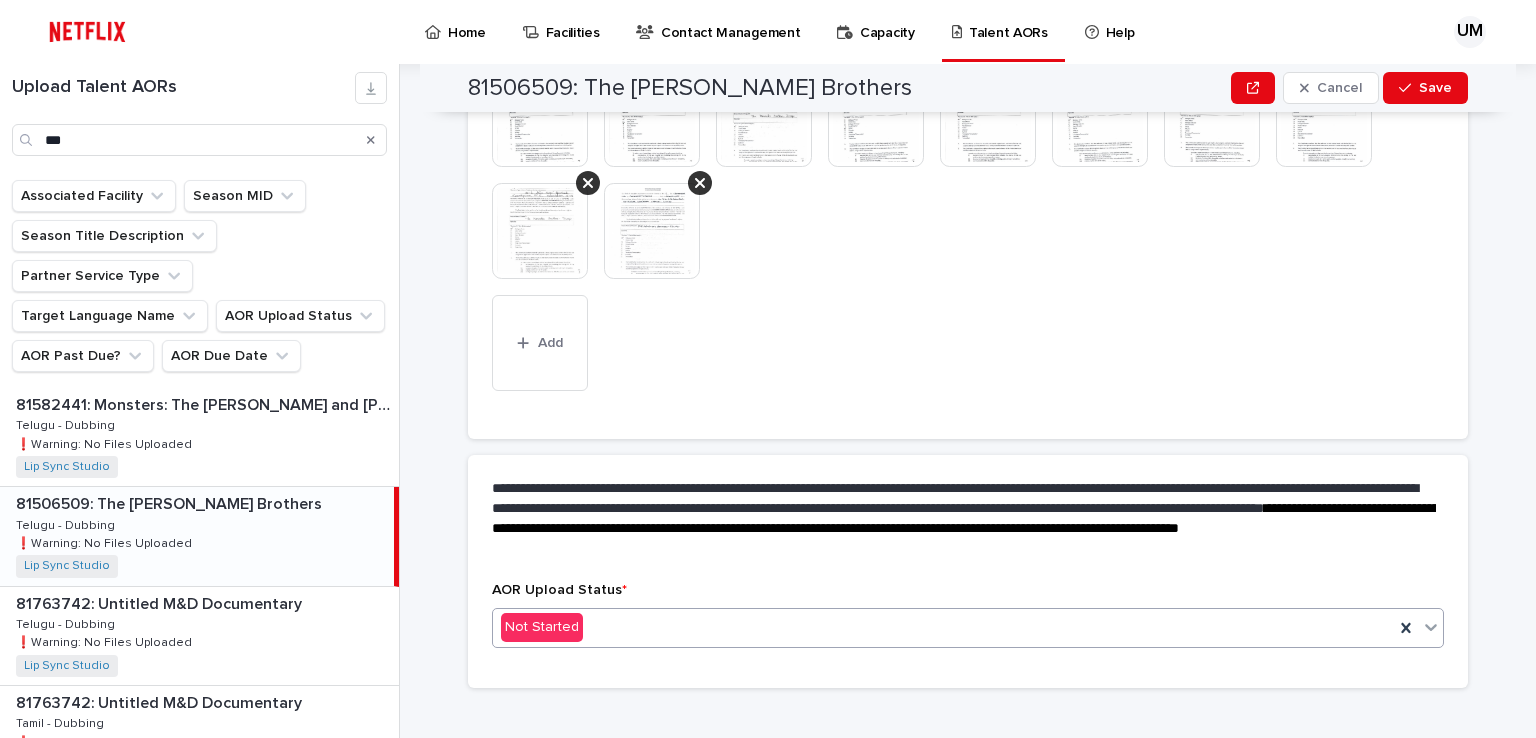 click on "Not Started" at bounding box center [943, 627] 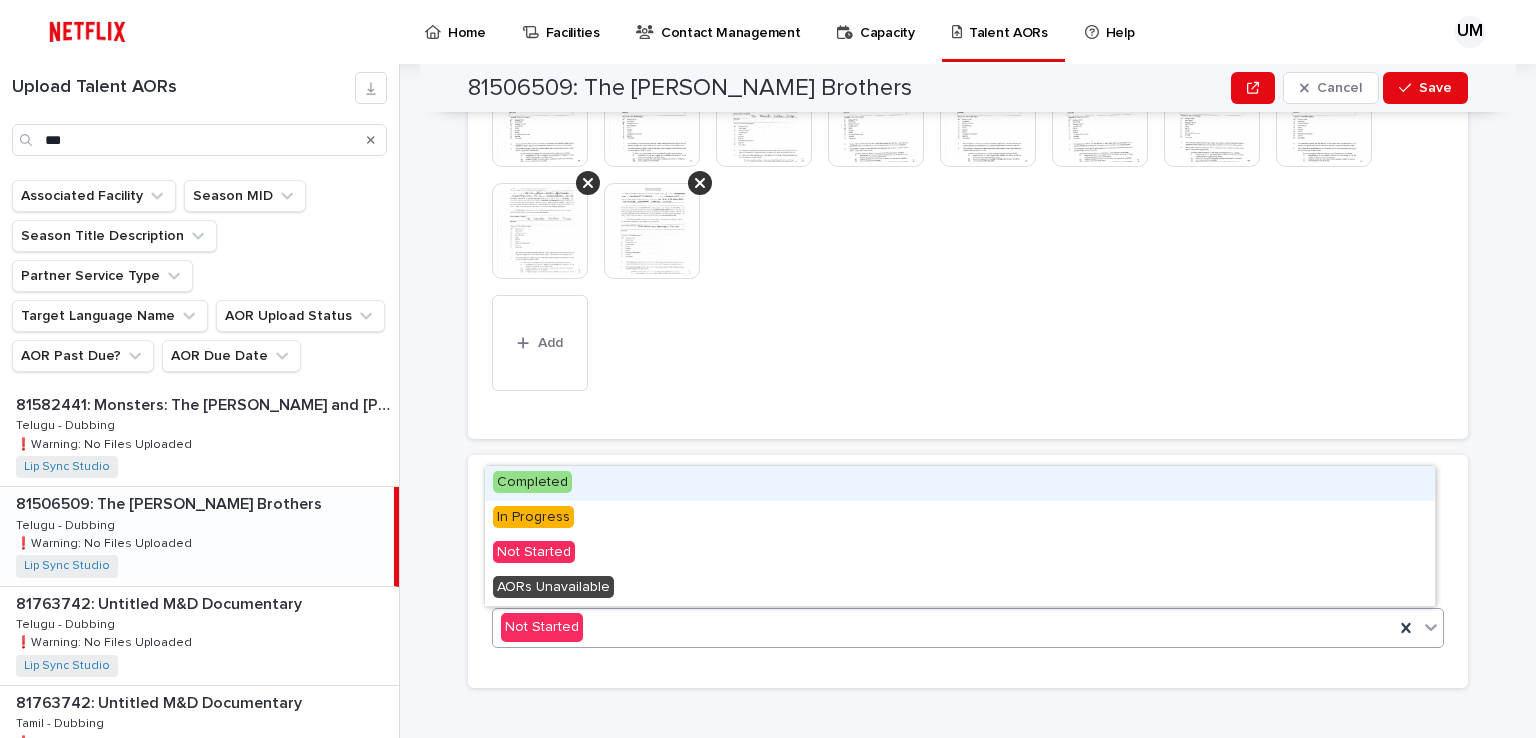click on "Completed" at bounding box center (532, 482) 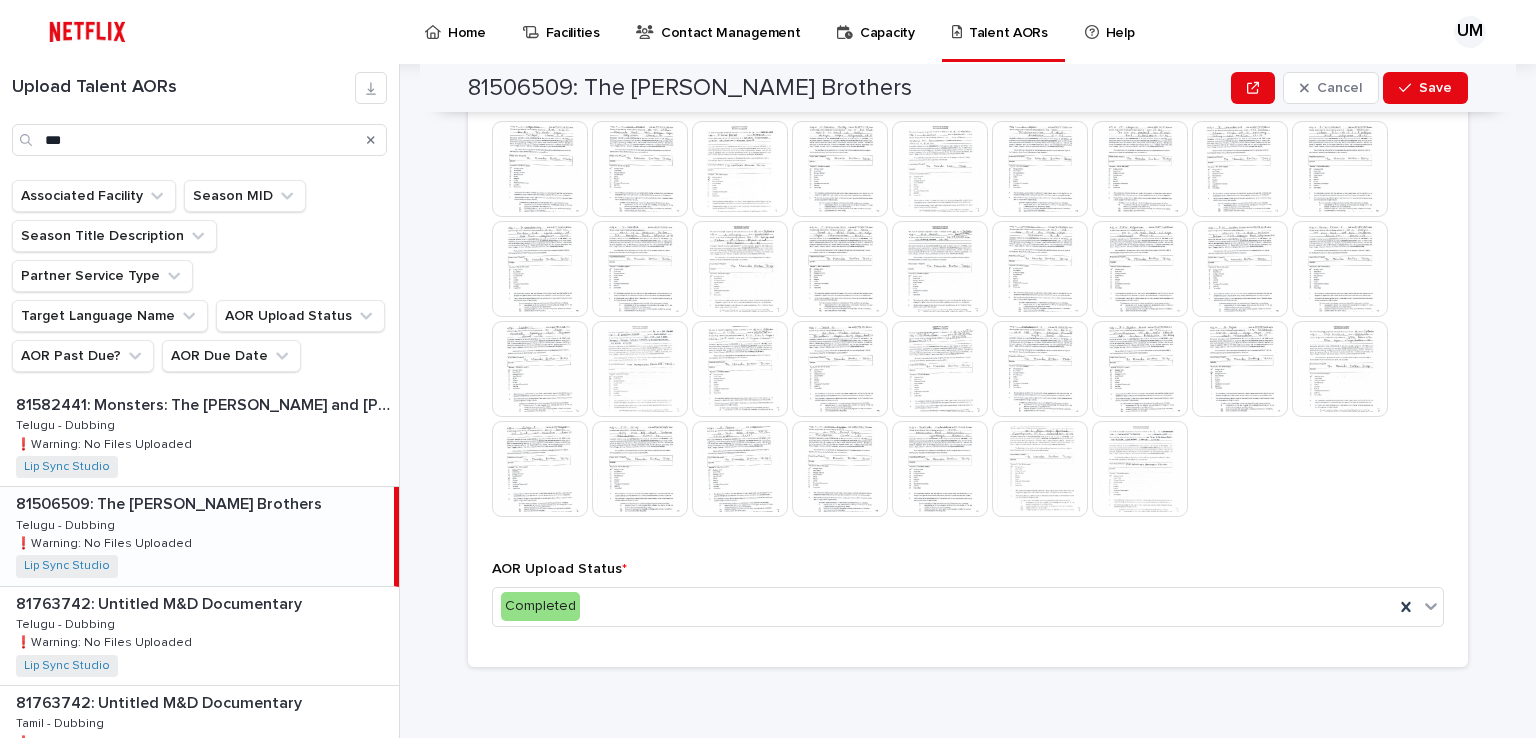 scroll, scrollTop: 713, scrollLeft: 0, axis: vertical 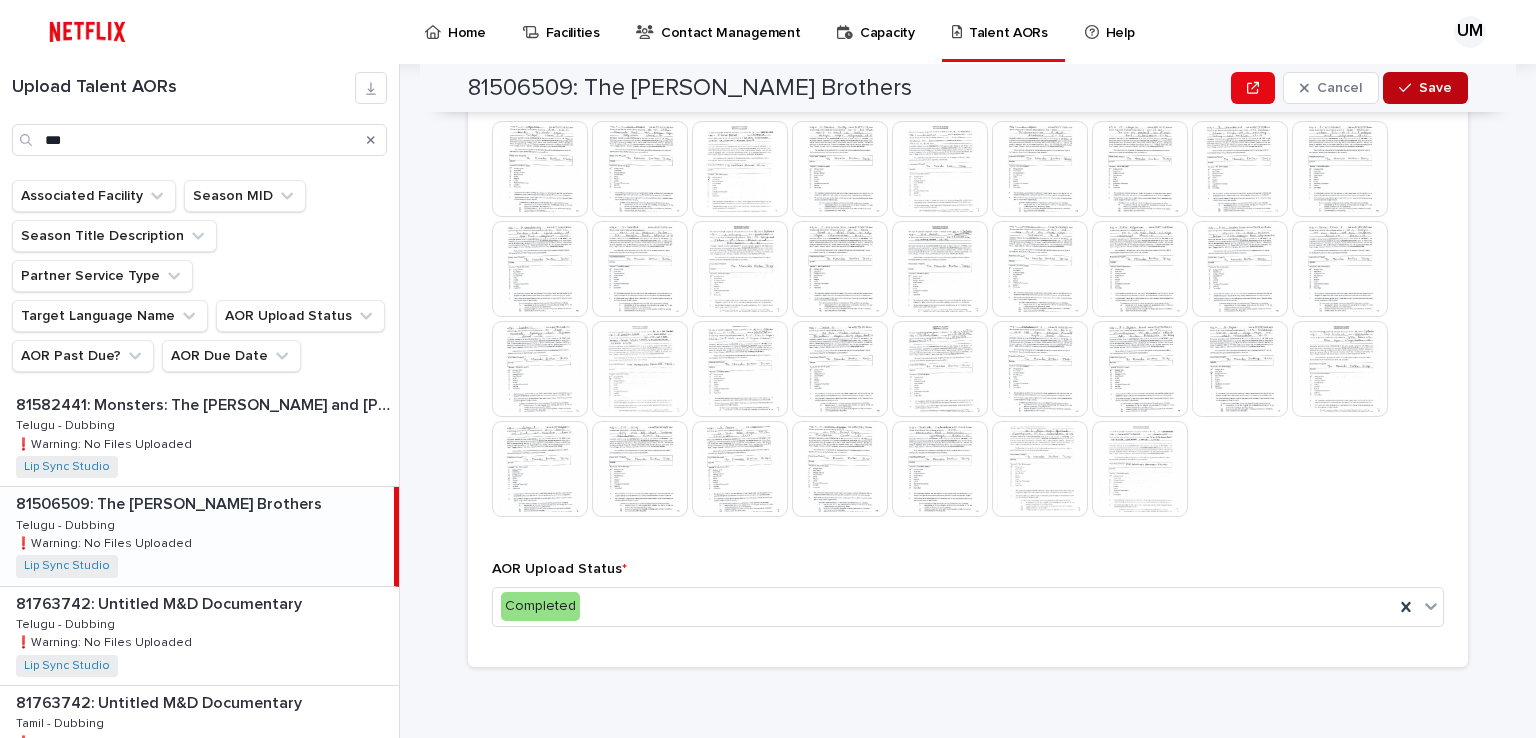 click on "Save" at bounding box center (1425, 88) 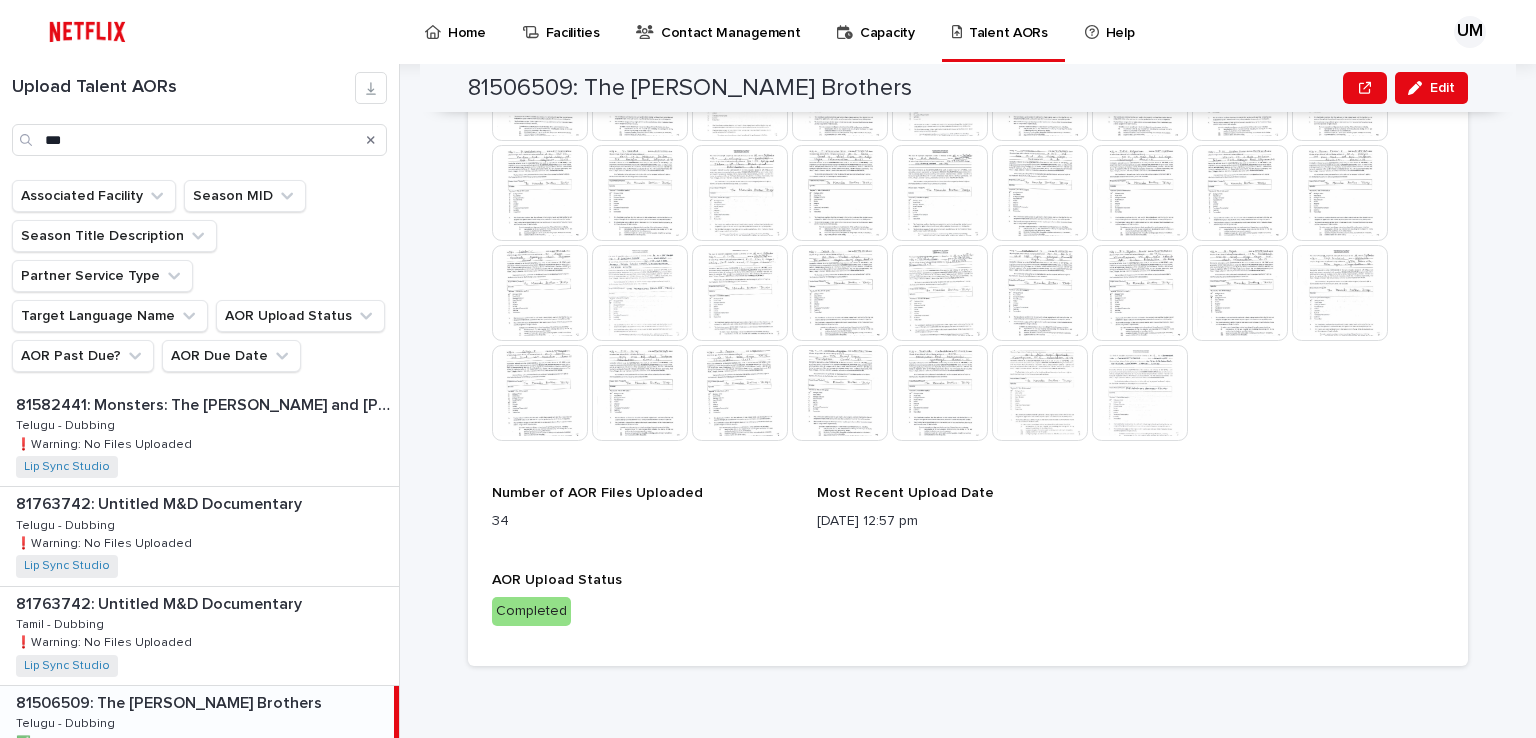 scroll, scrollTop: 691, scrollLeft: 0, axis: vertical 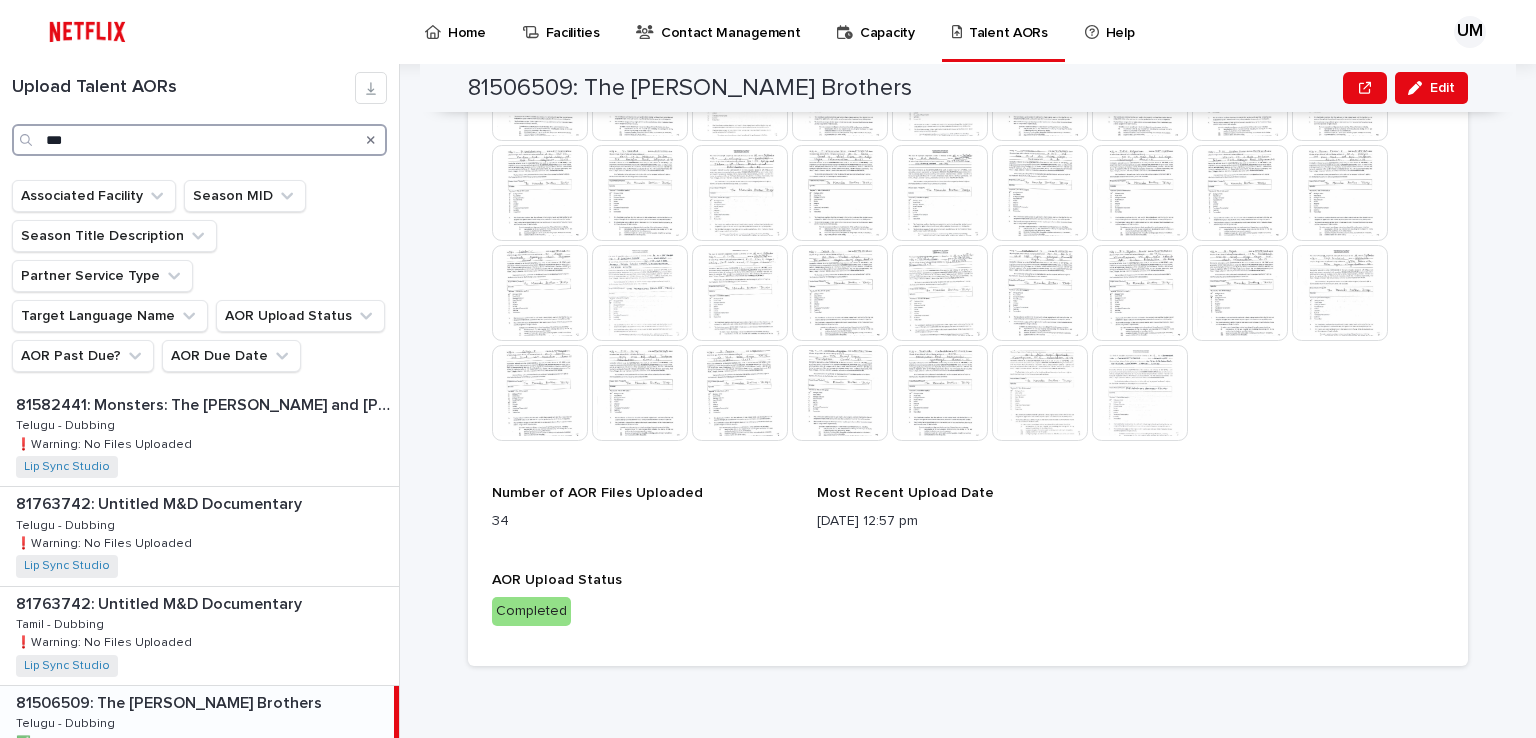 click on "***" at bounding box center [199, 140] 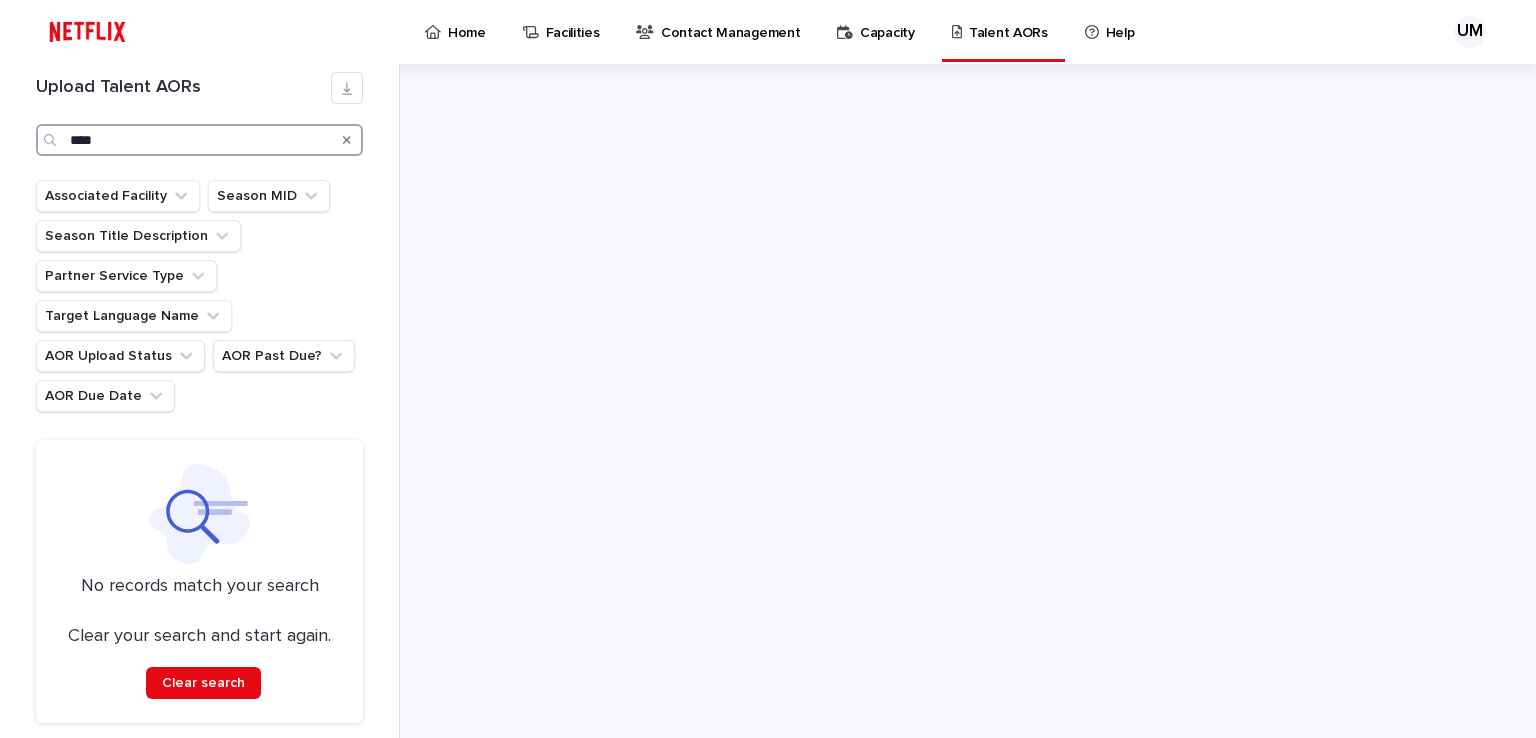 scroll, scrollTop: 0, scrollLeft: 0, axis: both 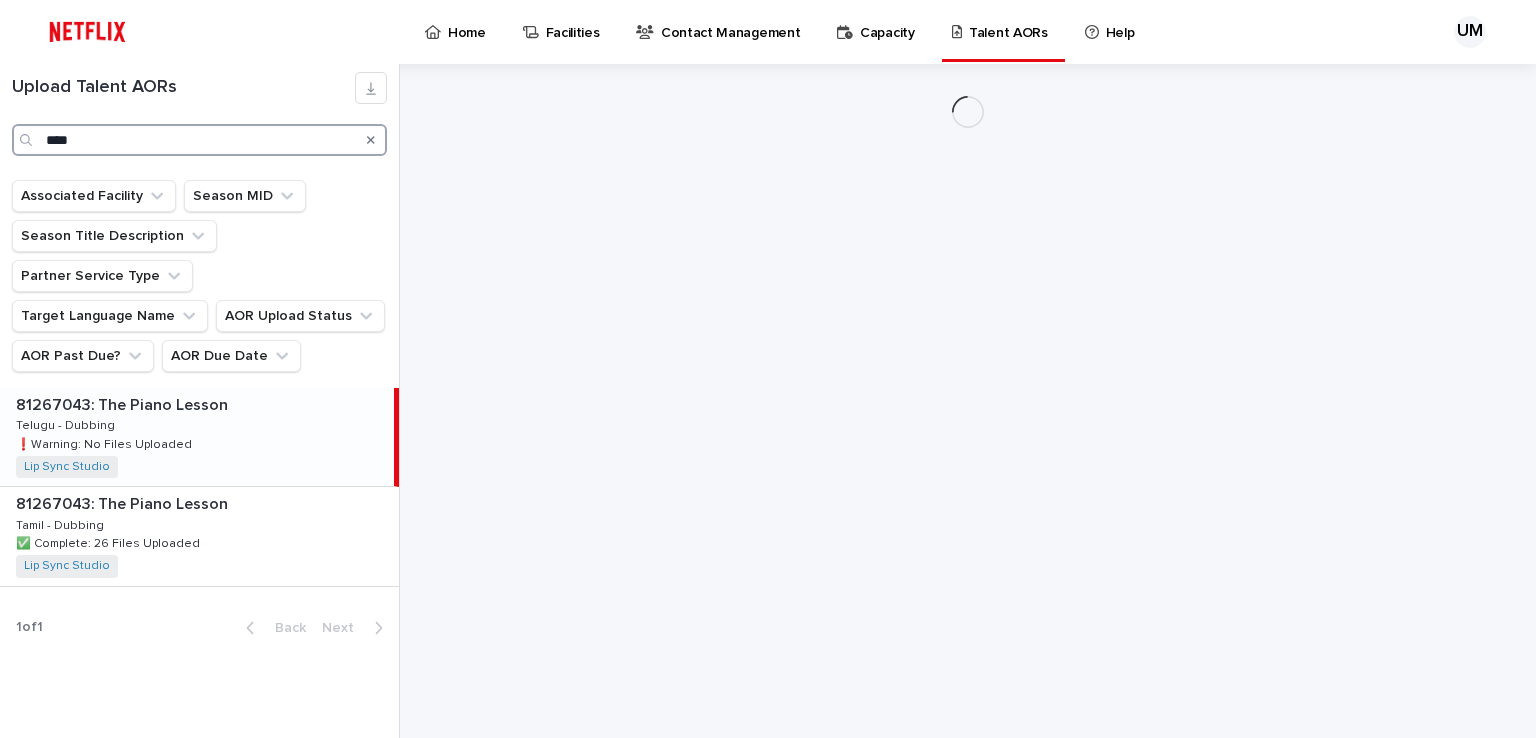 type on "****" 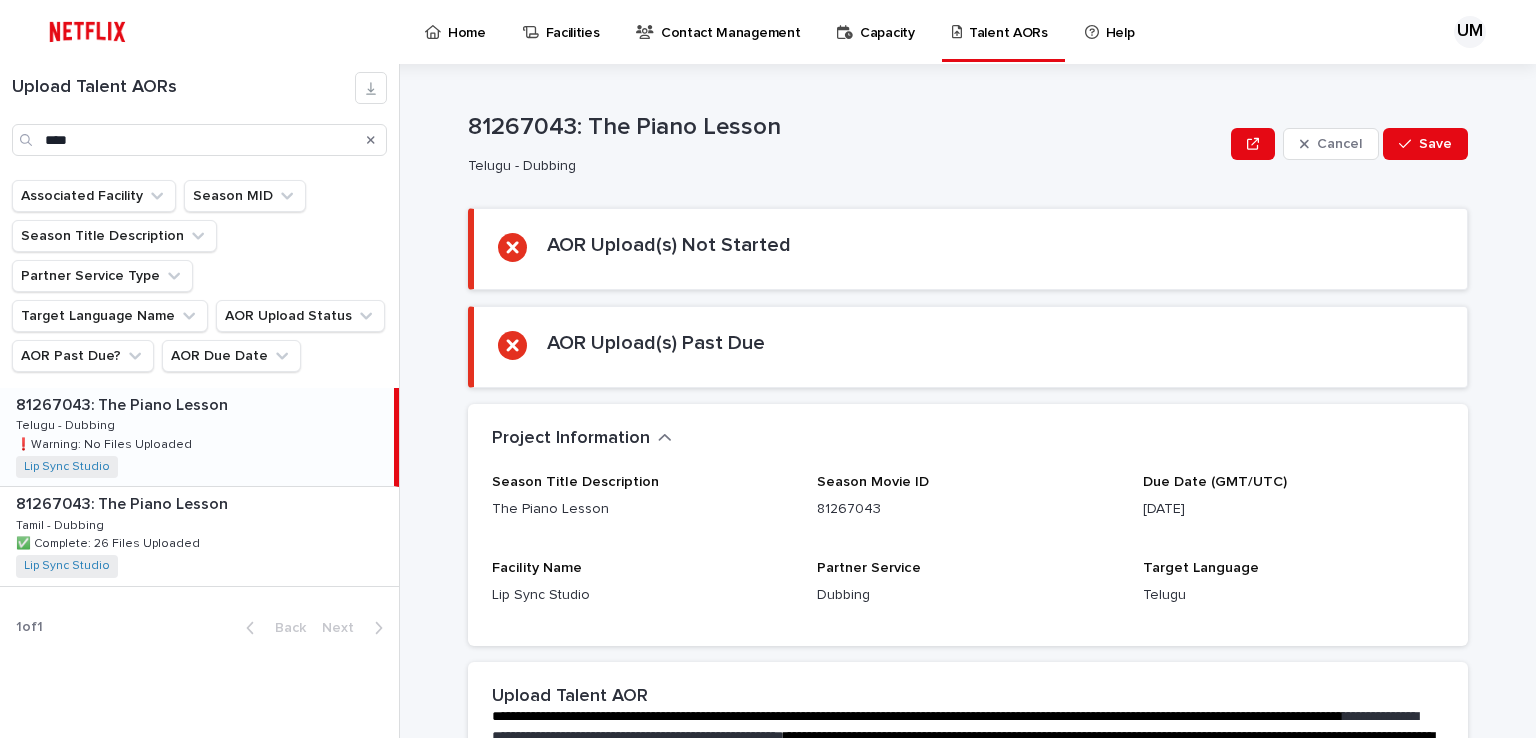 click on "❗️Warning: No Files Uploaded" at bounding box center (106, 443) 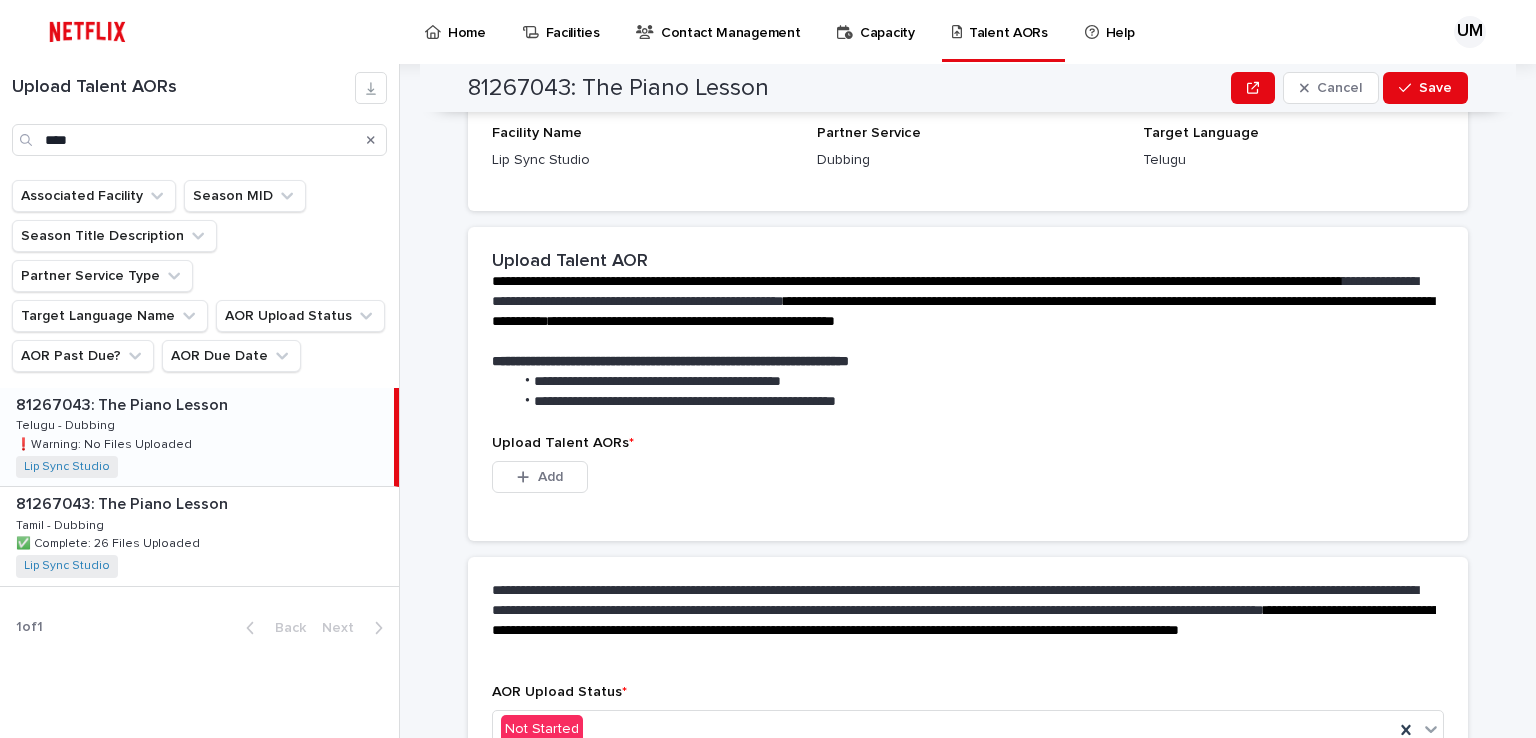scroll, scrollTop: 500, scrollLeft: 0, axis: vertical 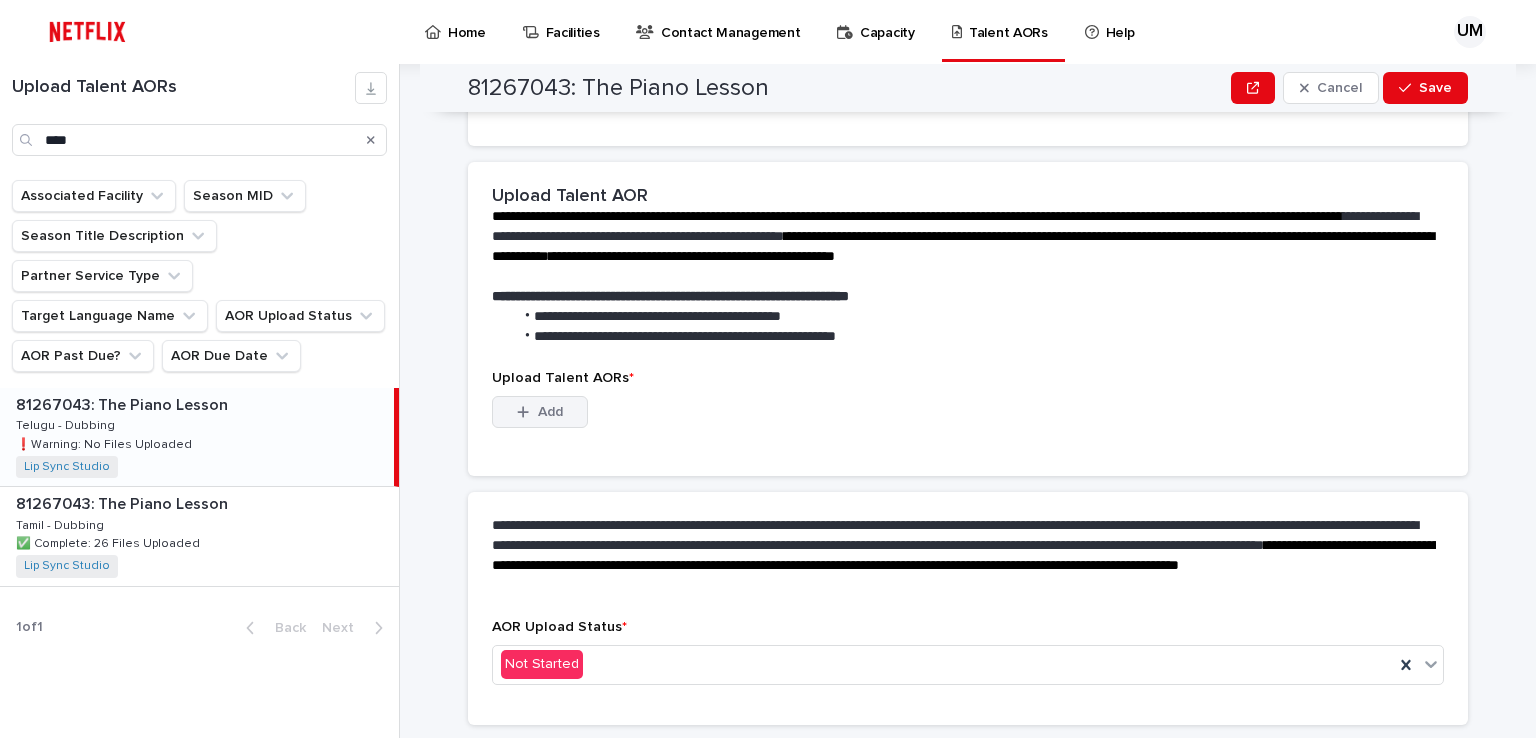 click on "Add" at bounding box center (550, 412) 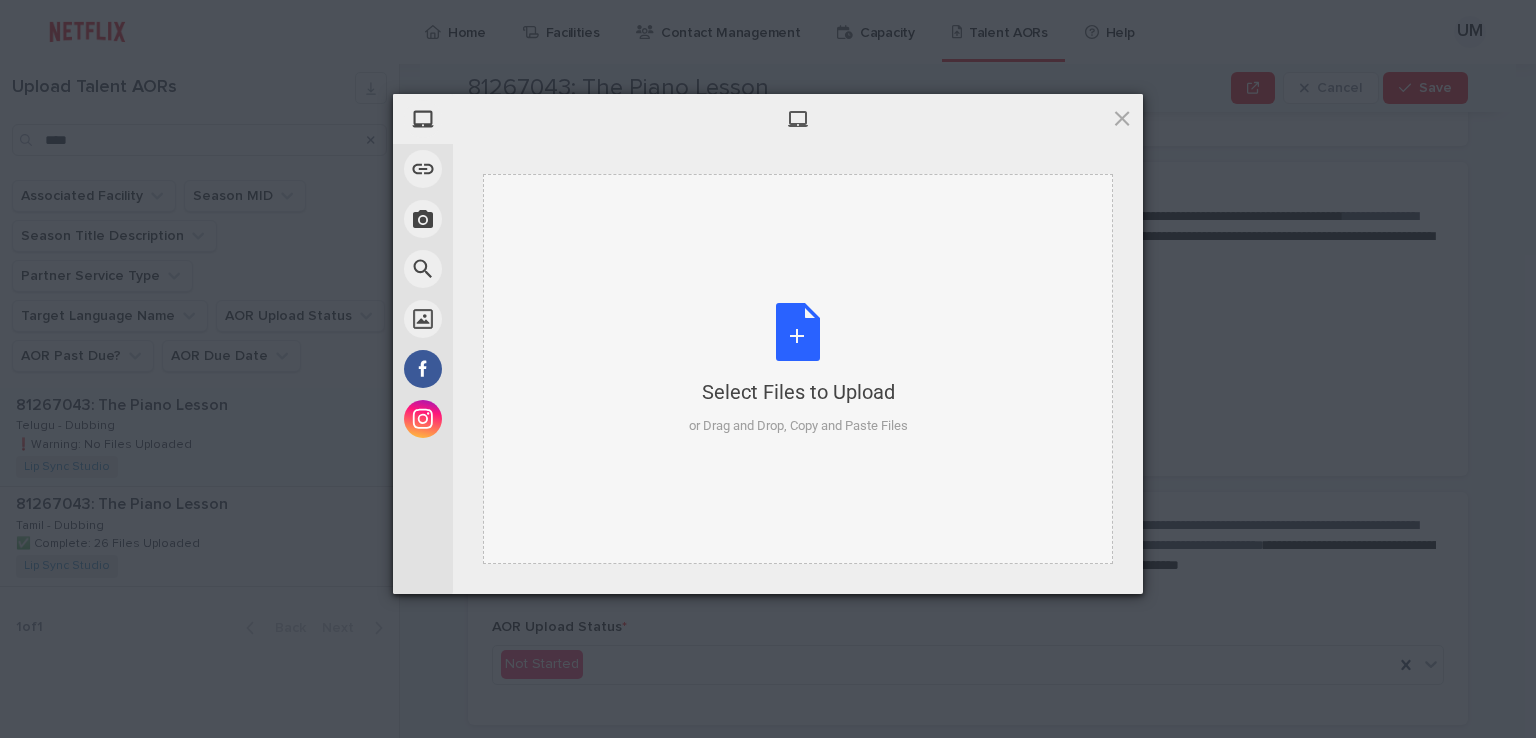 type 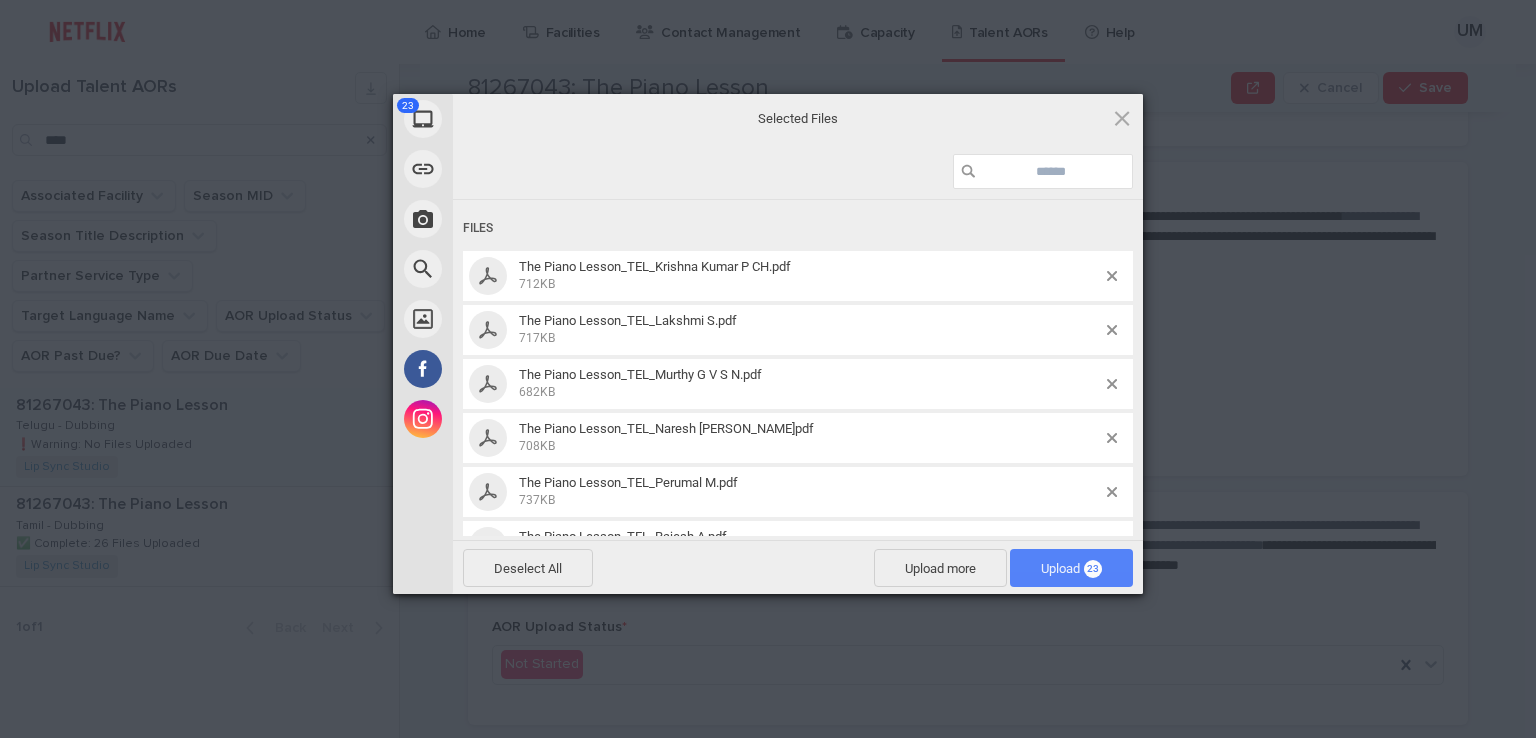 click on "Upload
23" at bounding box center [1071, 568] 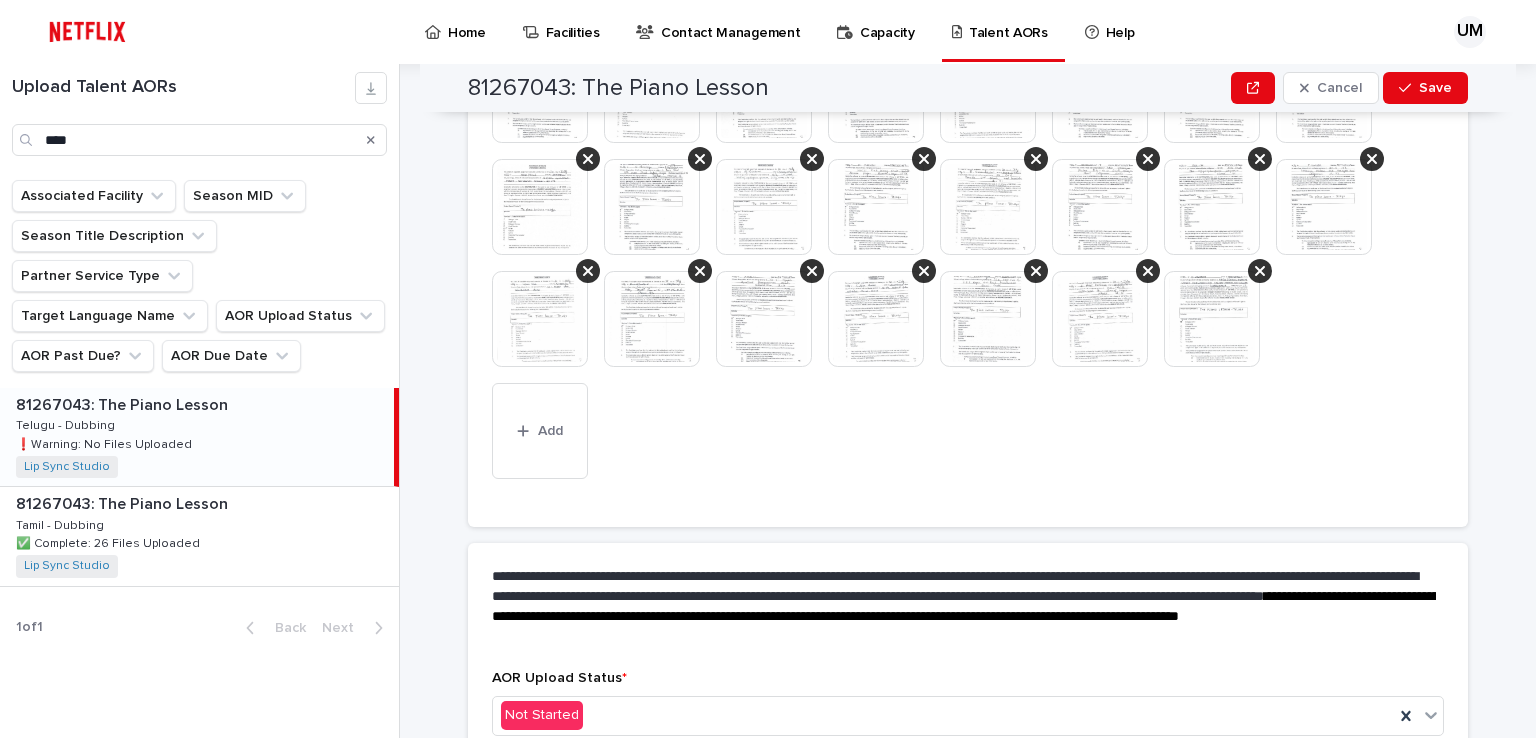scroll, scrollTop: 851, scrollLeft: 0, axis: vertical 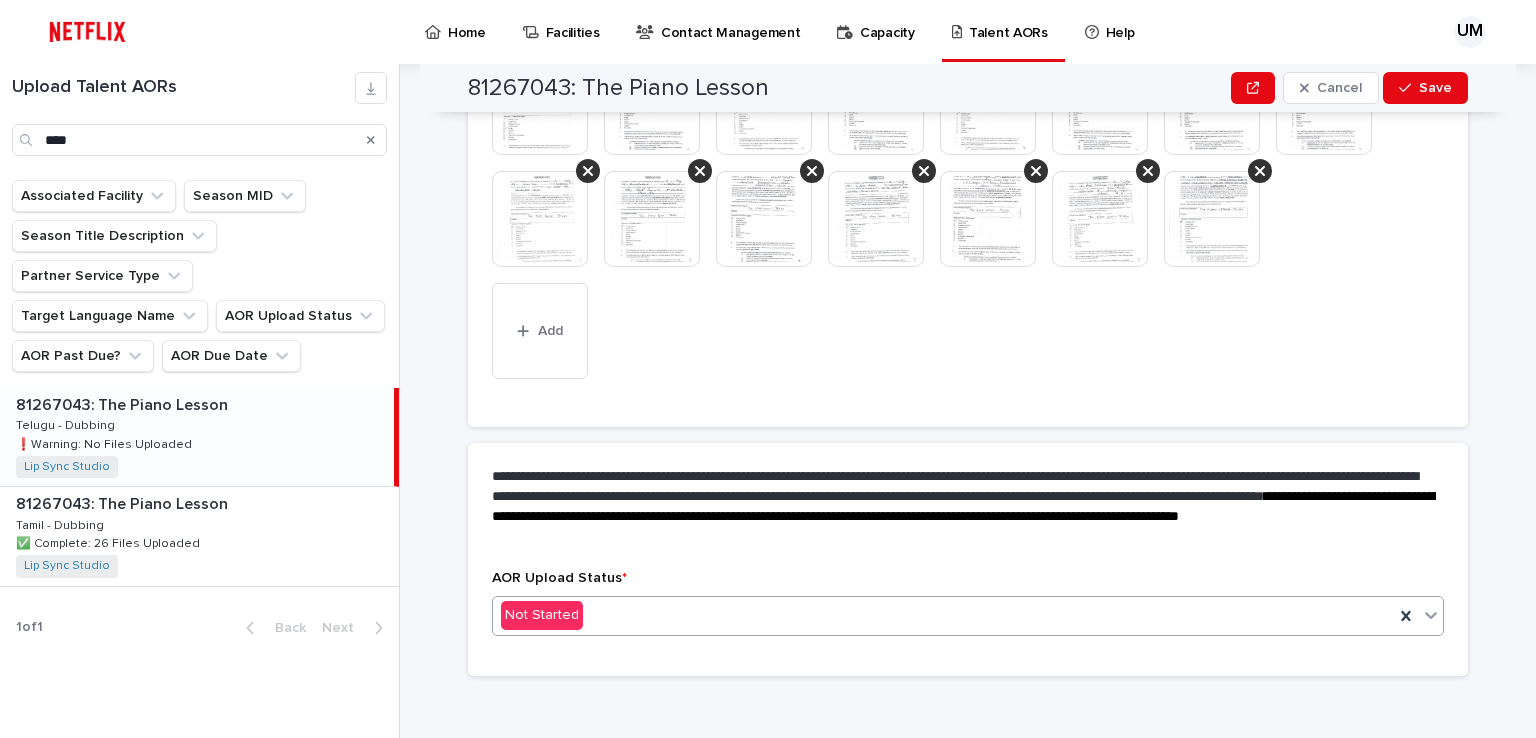 click on "Not Started" at bounding box center (943, 615) 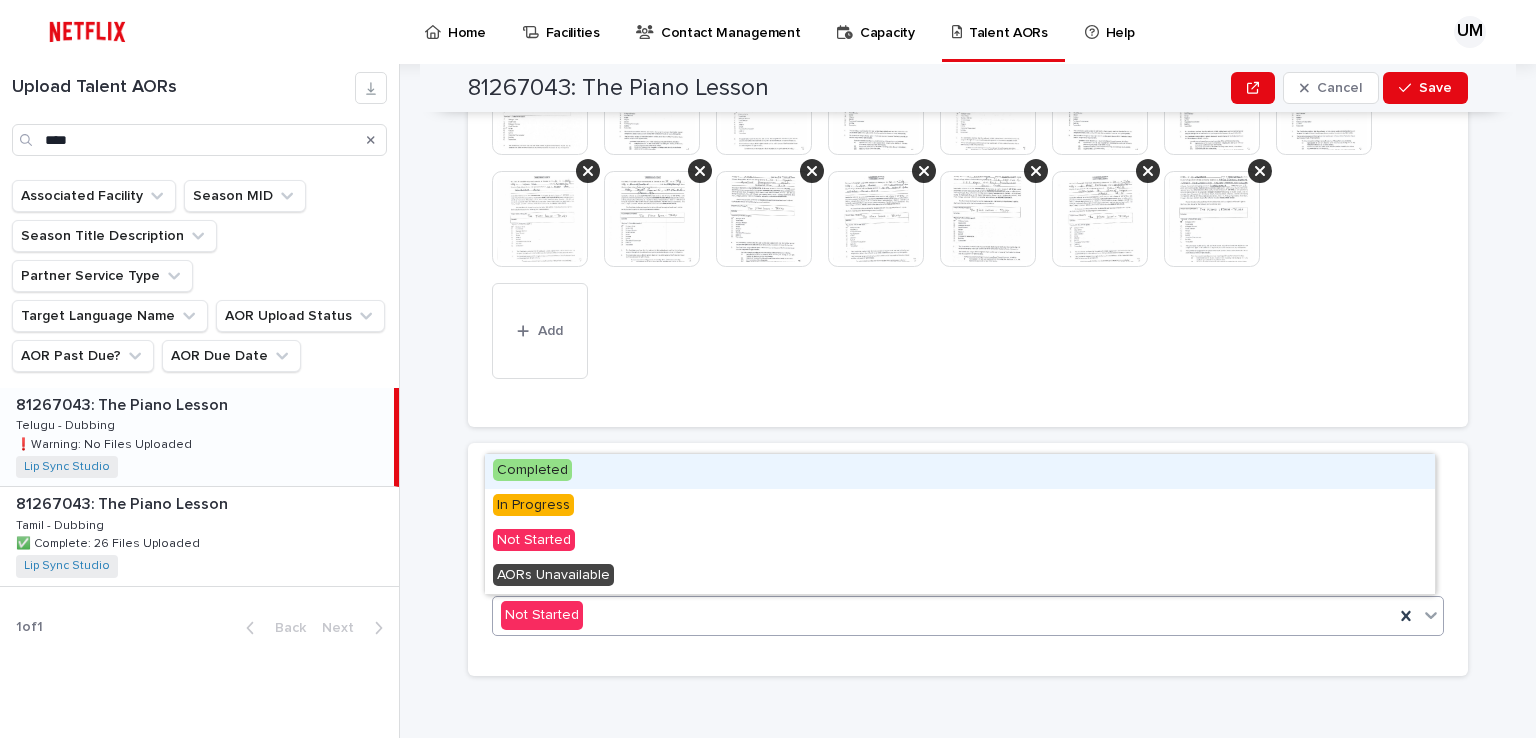 click on "Completed" at bounding box center [532, 470] 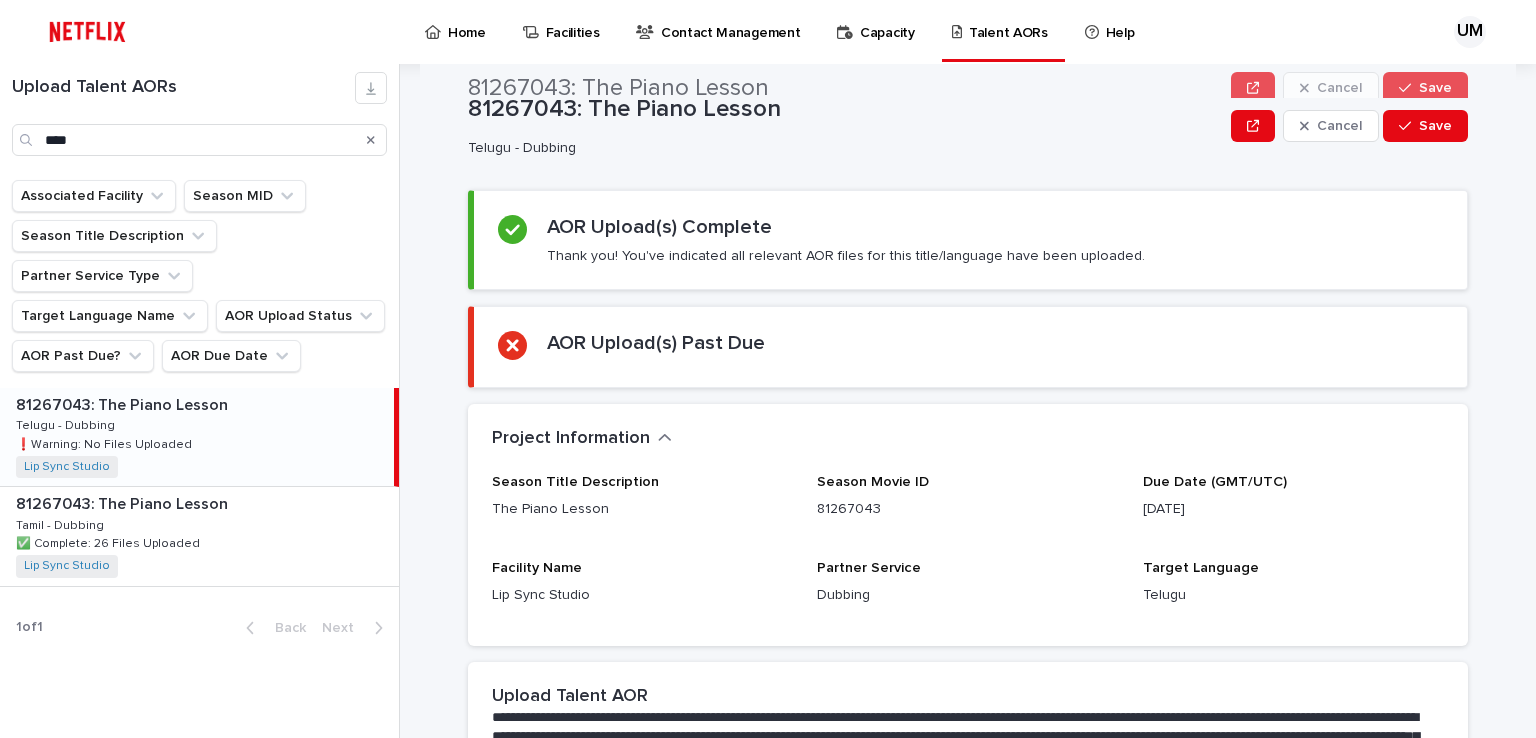 scroll, scrollTop: 13, scrollLeft: 0, axis: vertical 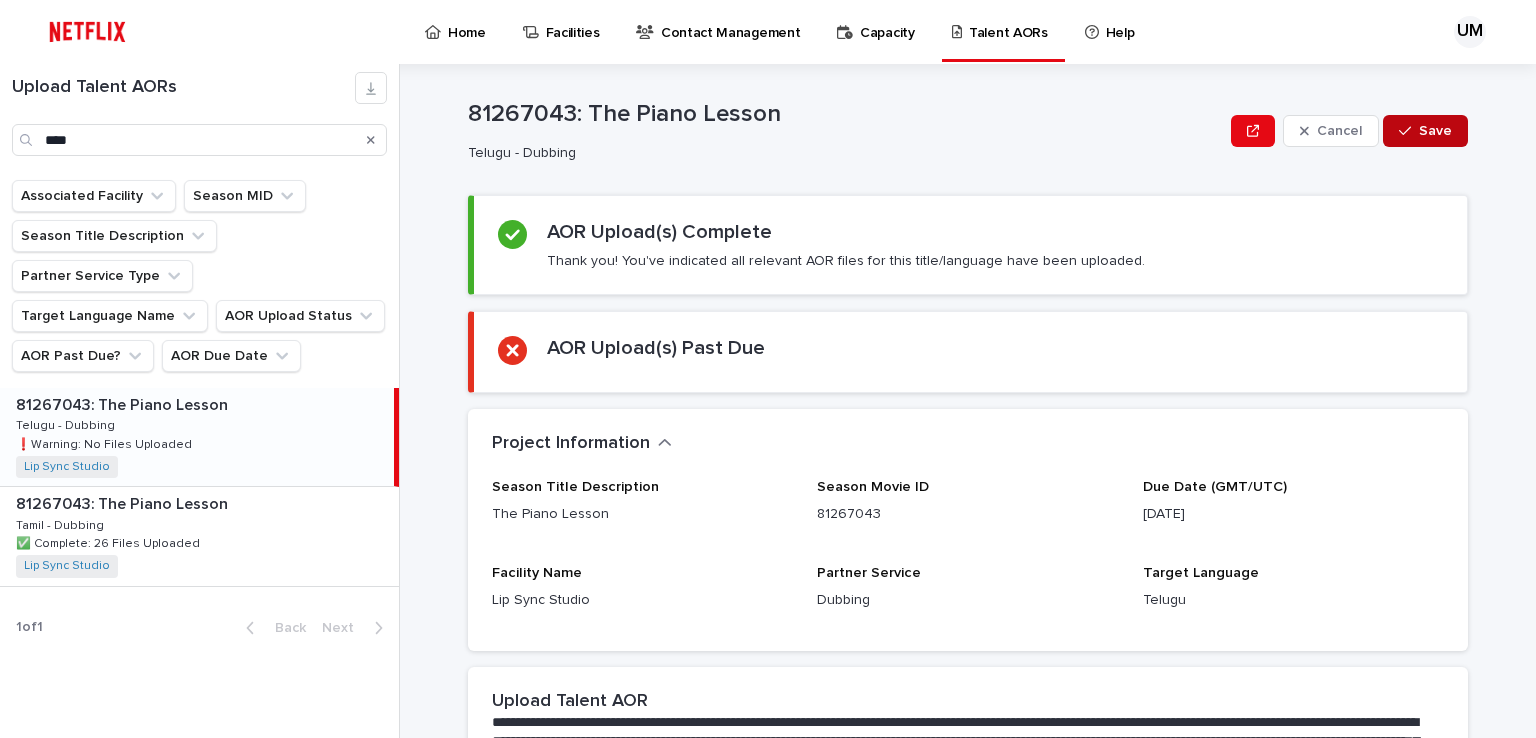 click on "Save" at bounding box center (1435, 131) 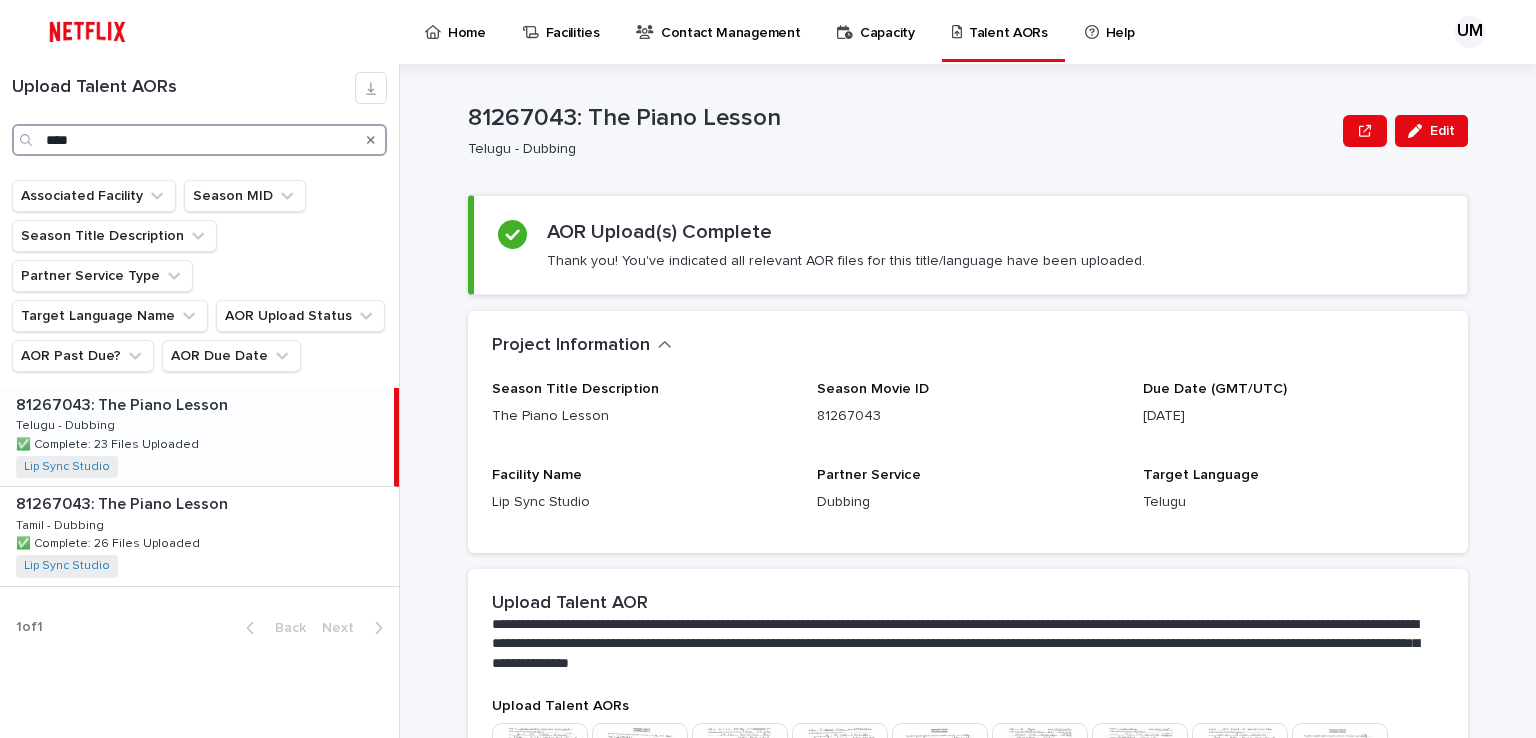 drag, startPoint x: 124, startPoint y: 141, endPoint x: 0, endPoint y: 155, distance: 124.78782 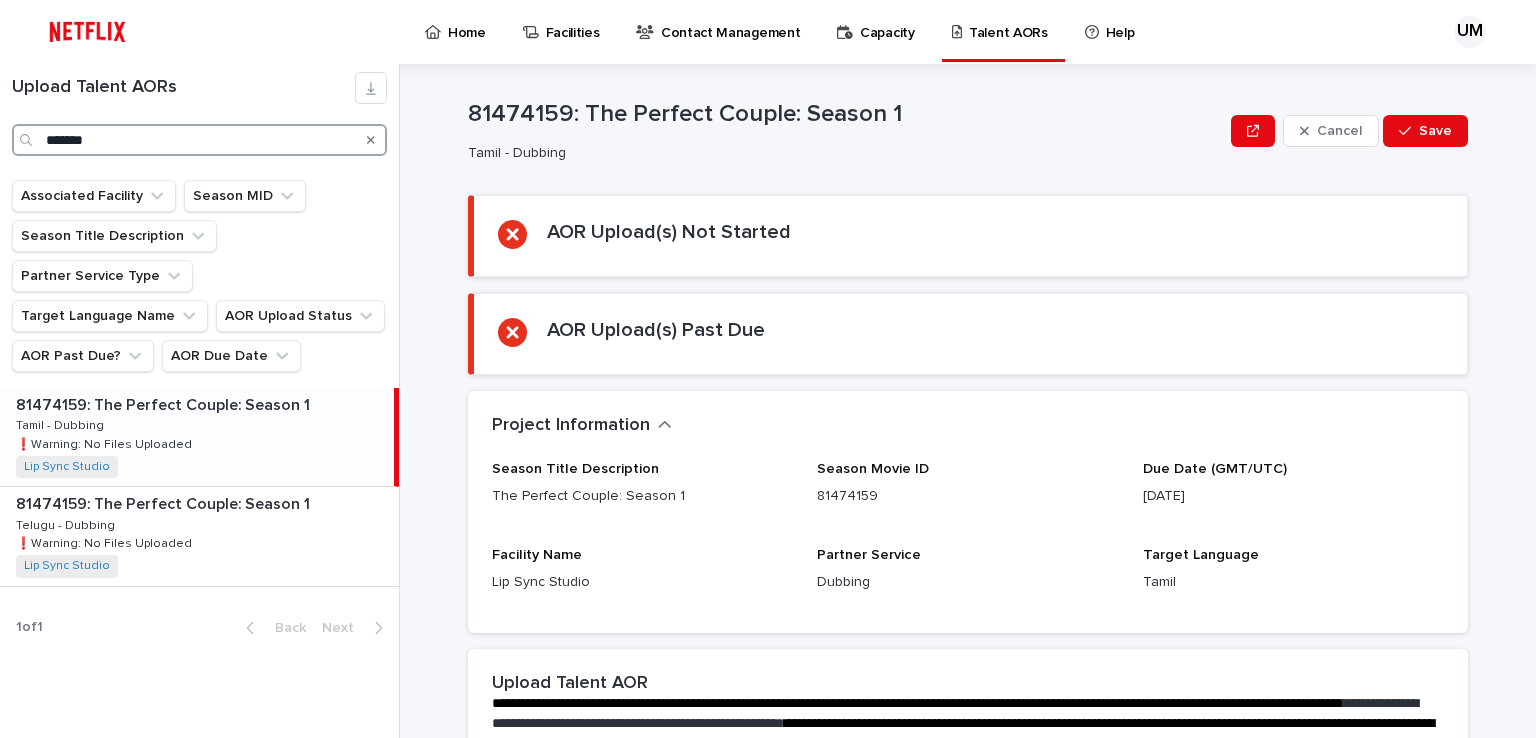 type on "*******" 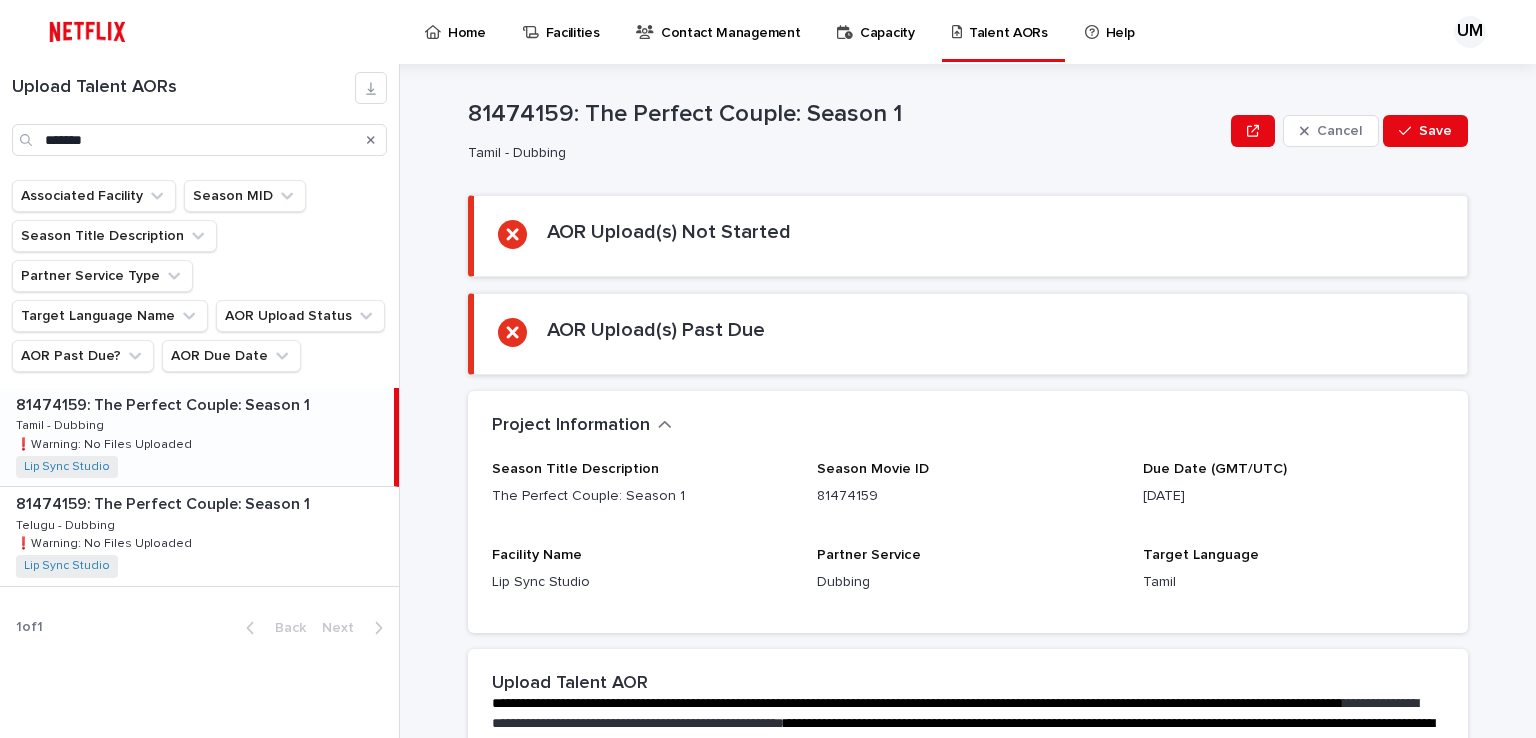 click on "Tamil - Dubbing" at bounding box center (62, 424) 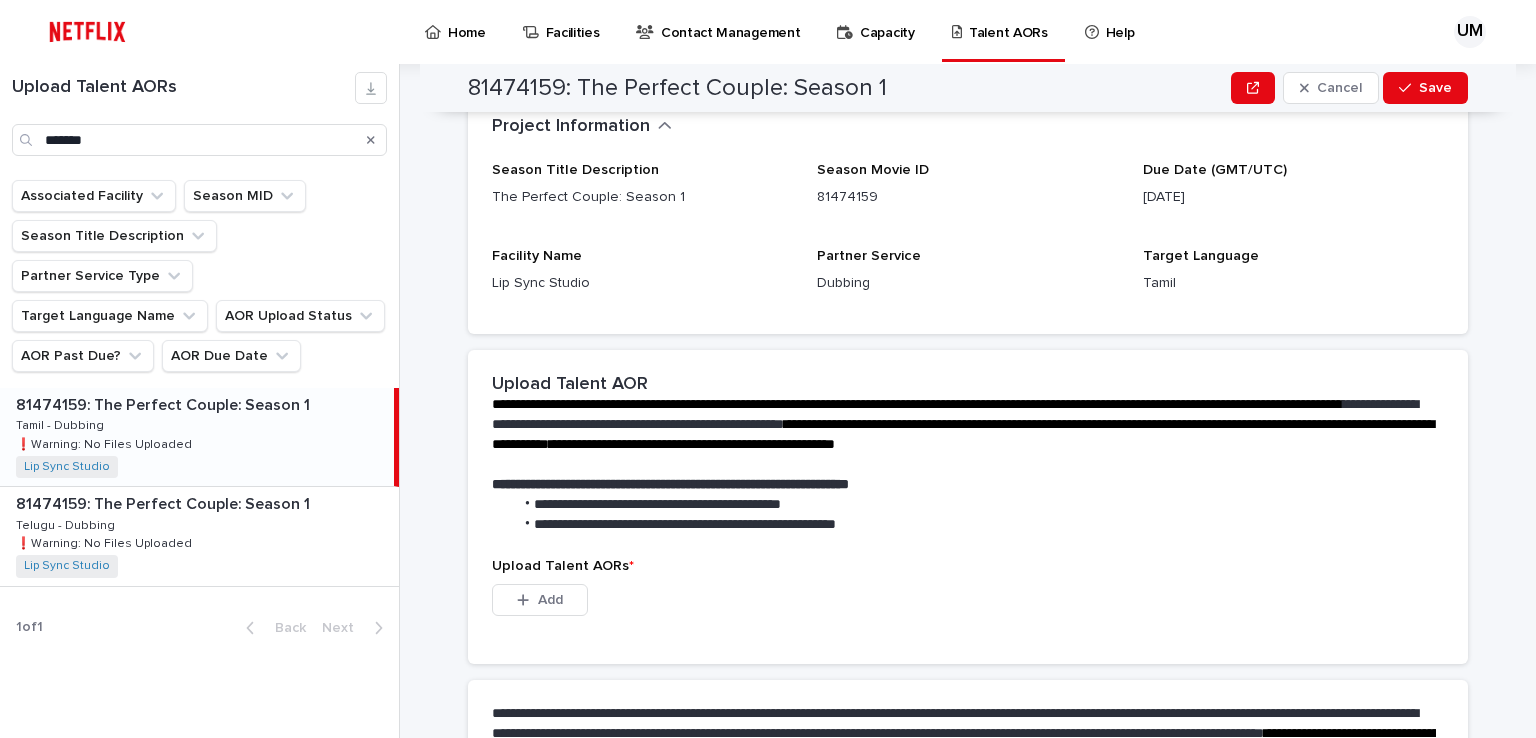 scroll, scrollTop: 313, scrollLeft: 0, axis: vertical 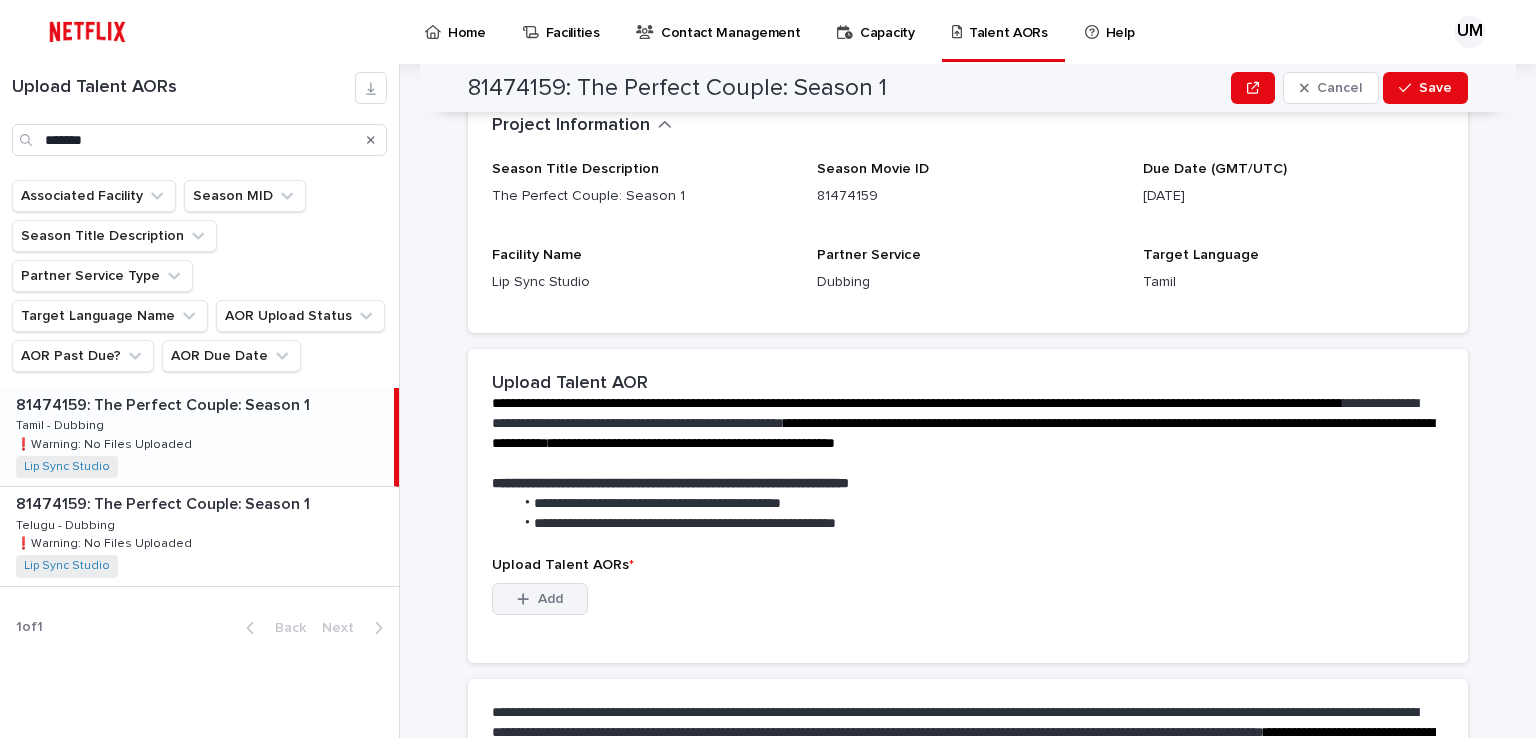 click on "Add" at bounding box center (540, 599) 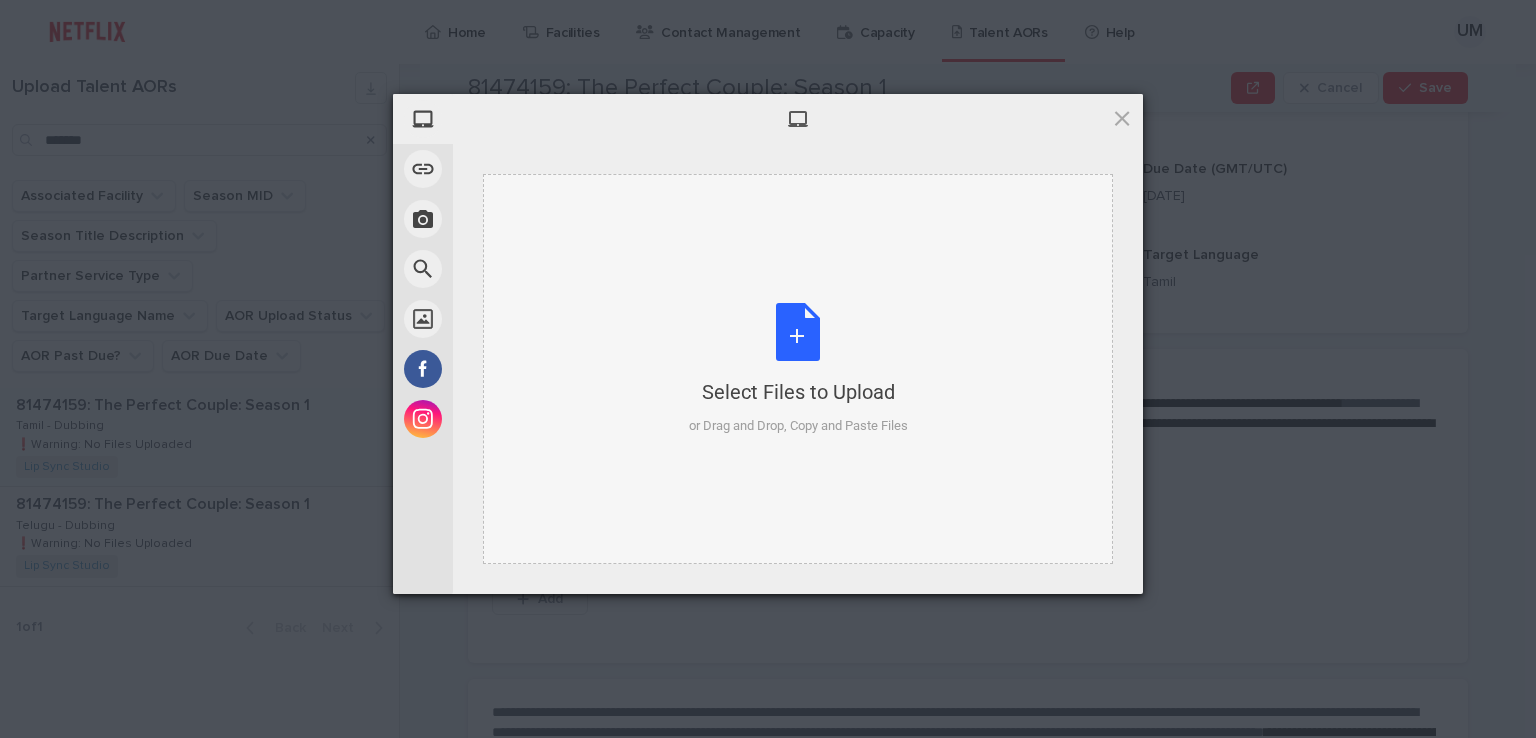 type 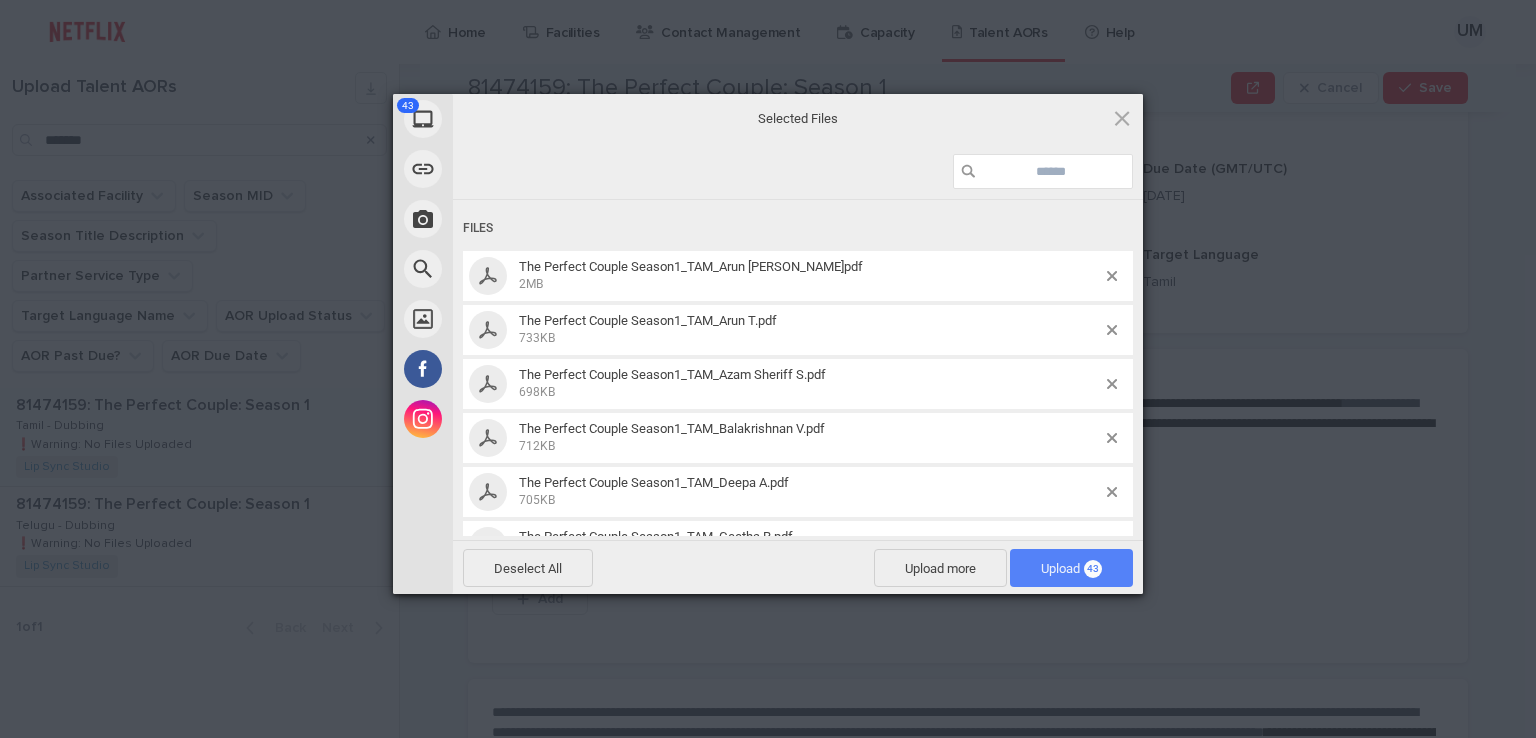 click on "Upload
43" at bounding box center [1071, 568] 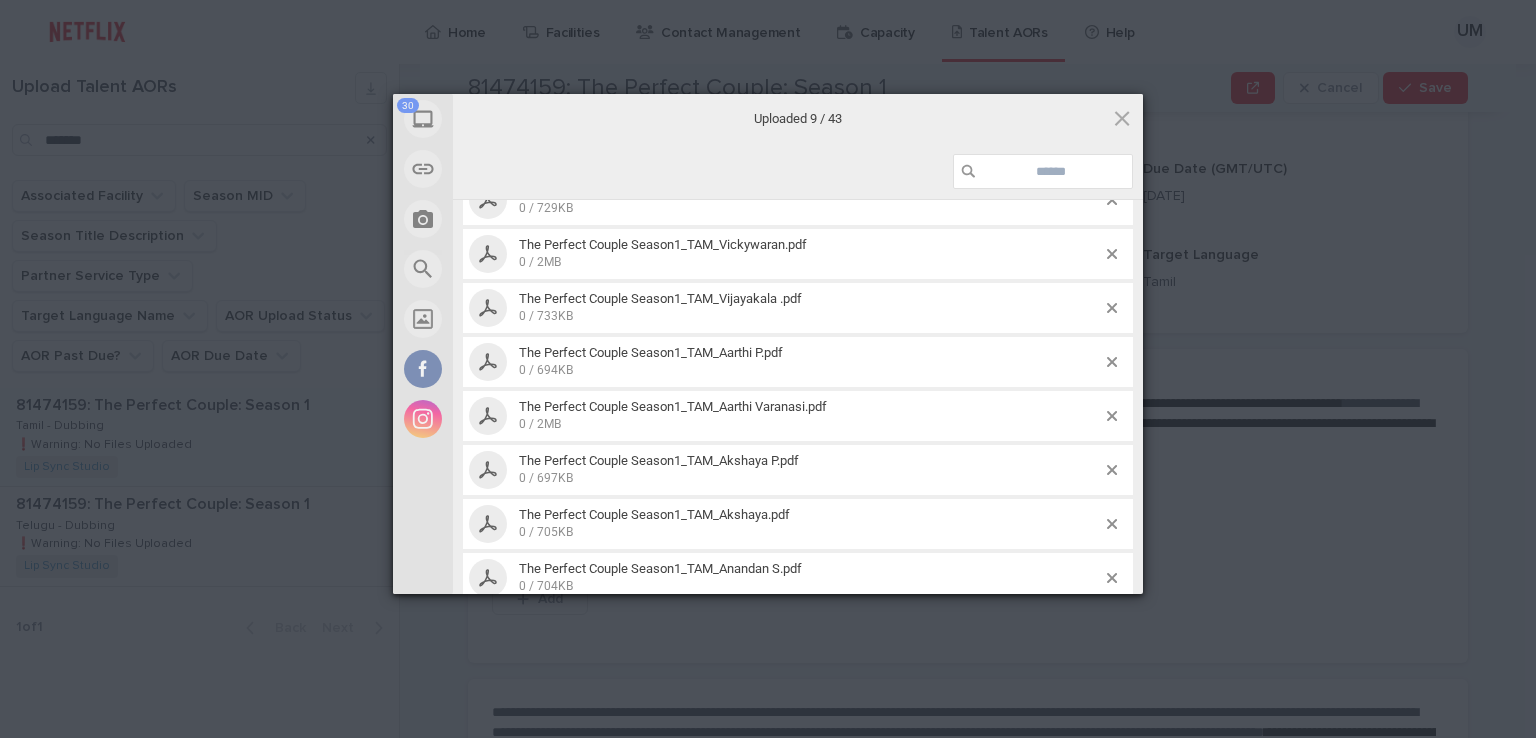 scroll, scrollTop: 2023, scrollLeft: 0, axis: vertical 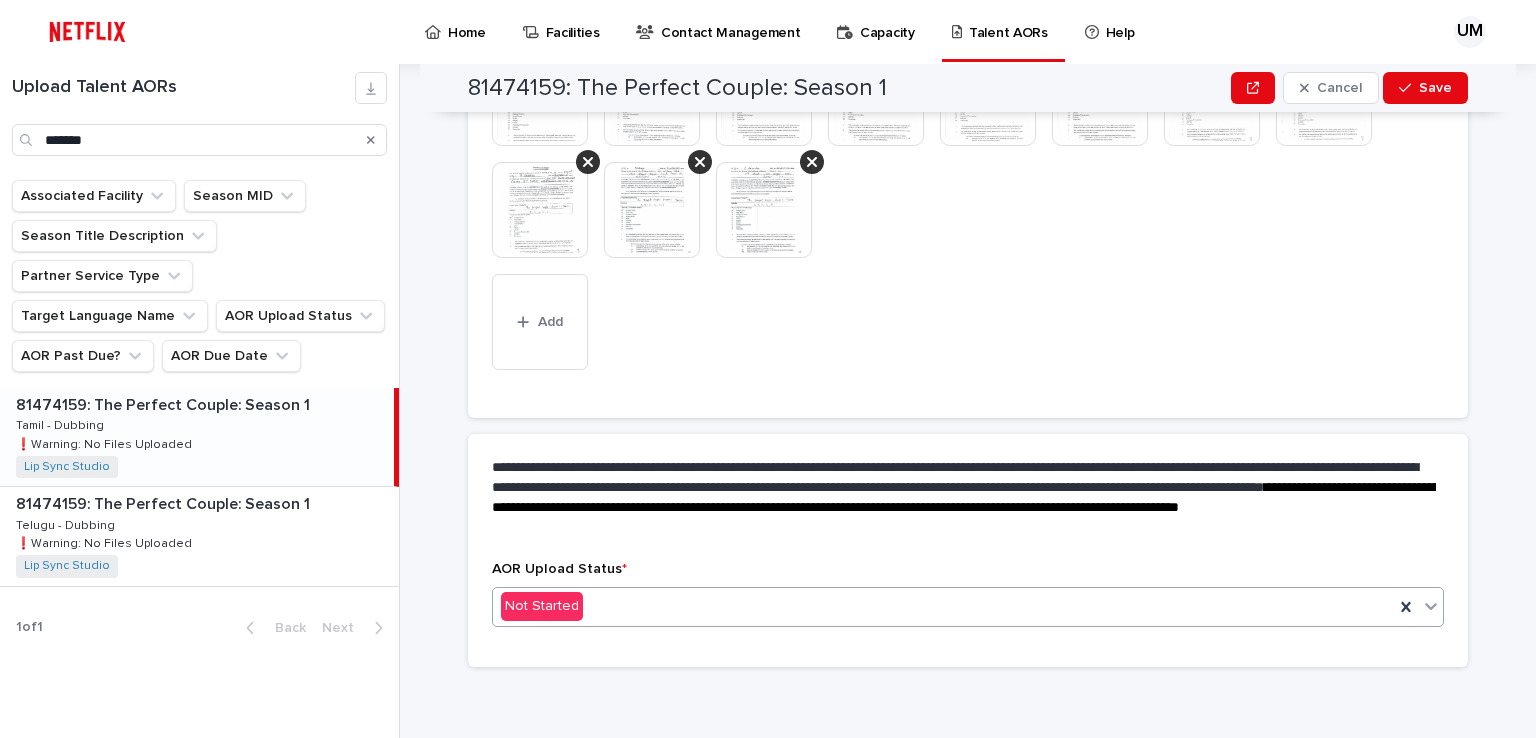 click on "Not Started" at bounding box center (943, 606) 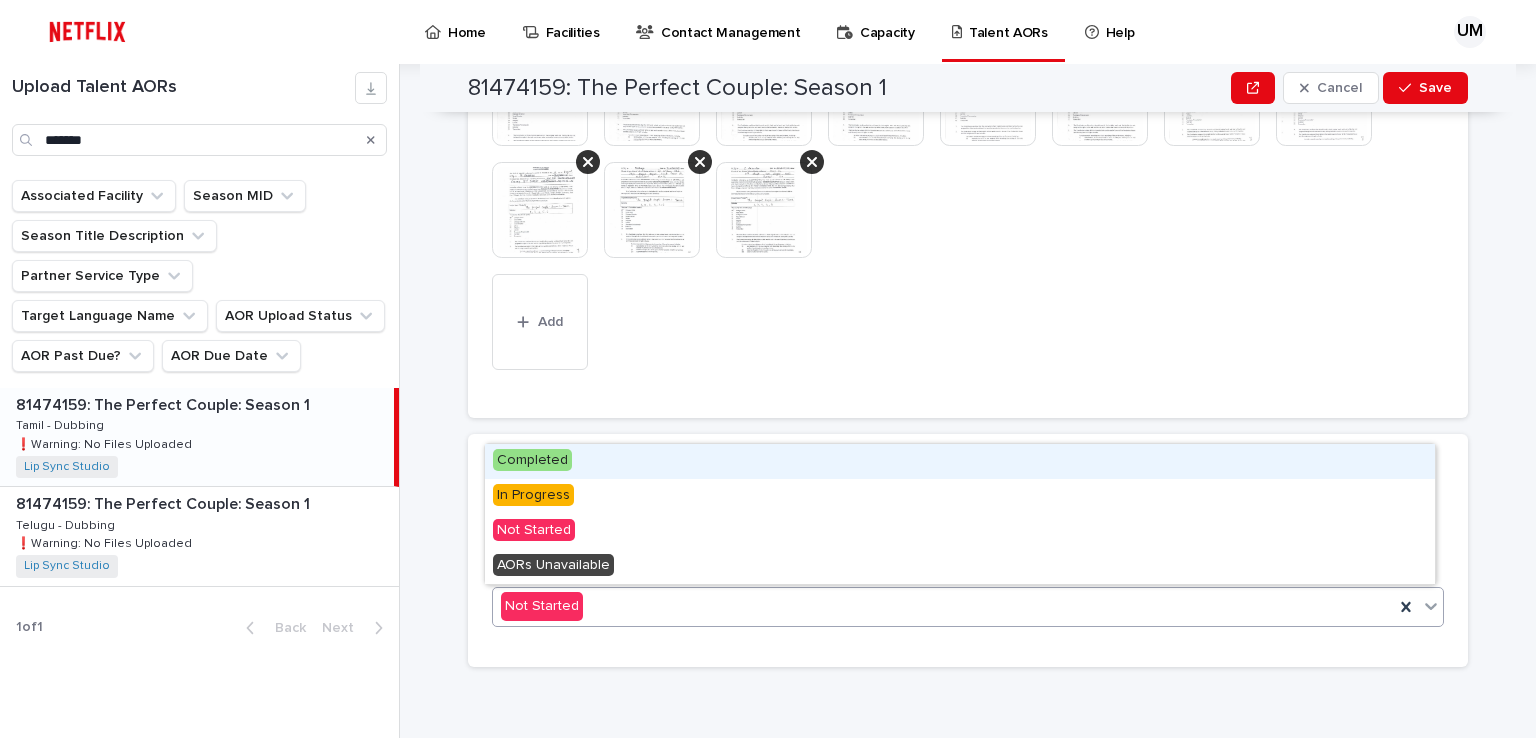 click on "Completed" at bounding box center (532, 460) 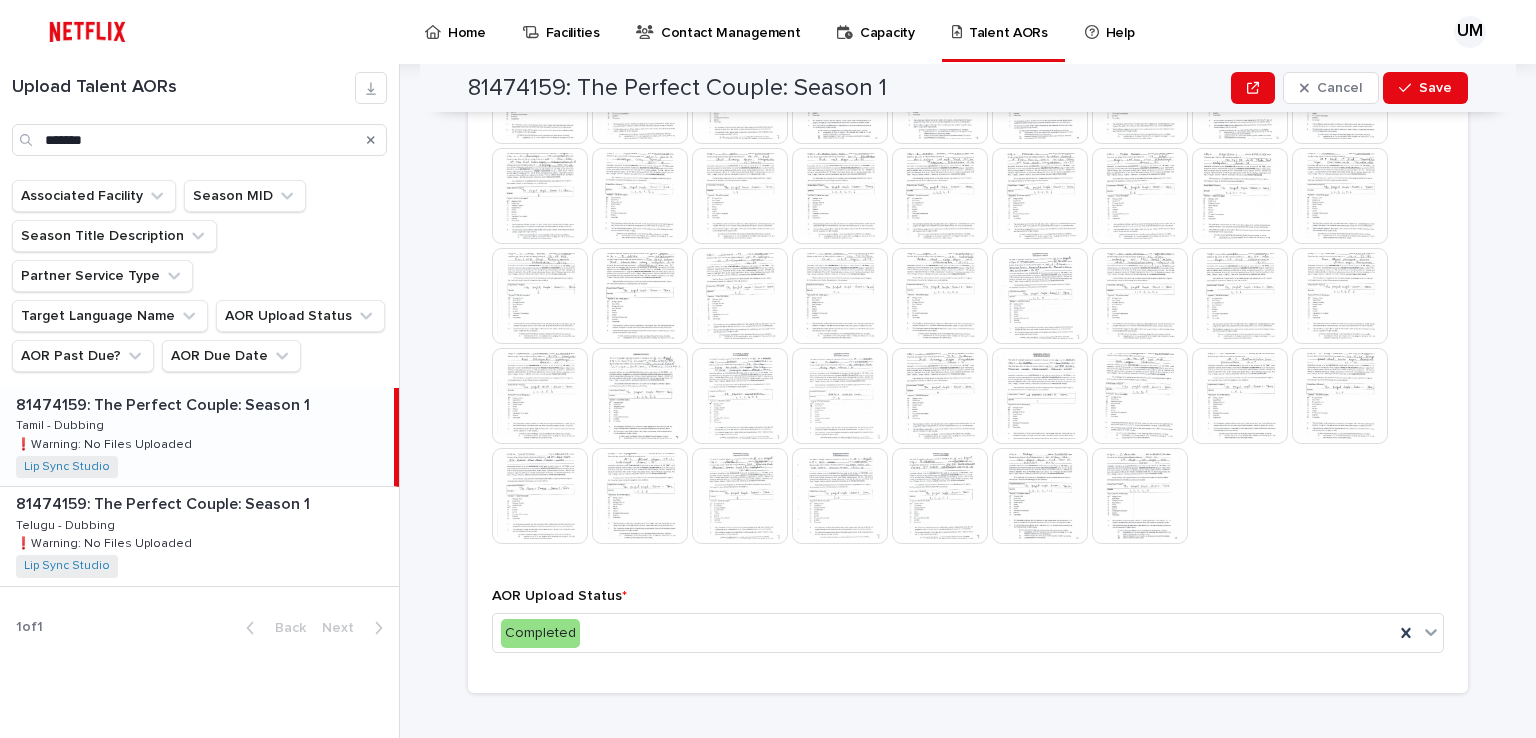 scroll, scrollTop: 813, scrollLeft: 0, axis: vertical 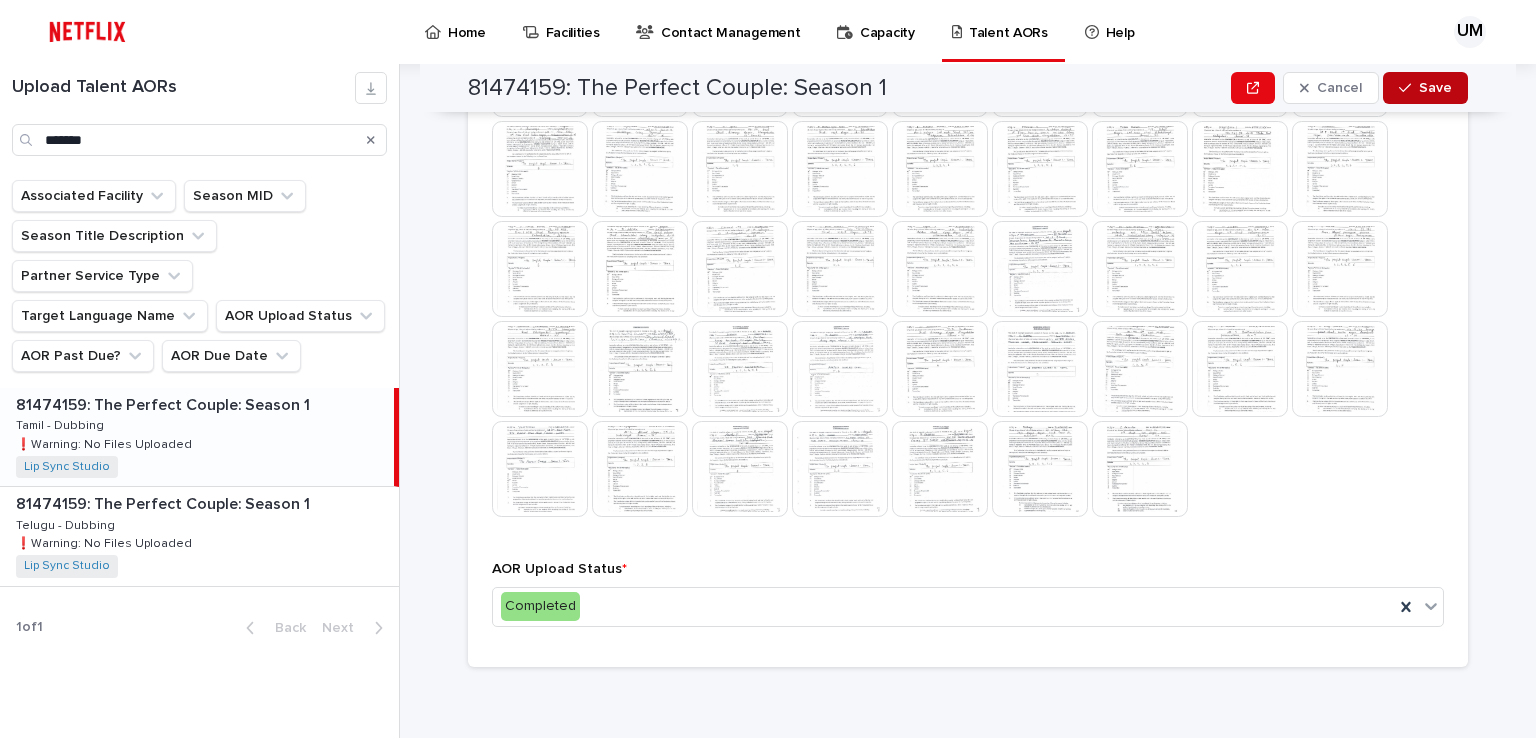 click on "Save" at bounding box center (1435, 88) 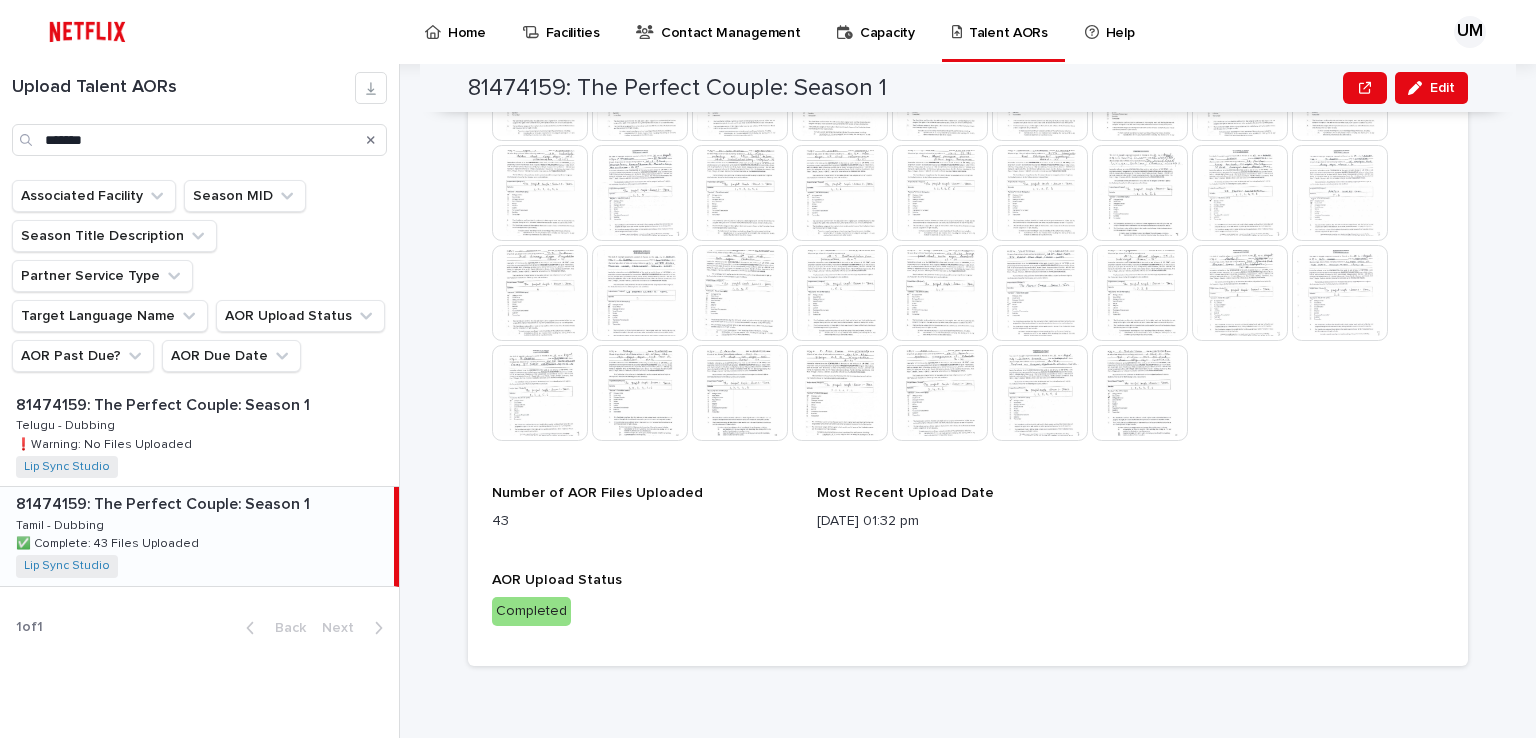 scroll, scrollTop: 791, scrollLeft: 0, axis: vertical 